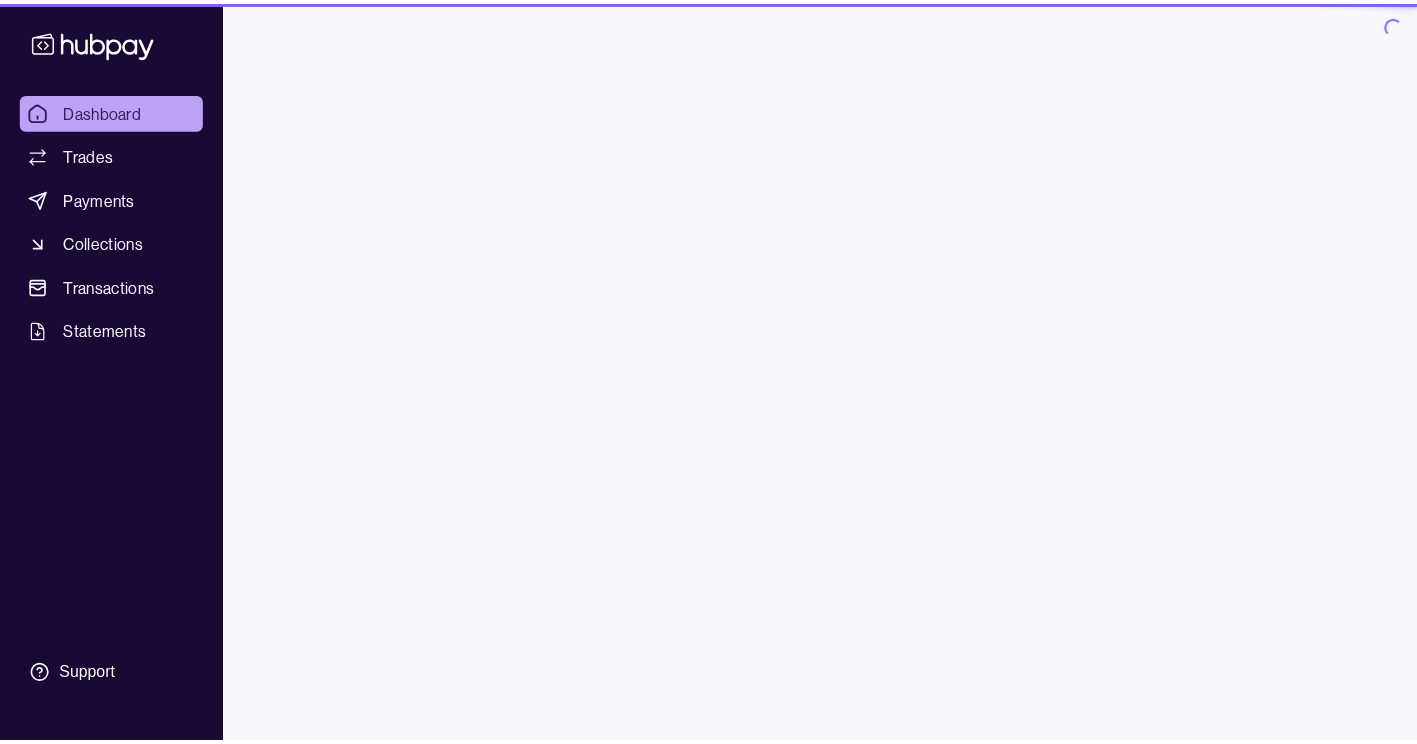scroll, scrollTop: 0, scrollLeft: 0, axis: both 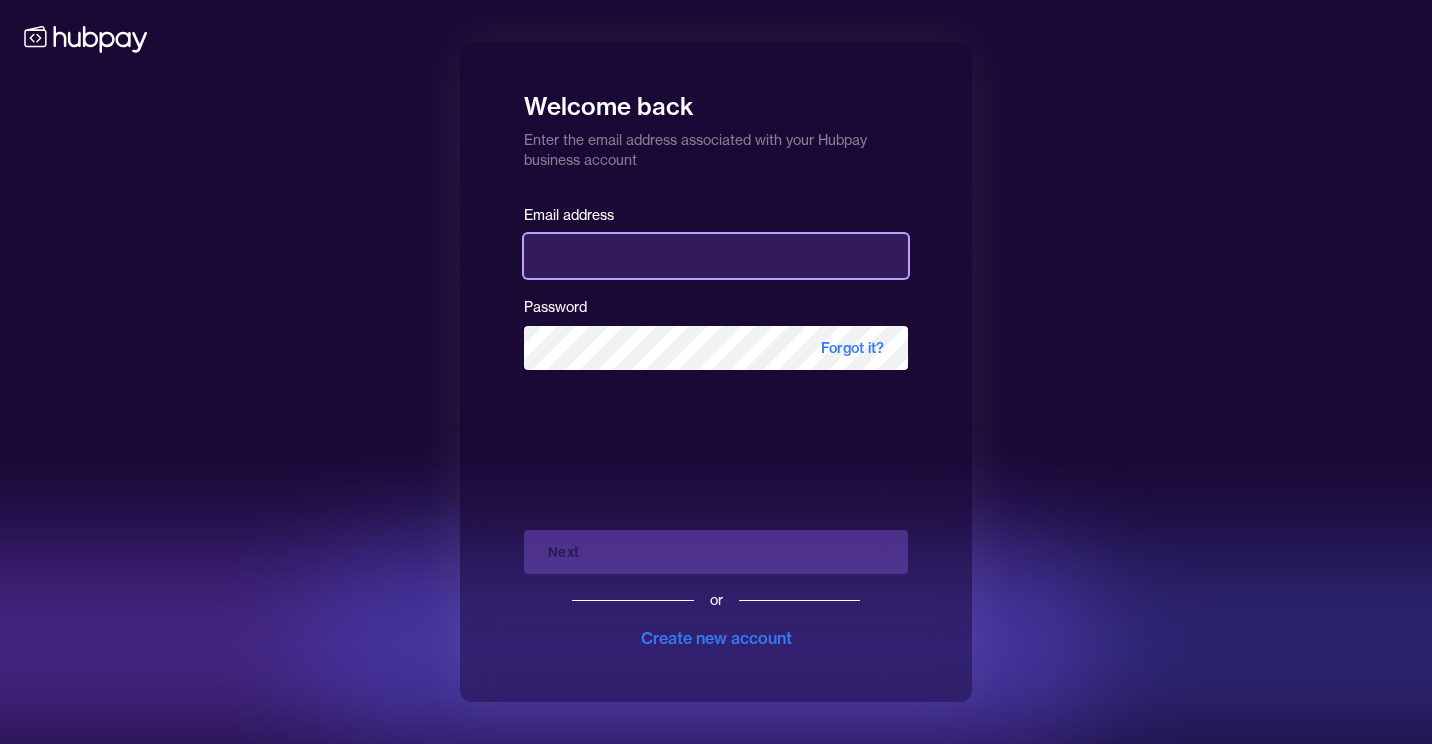 type on "**********" 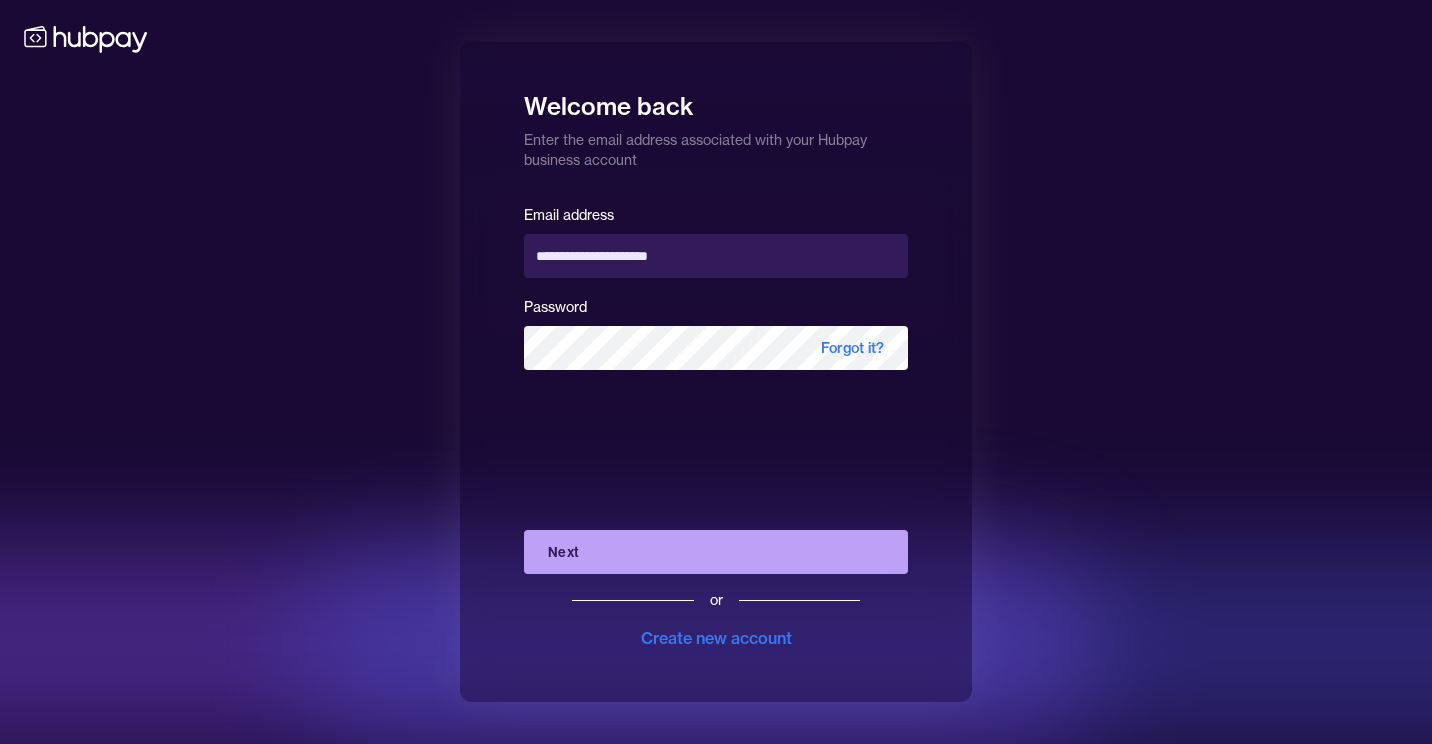 click on "Next or Create new account" at bounding box center (716, 582) 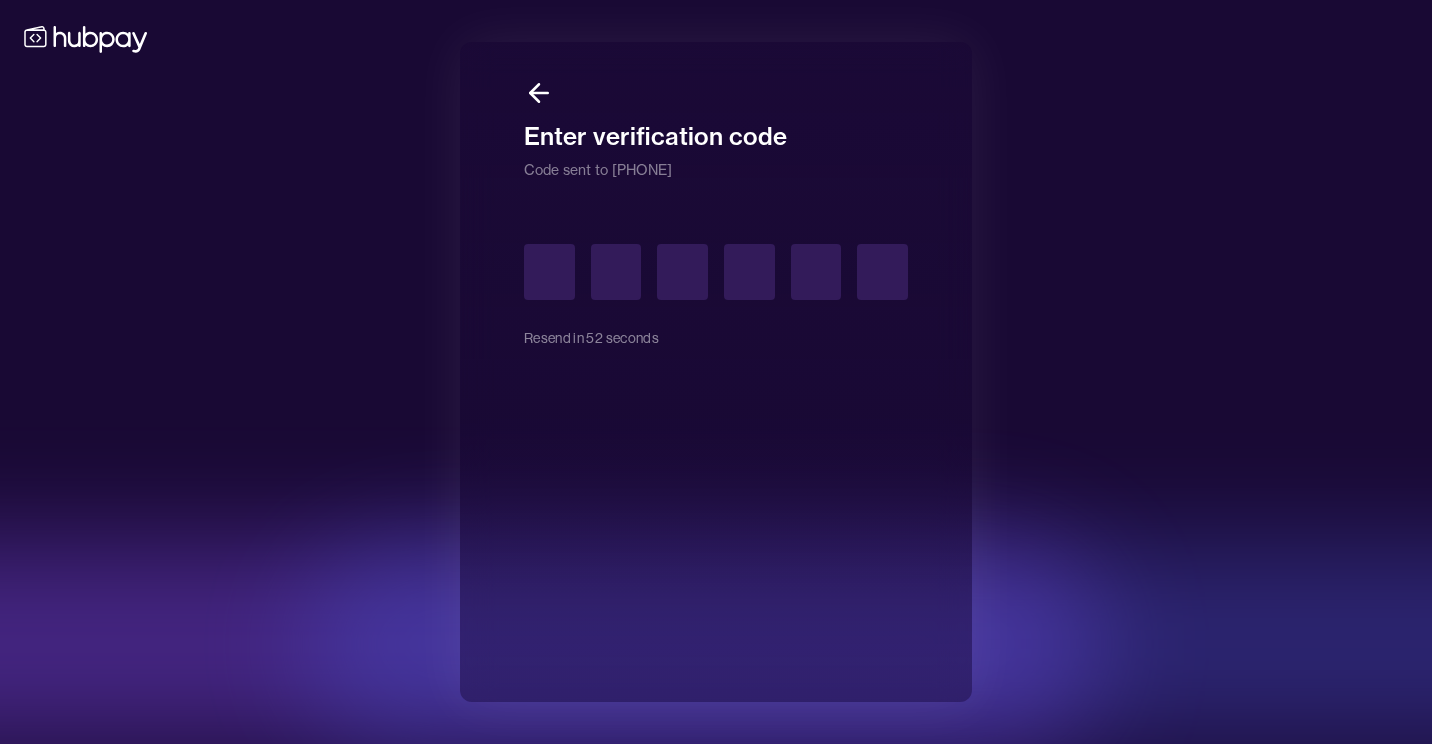 type on "*" 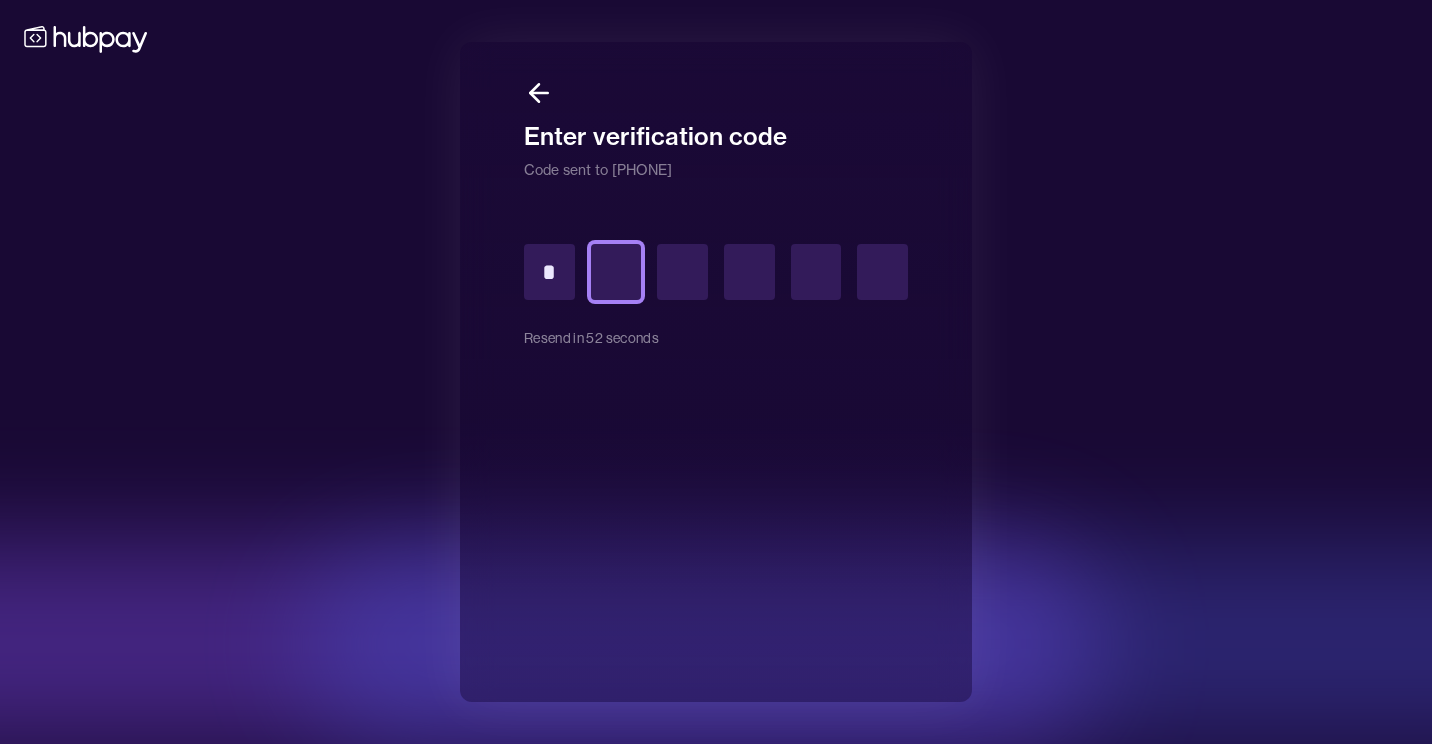 type on "*" 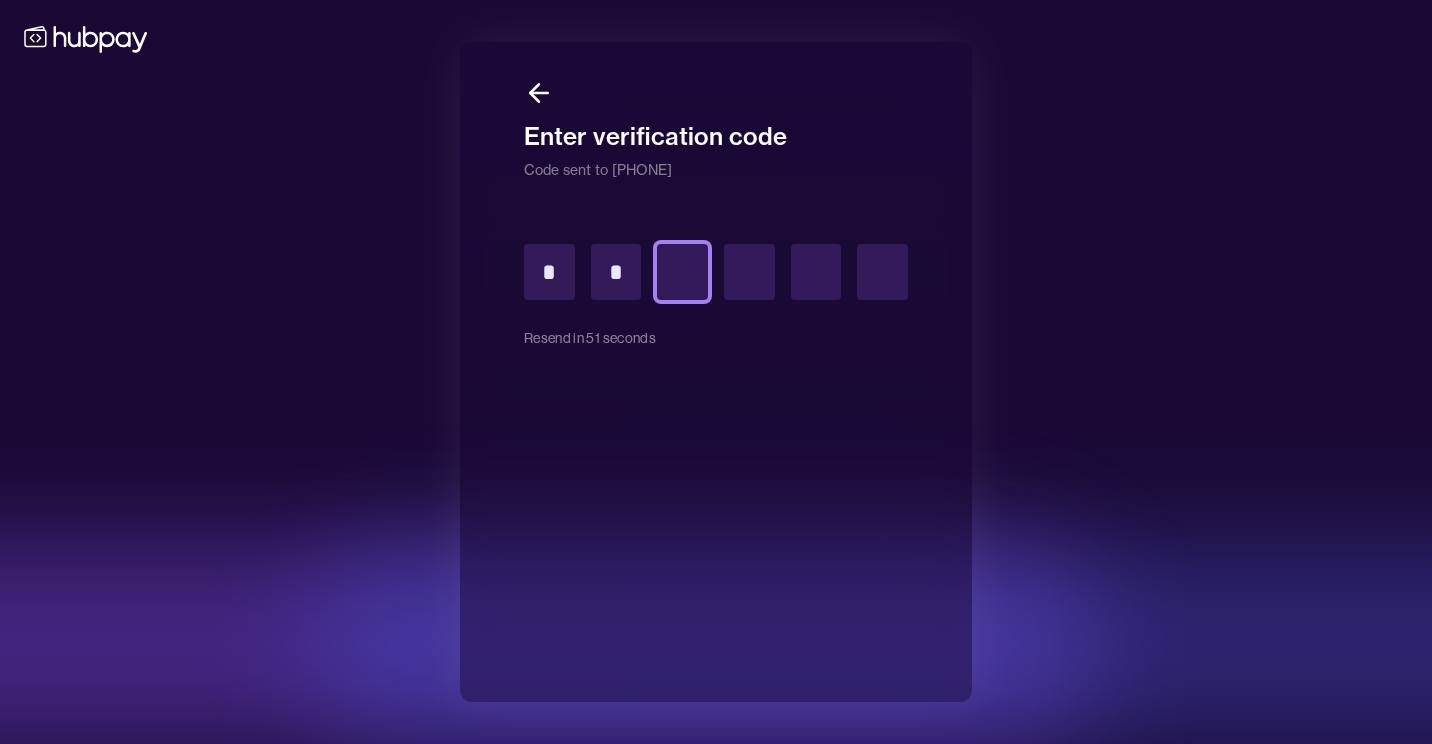type on "*" 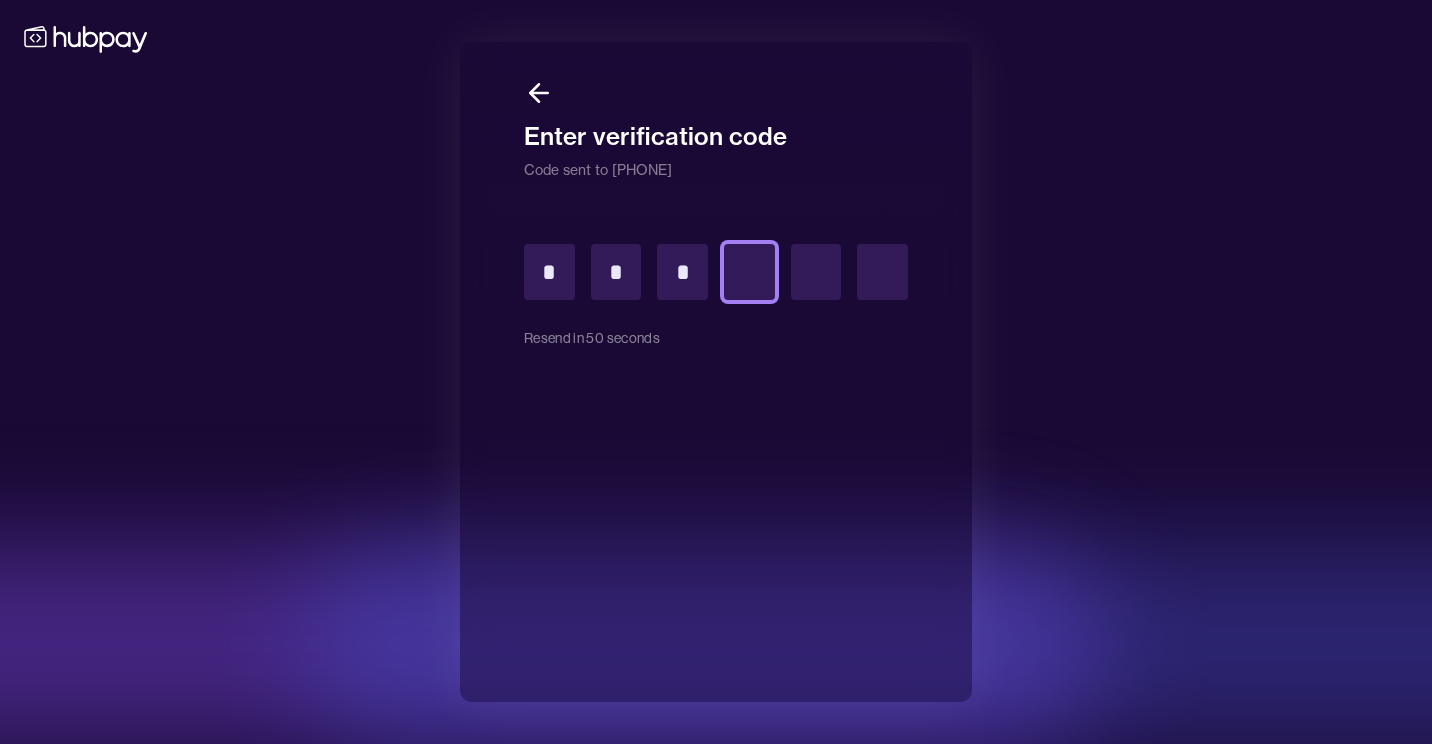 type on "*" 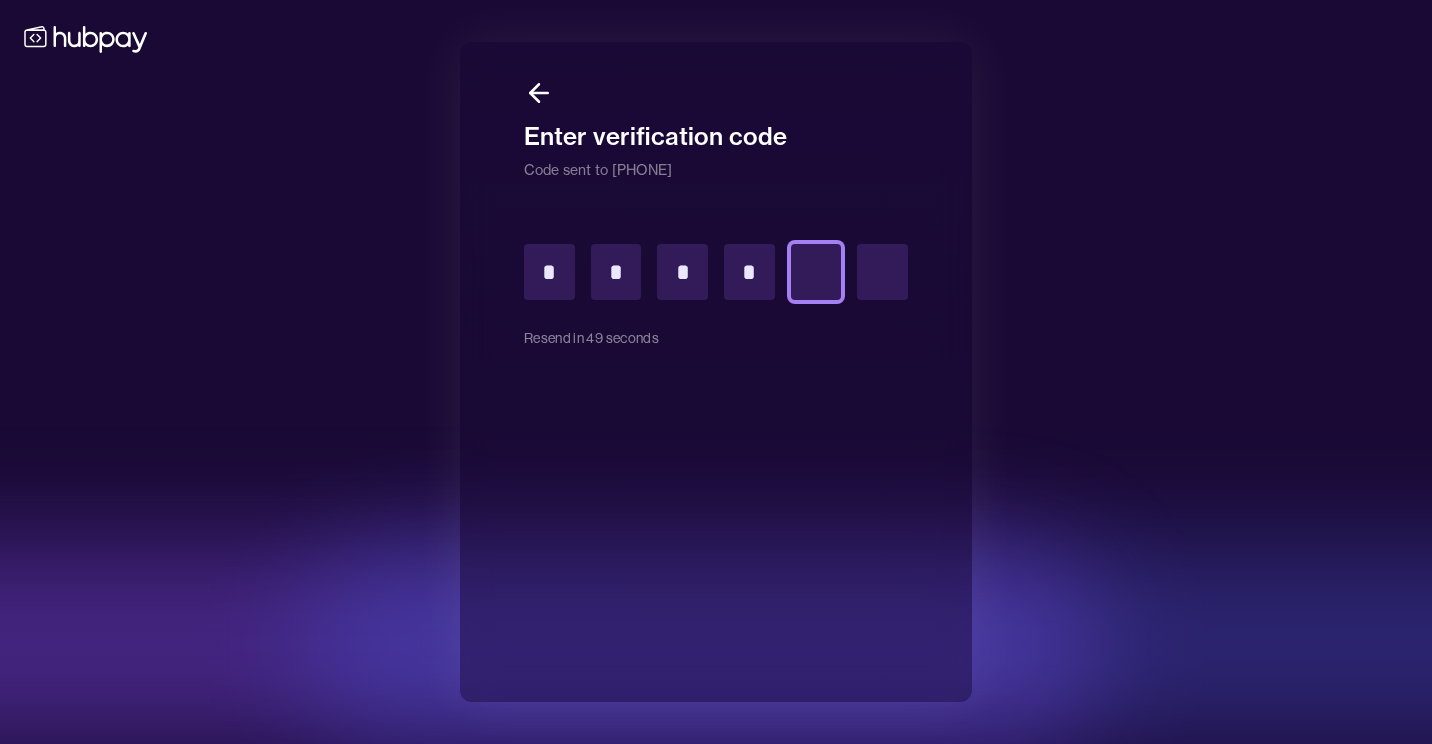 type on "*" 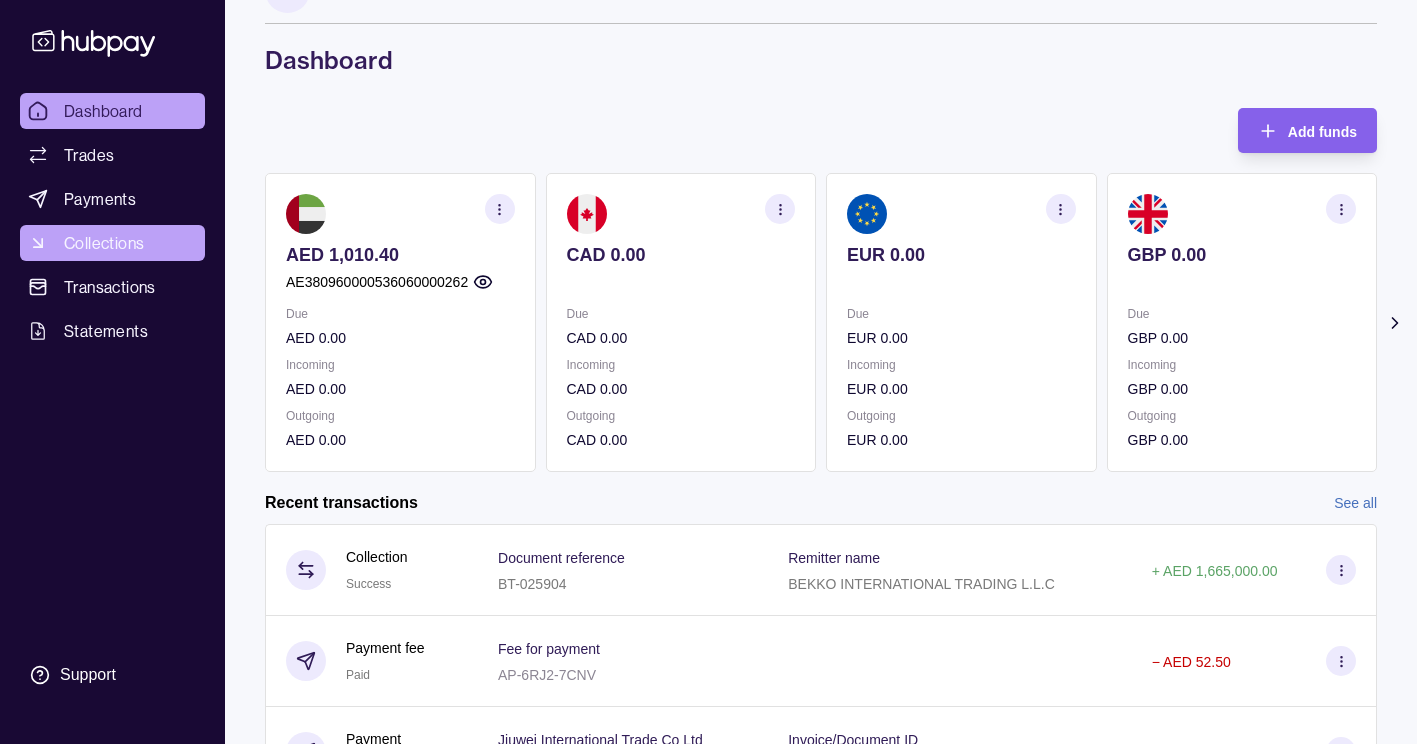 scroll, scrollTop: 54, scrollLeft: 0, axis: vertical 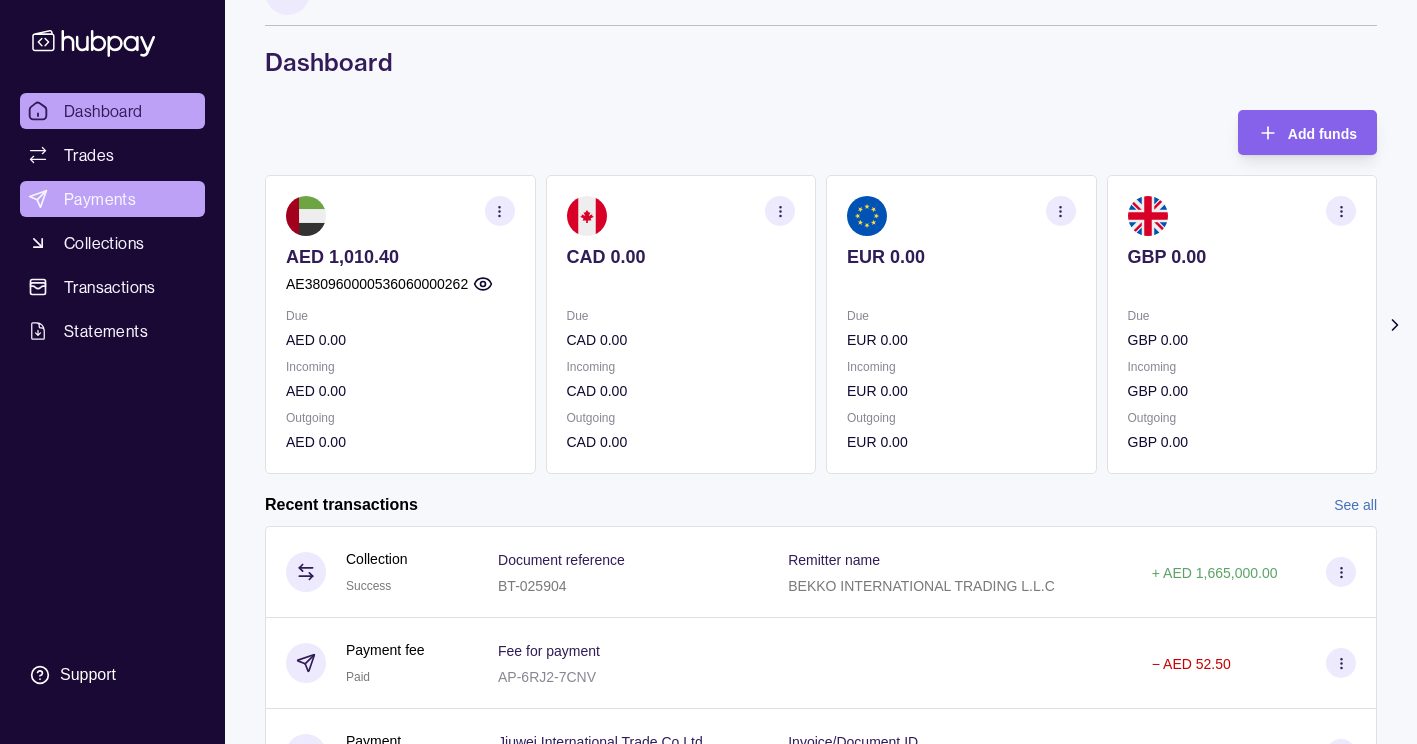 drag, startPoint x: 132, startPoint y: 199, endPoint x: 133, endPoint y: 183, distance: 16.03122 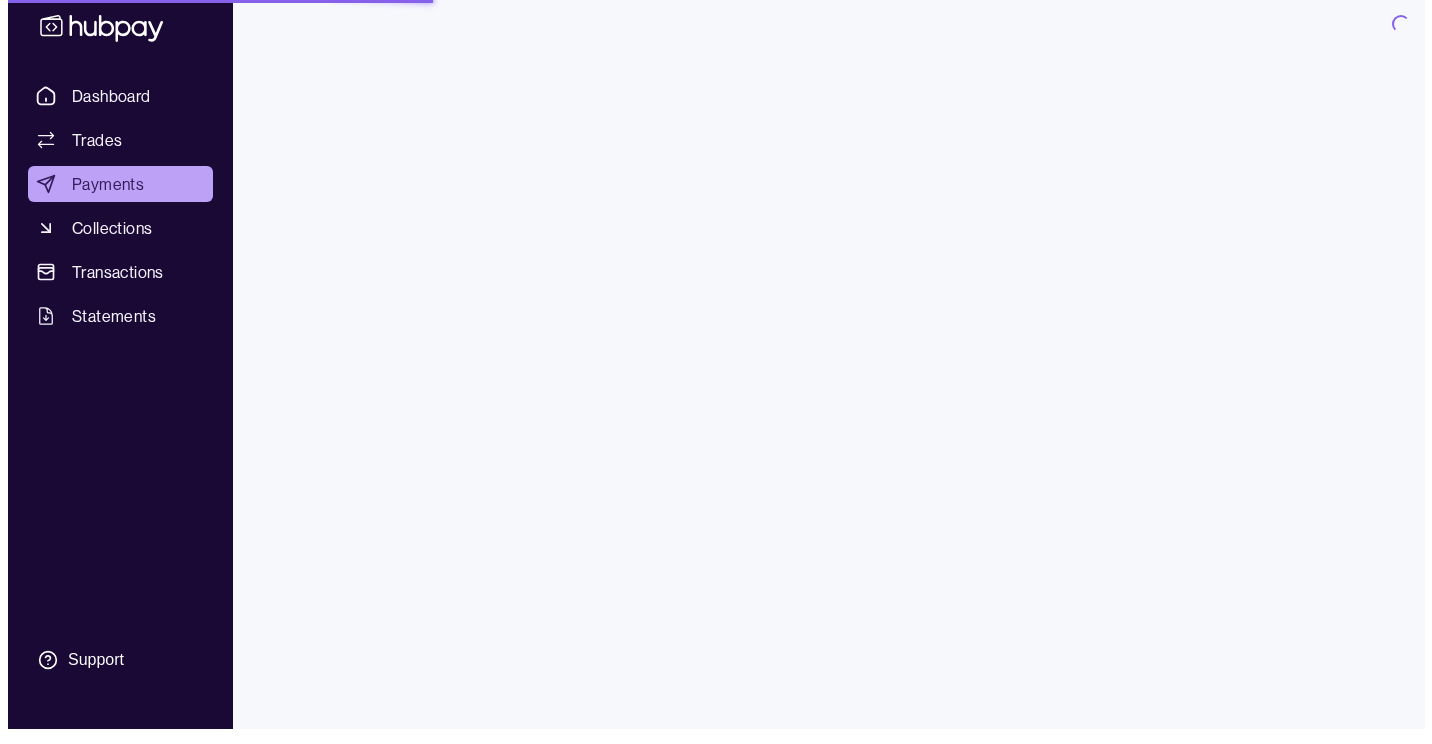 scroll, scrollTop: 0, scrollLeft: 0, axis: both 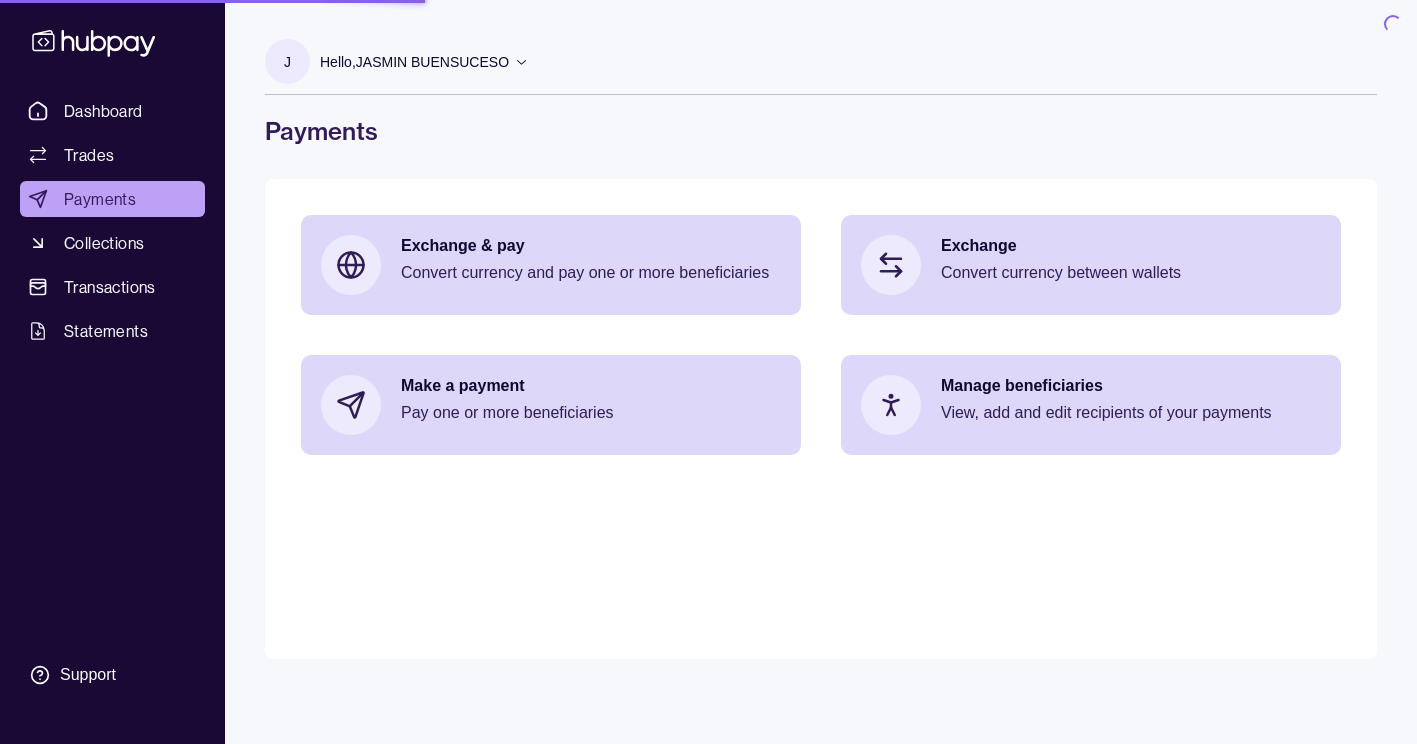 click on "Trades" at bounding box center (112, 155) 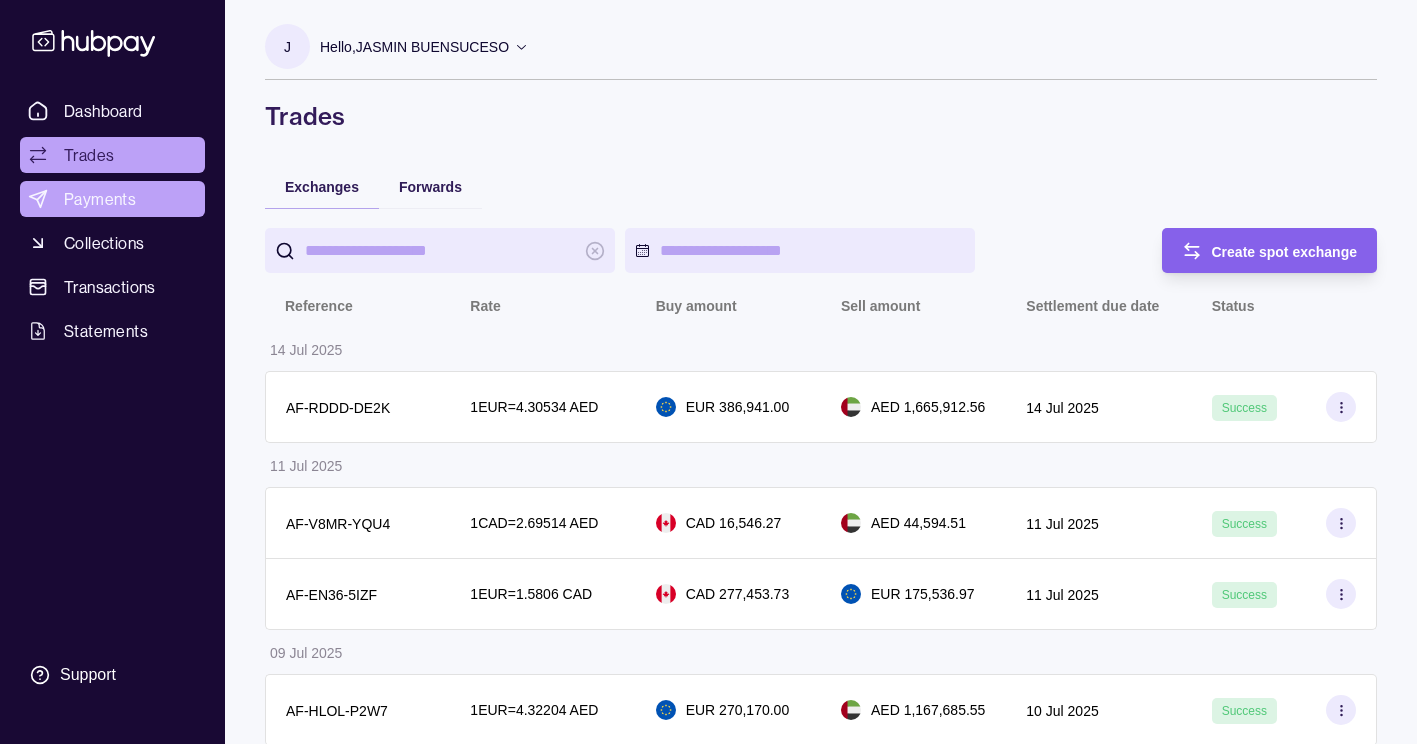 click on "Payments" at bounding box center [112, 199] 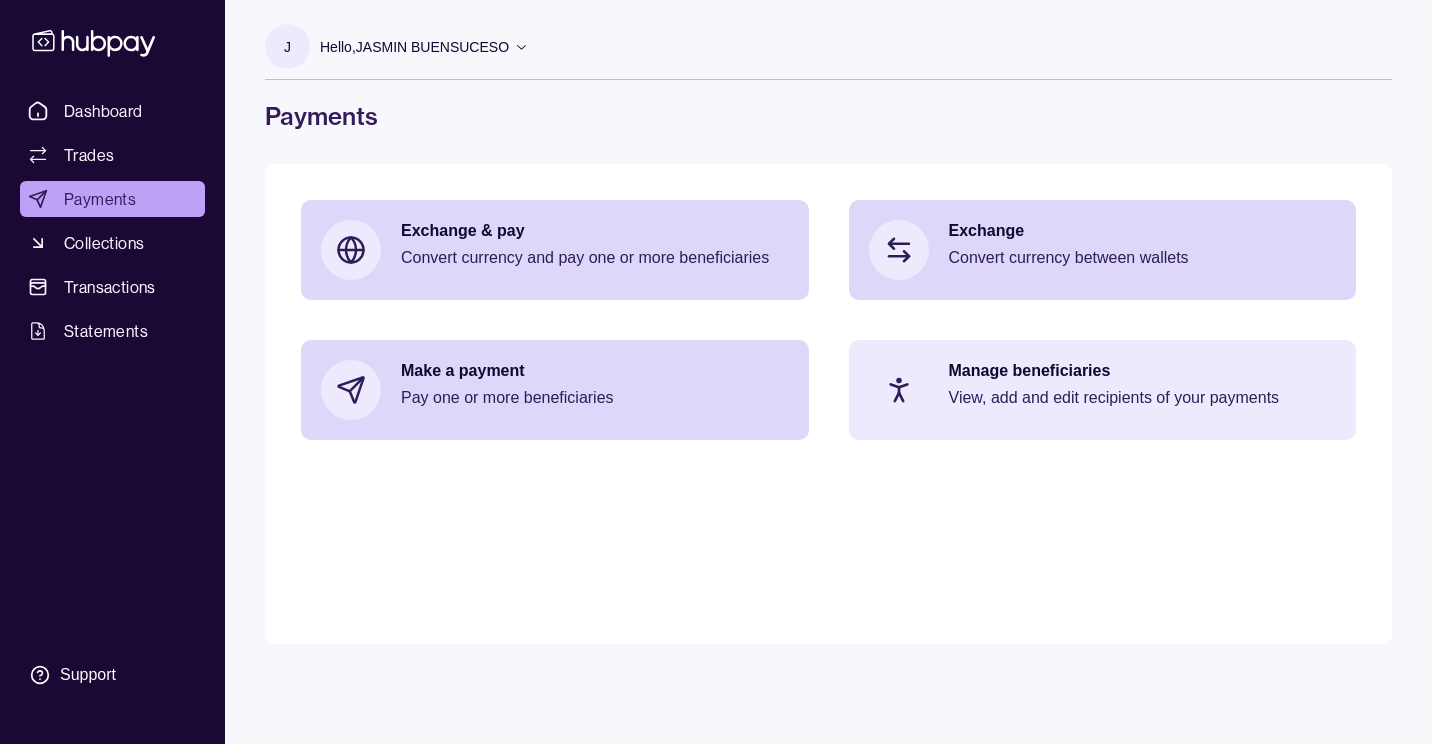 click at bounding box center (899, 390) 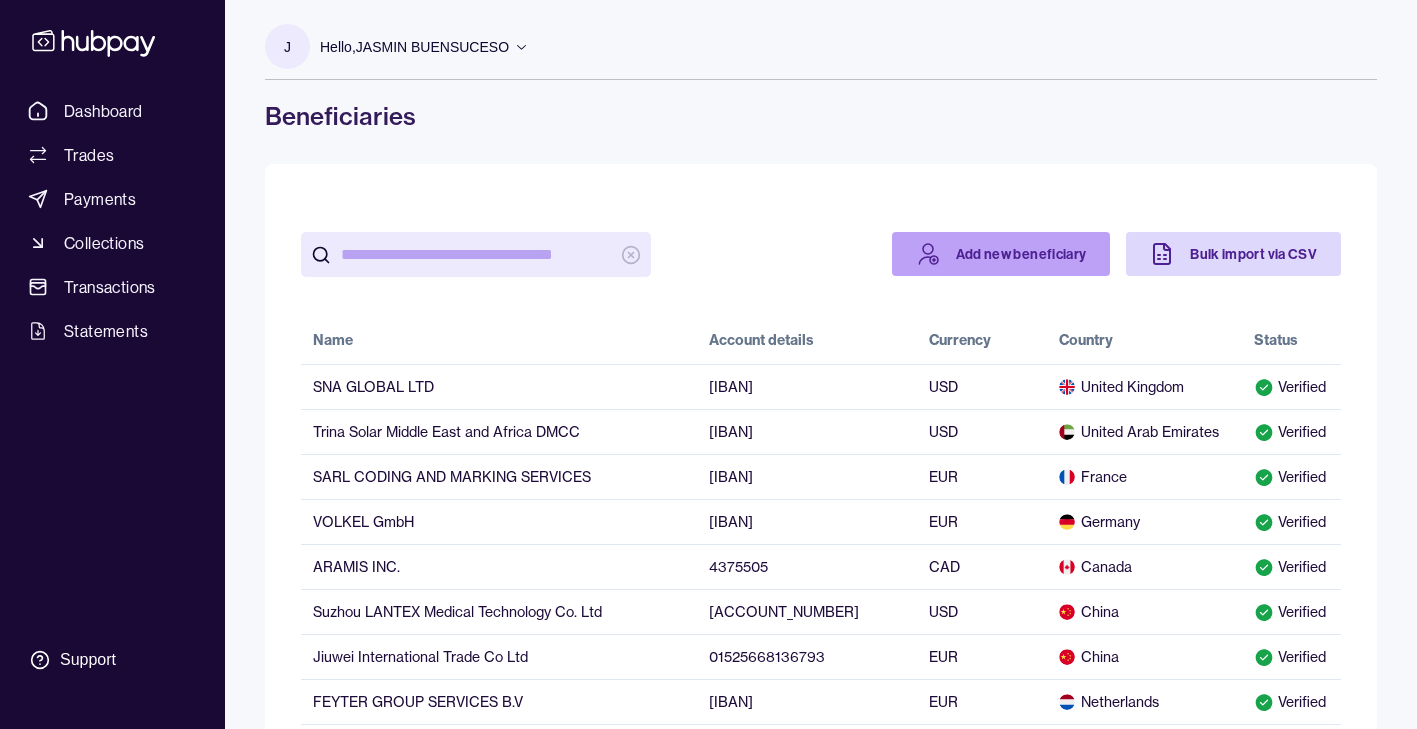 click on "Add new beneficiary" at bounding box center [1001, 254] 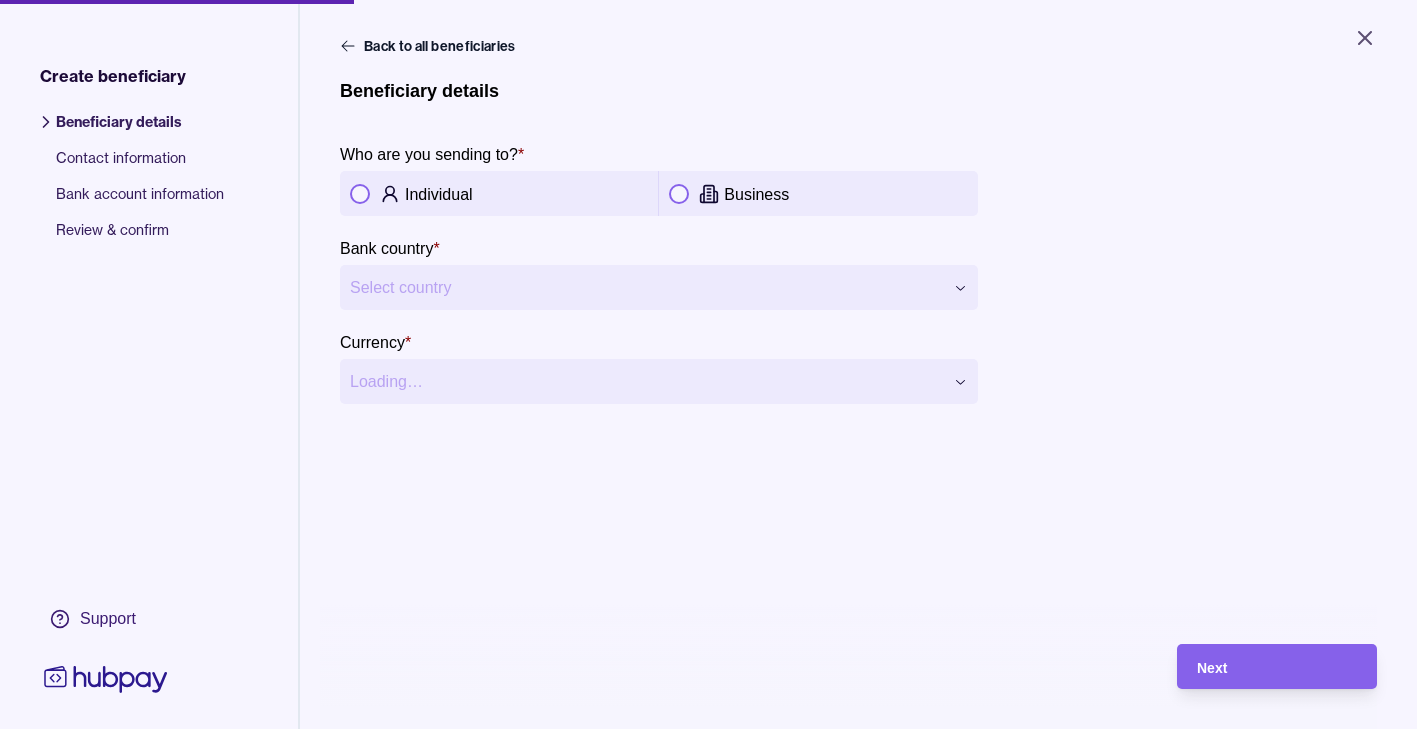 click at bounding box center (679, 194) 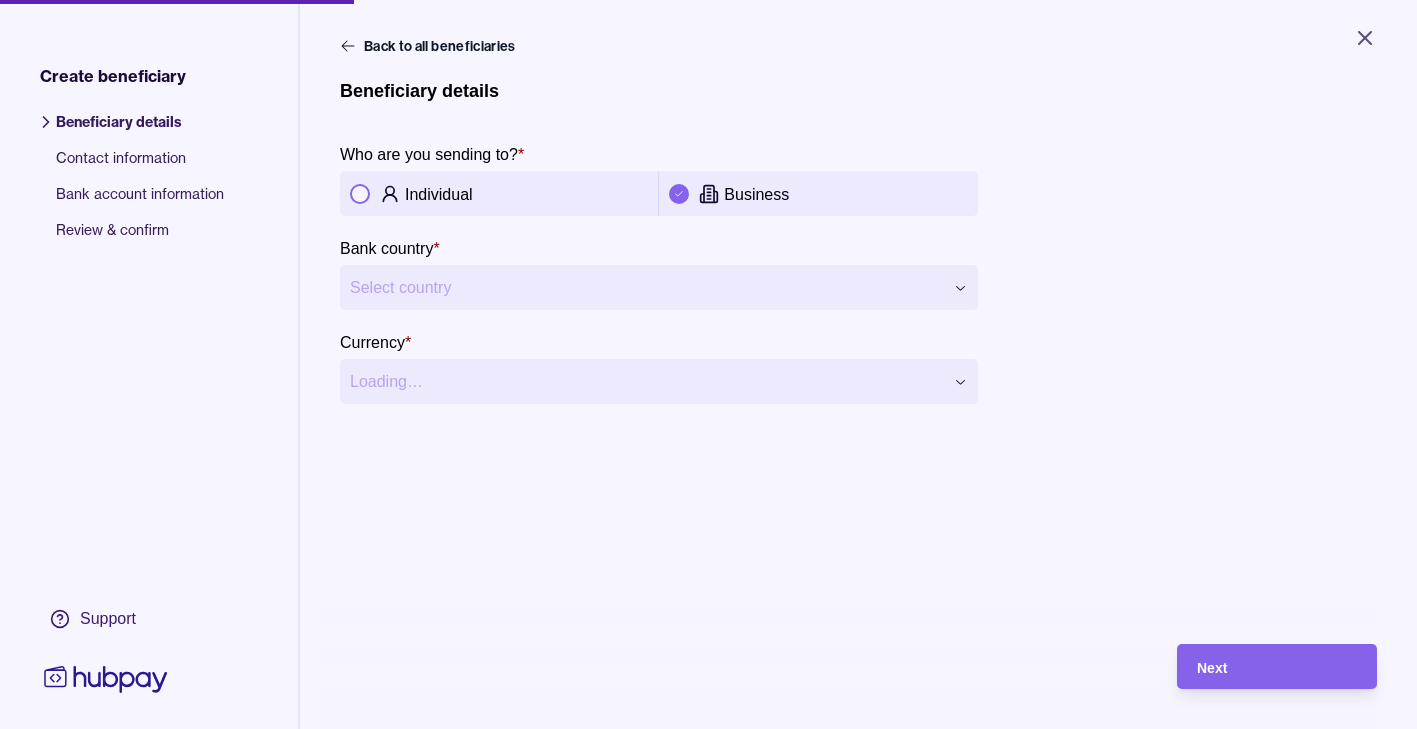 click on "**********" at bounding box center [708, 364] 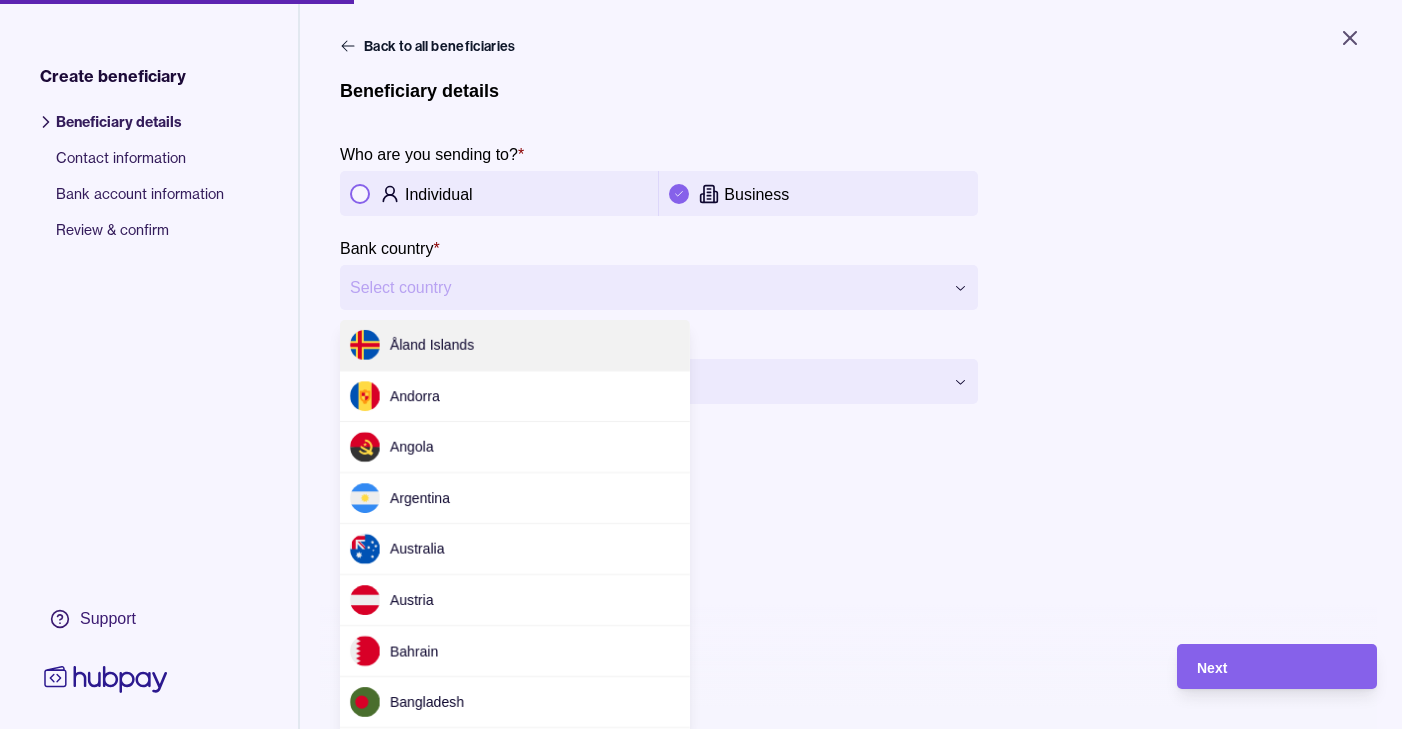 click on "**********" at bounding box center [708, 364] 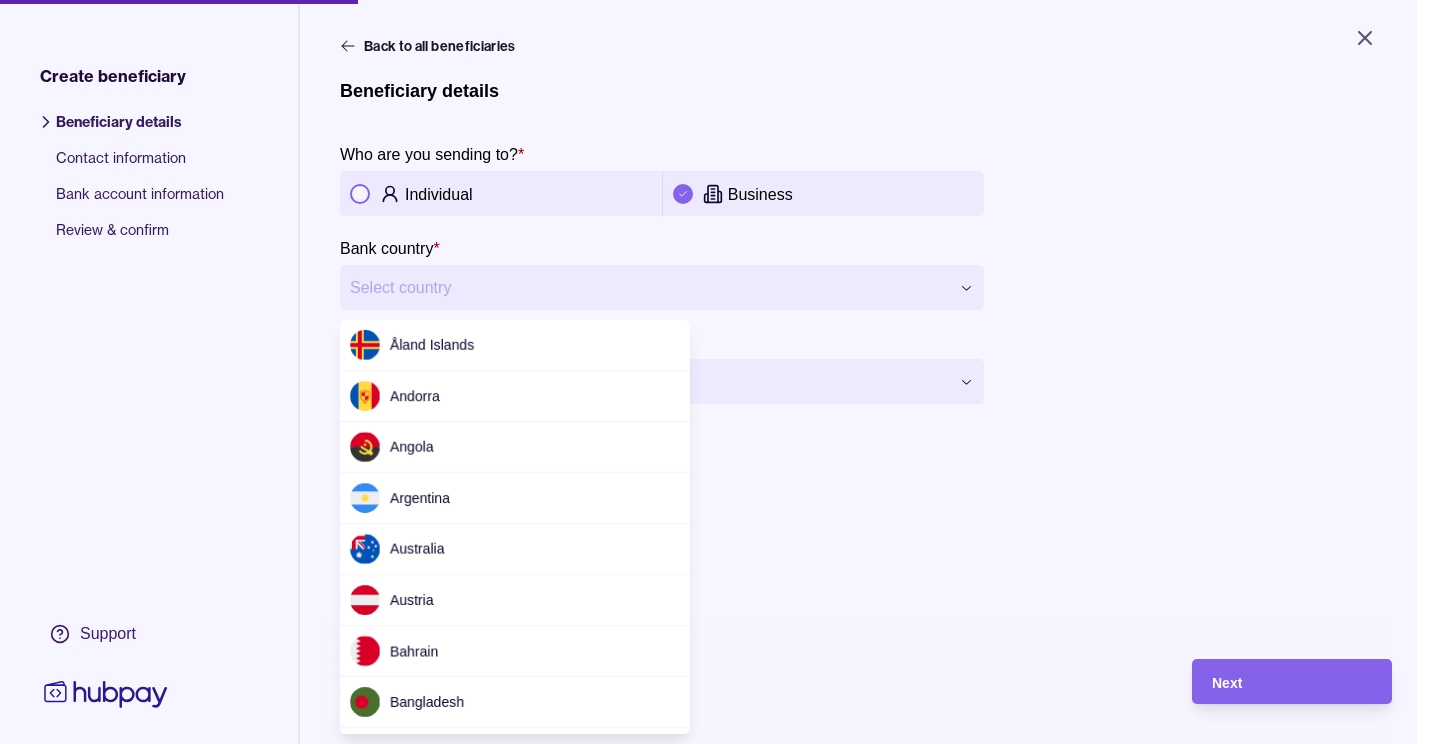 scroll, scrollTop: 583, scrollLeft: 0, axis: vertical 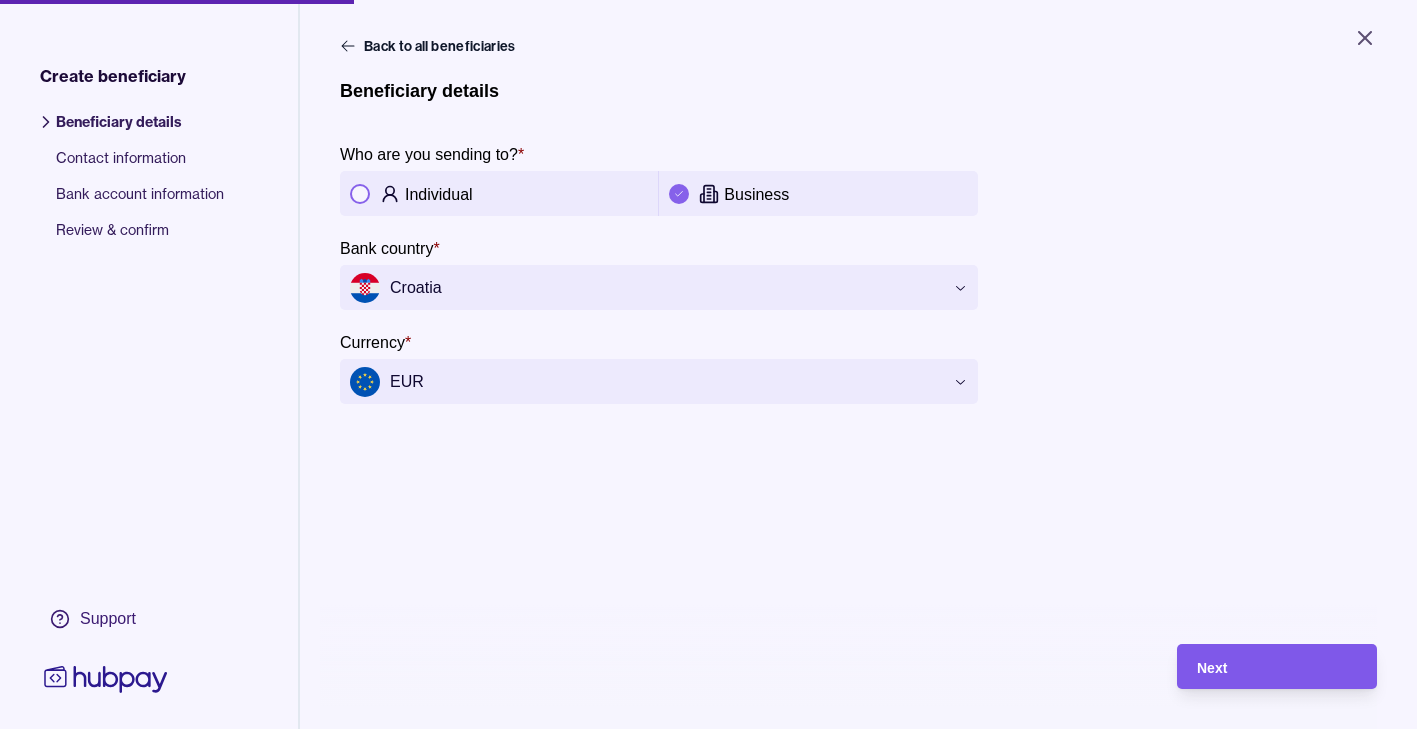 click on "Next" at bounding box center [1277, 667] 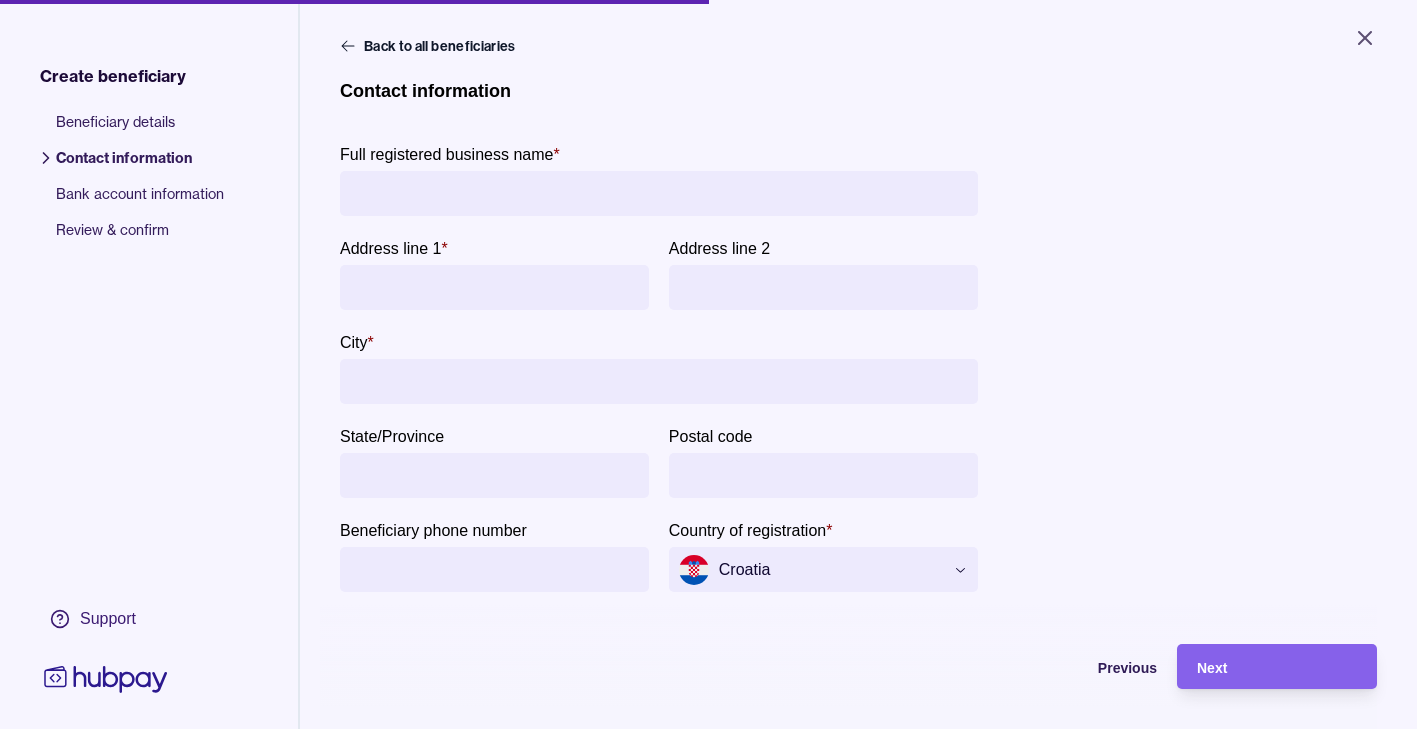 drag, startPoint x: 623, startPoint y: 198, endPoint x: 712, endPoint y: 302, distance: 136.88316 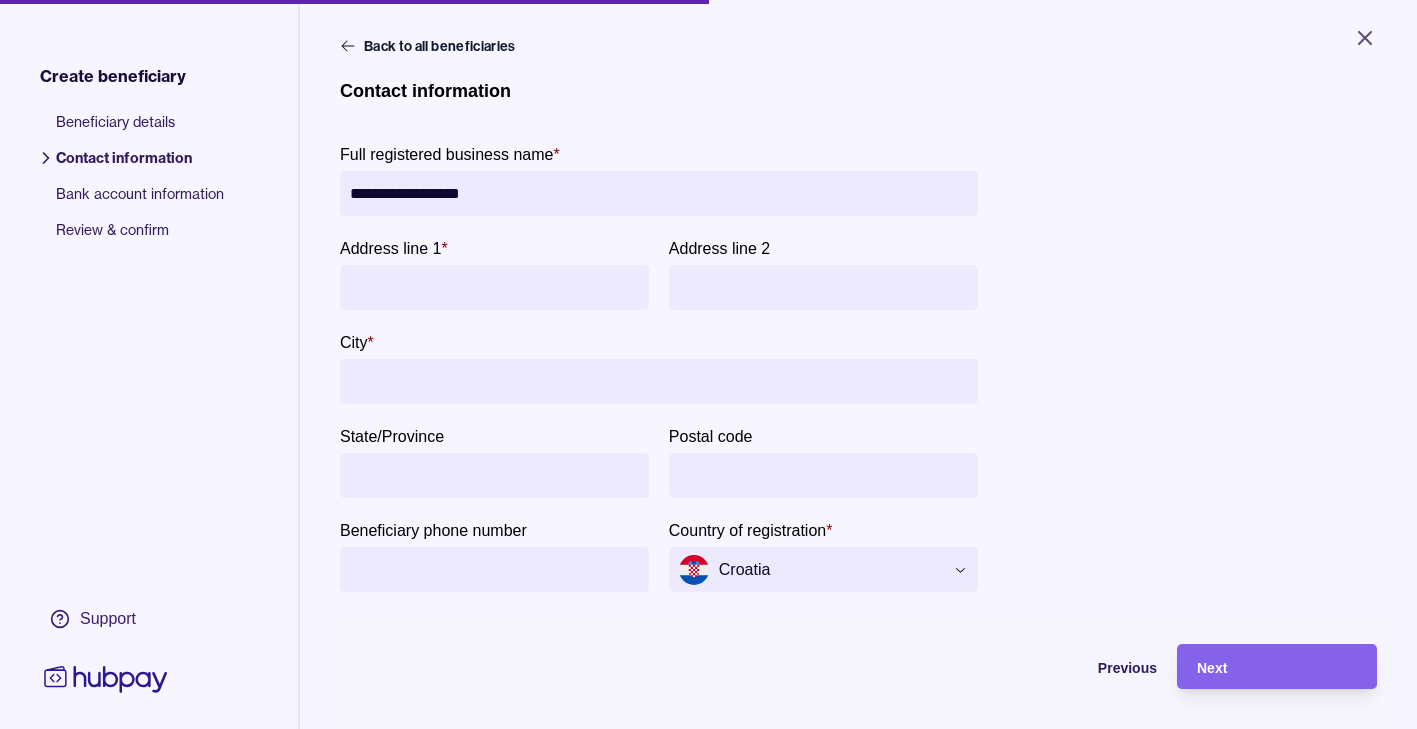type on "**********" 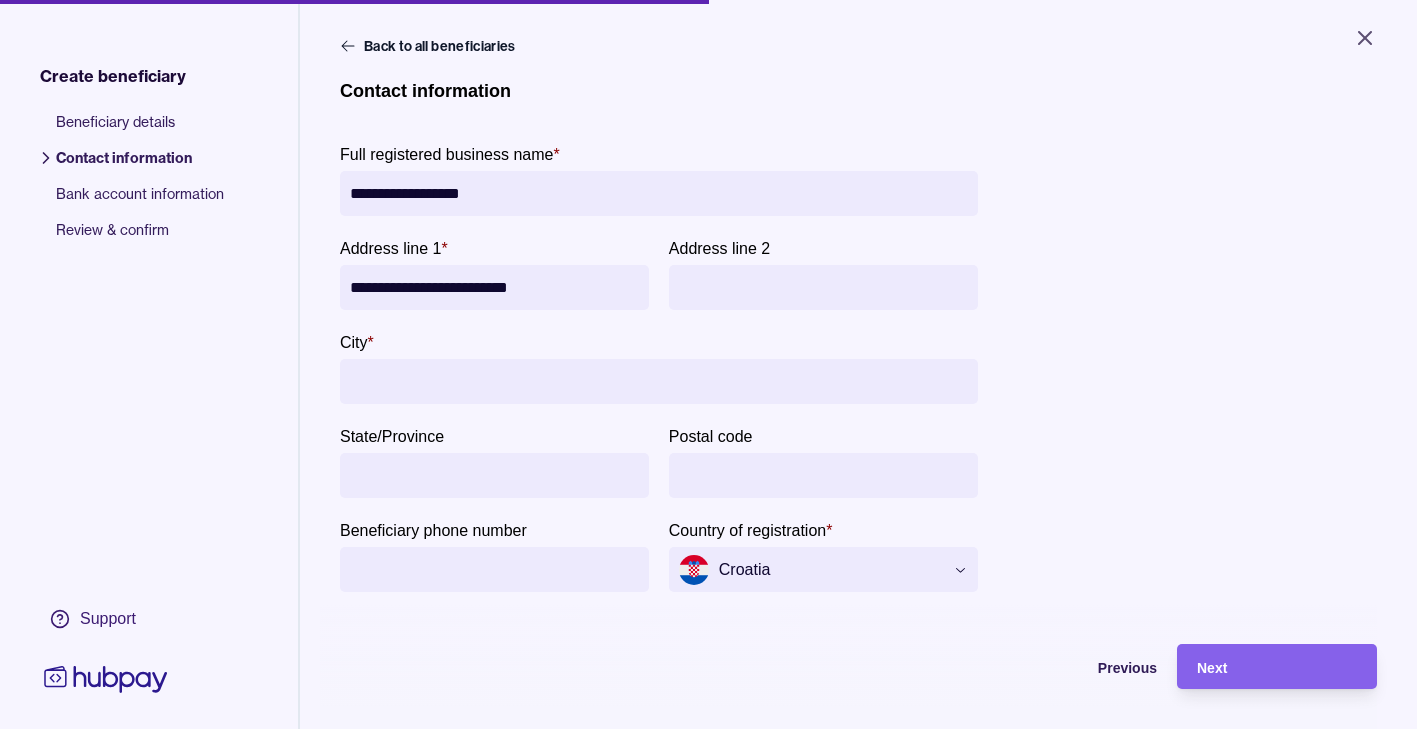 click on "**********" at bounding box center (494, 287) 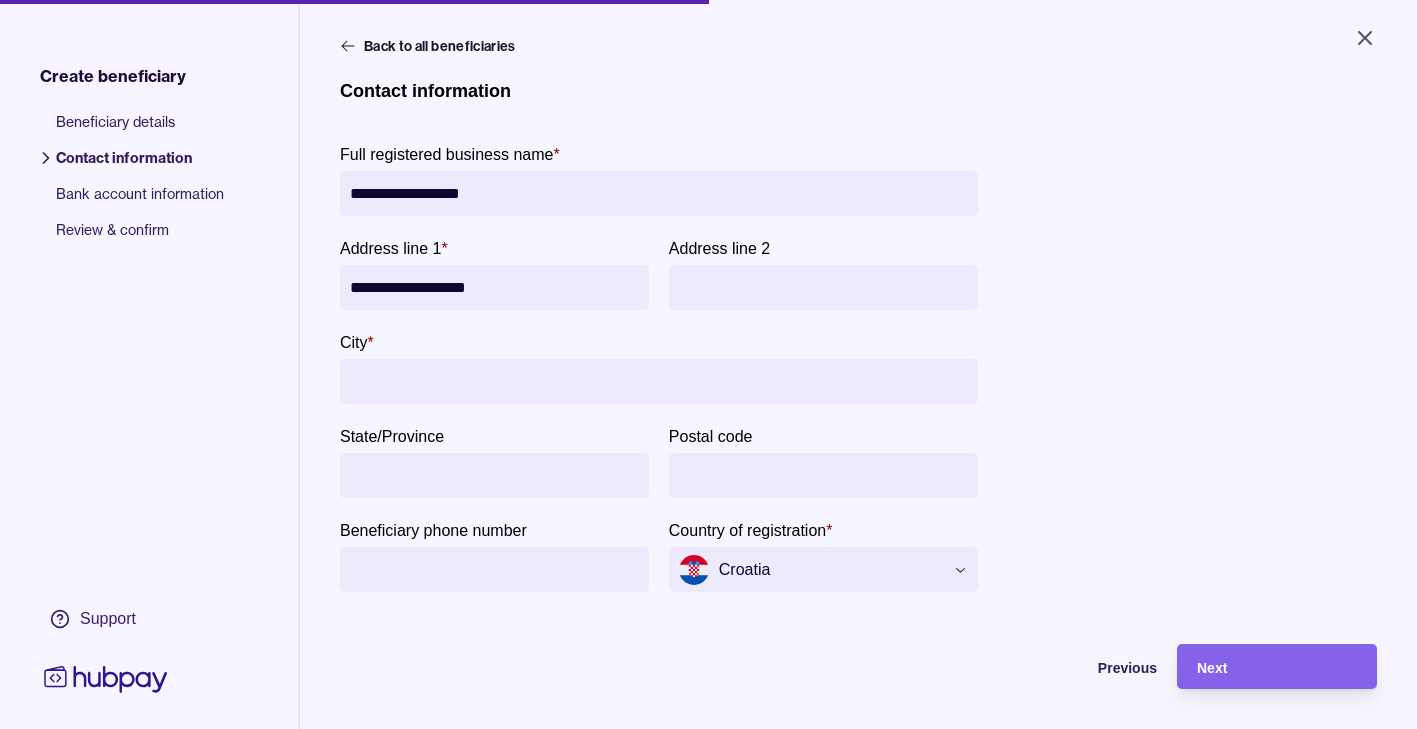 type on "**********" 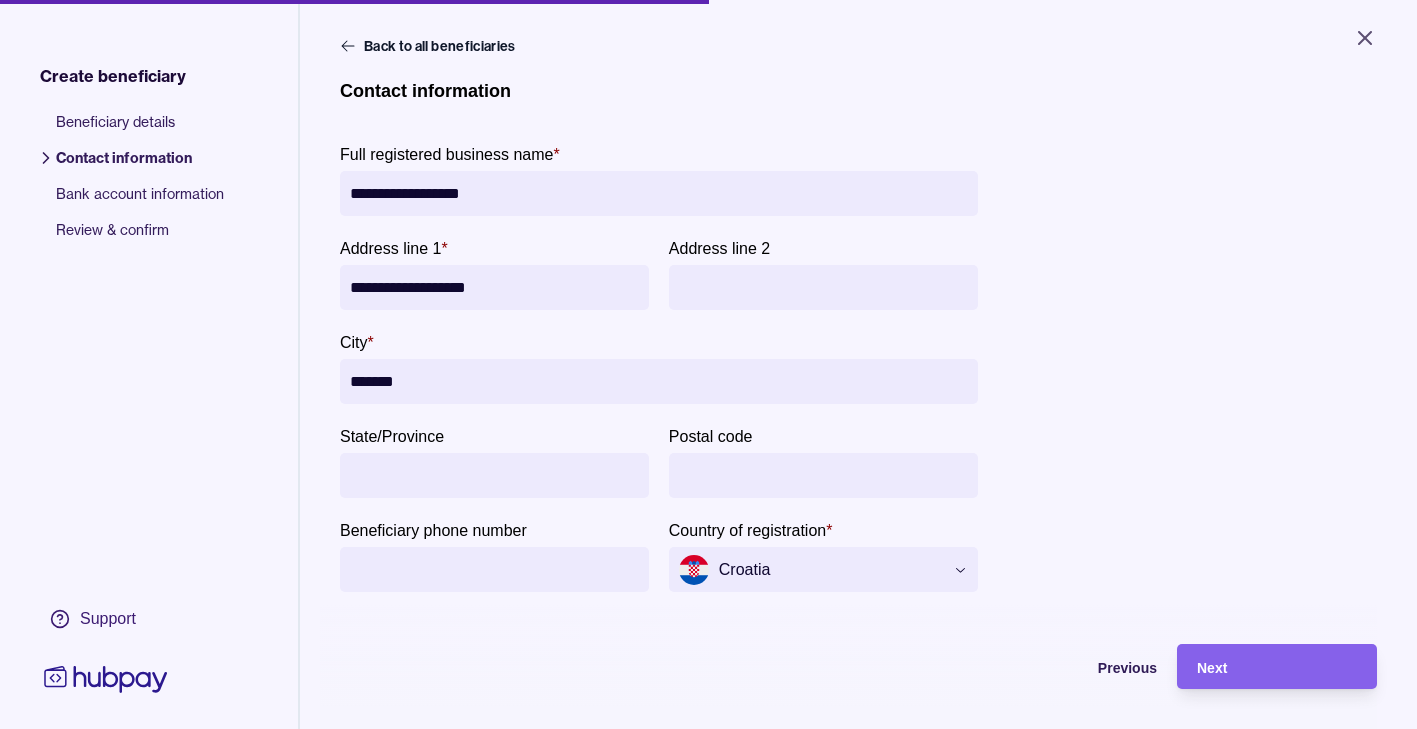 type on "*******" 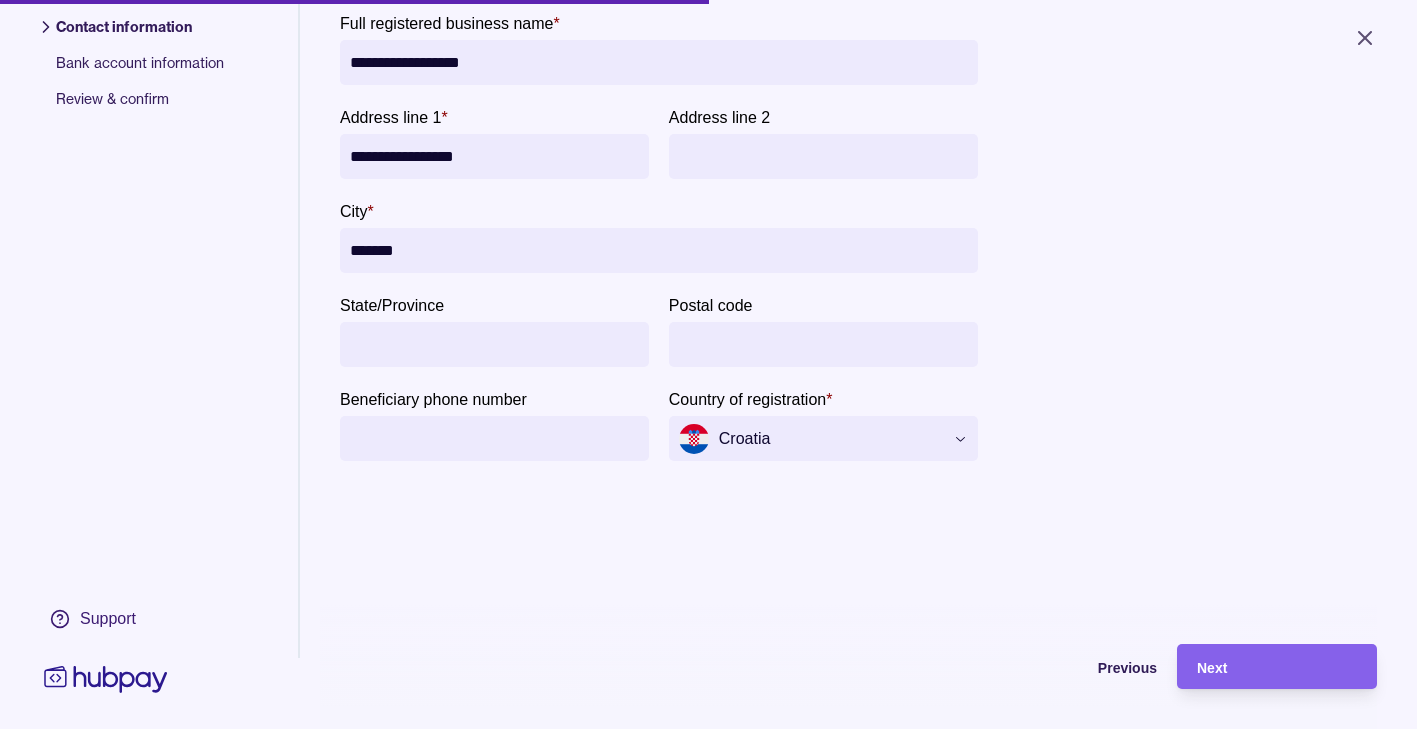 scroll, scrollTop: 156, scrollLeft: 0, axis: vertical 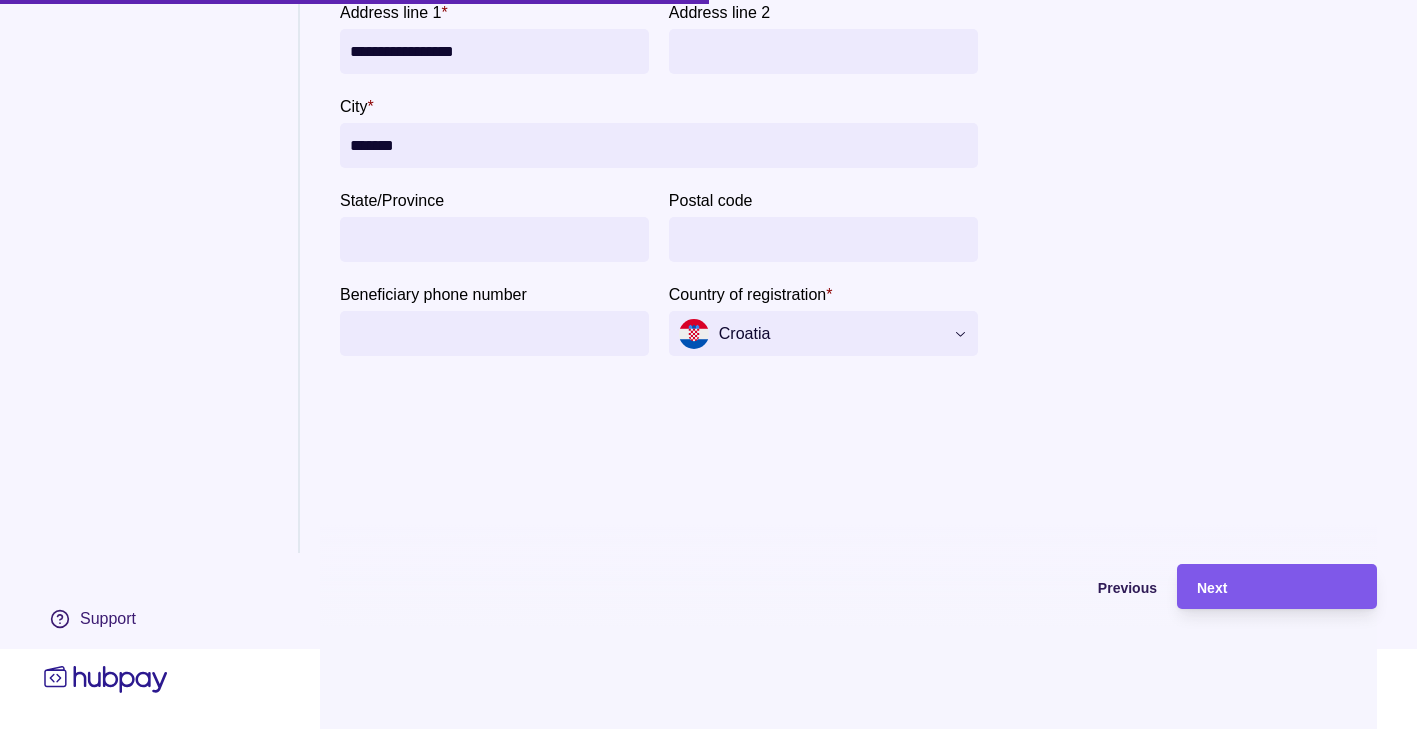 type on "**********" 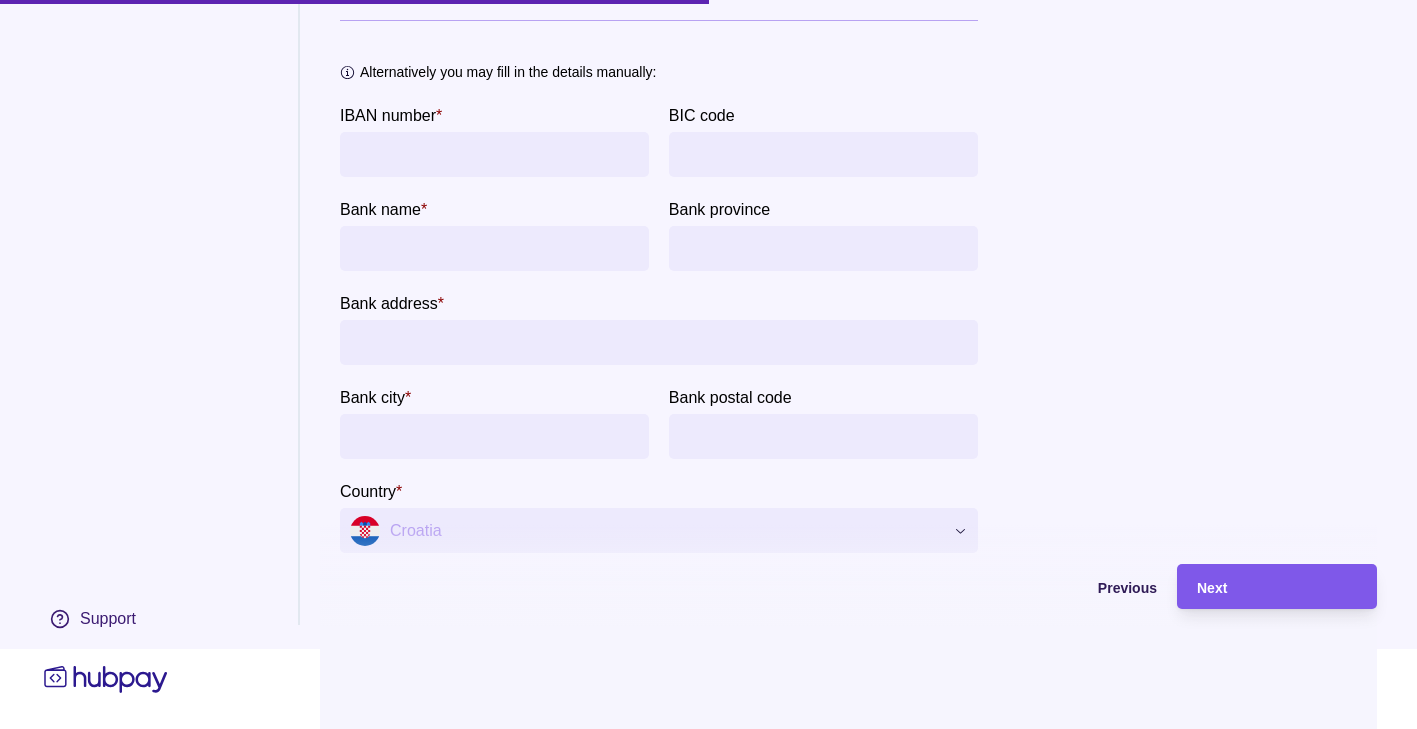 scroll, scrollTop: 94, scrollLeft: 0, axis: vertical 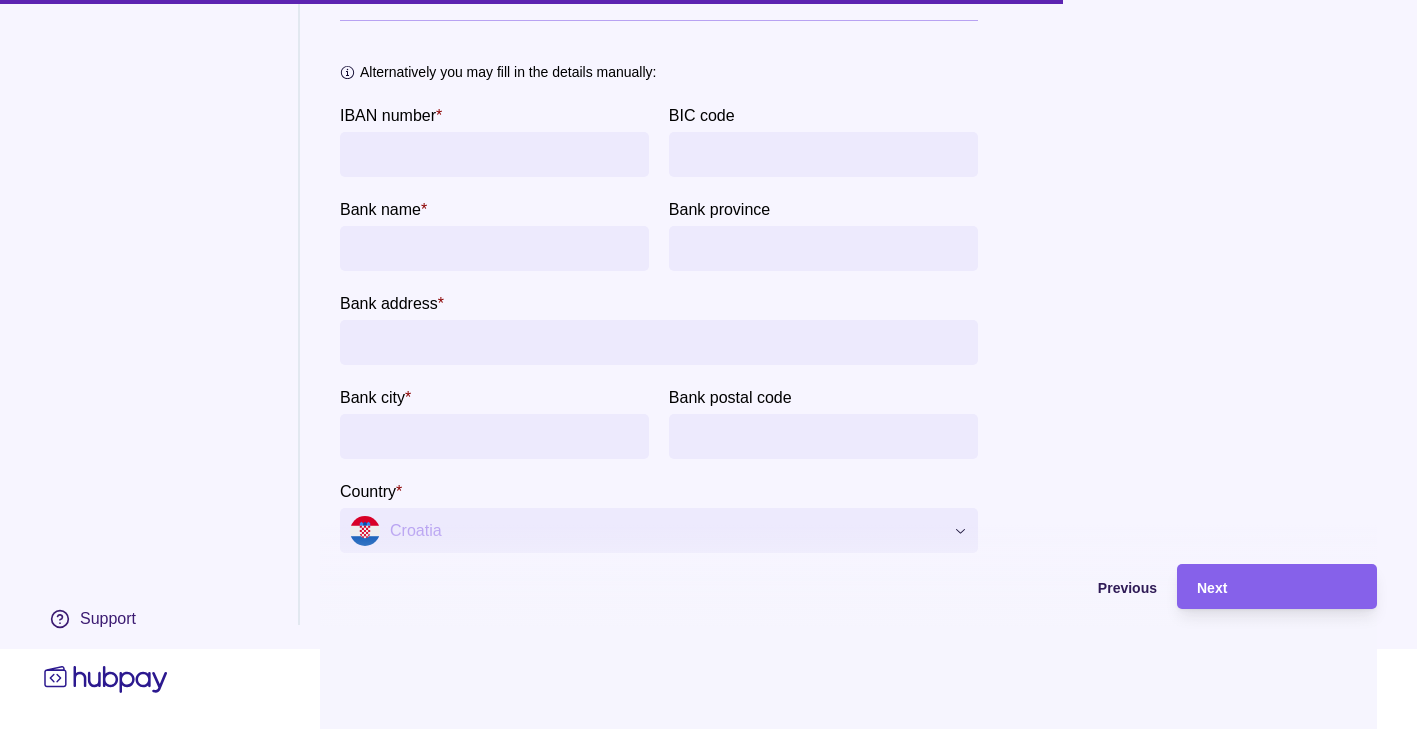 click on "IBAN number  *" at bounding box center [494, 154] 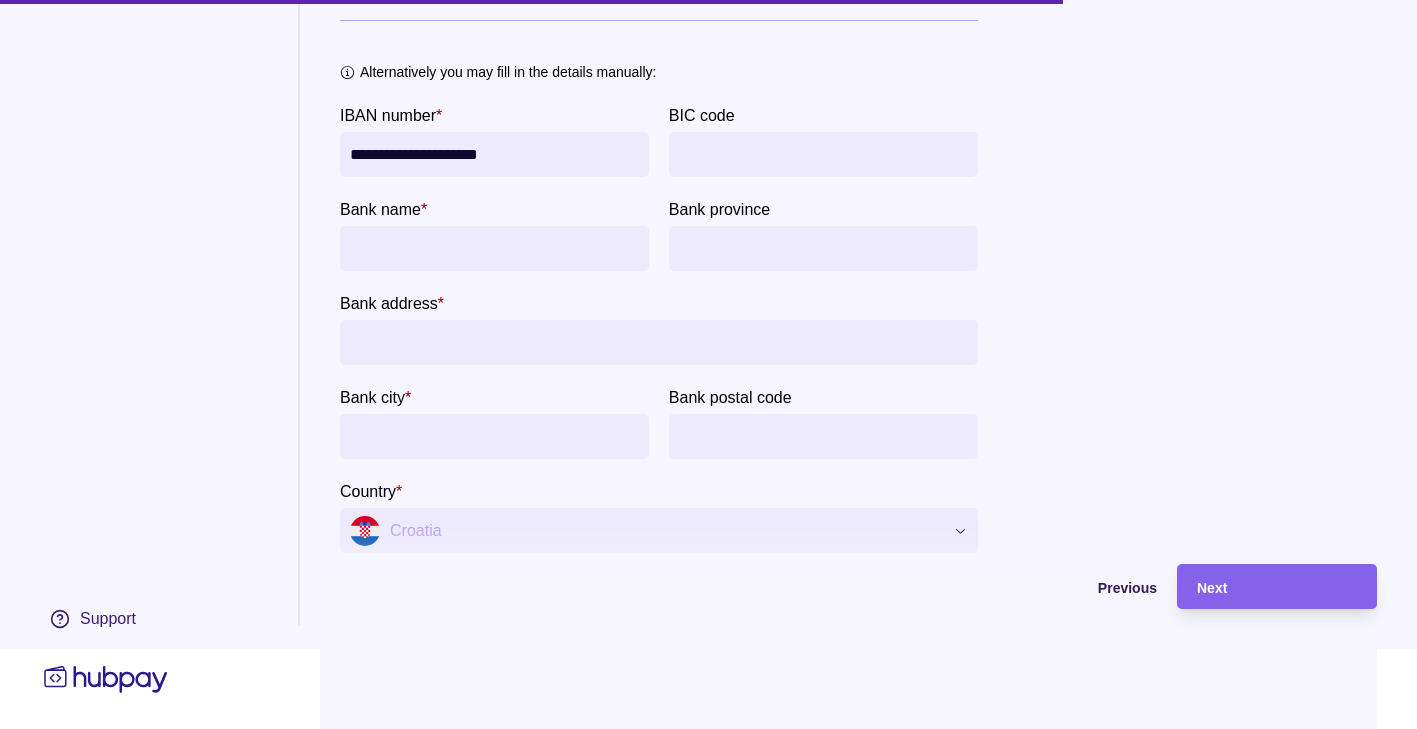type on "**********" 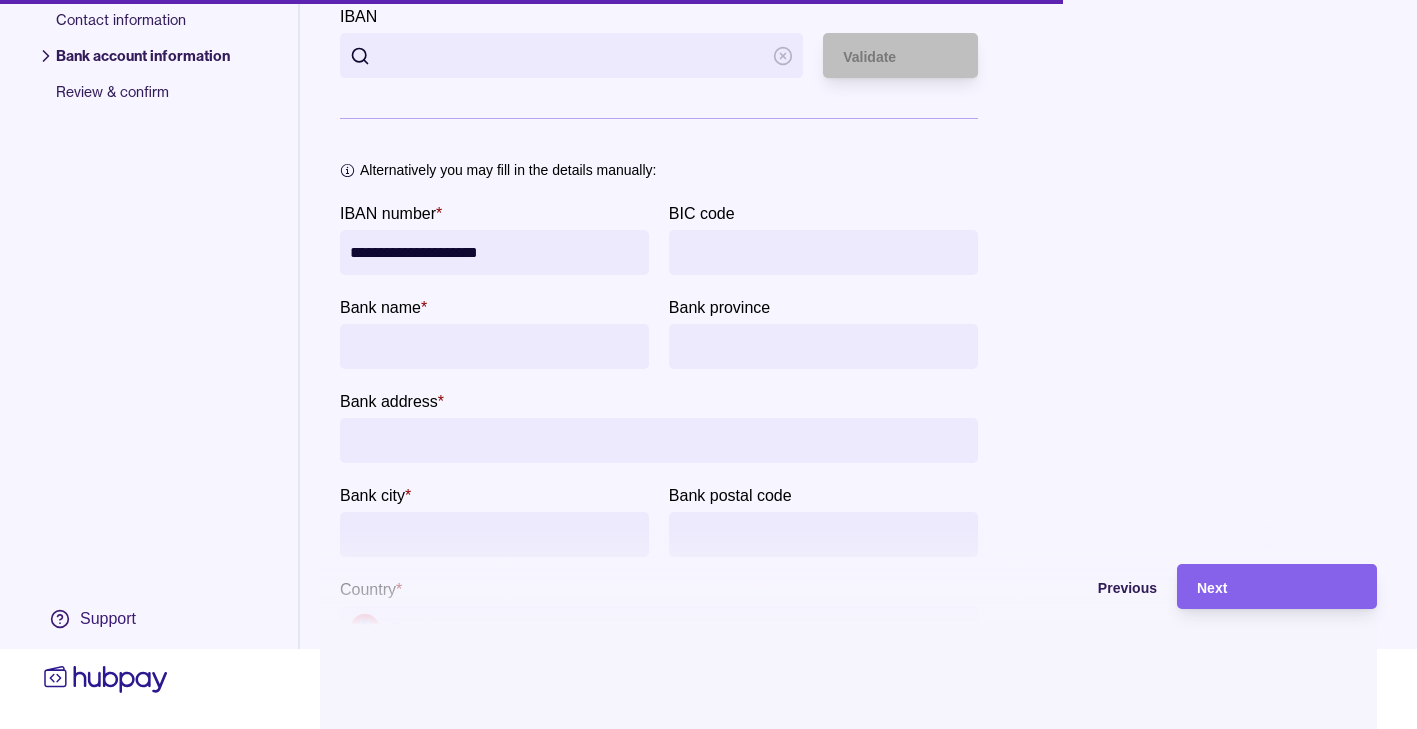 scroll, scrollTop: 0, scrollLeft: 0, axis: both 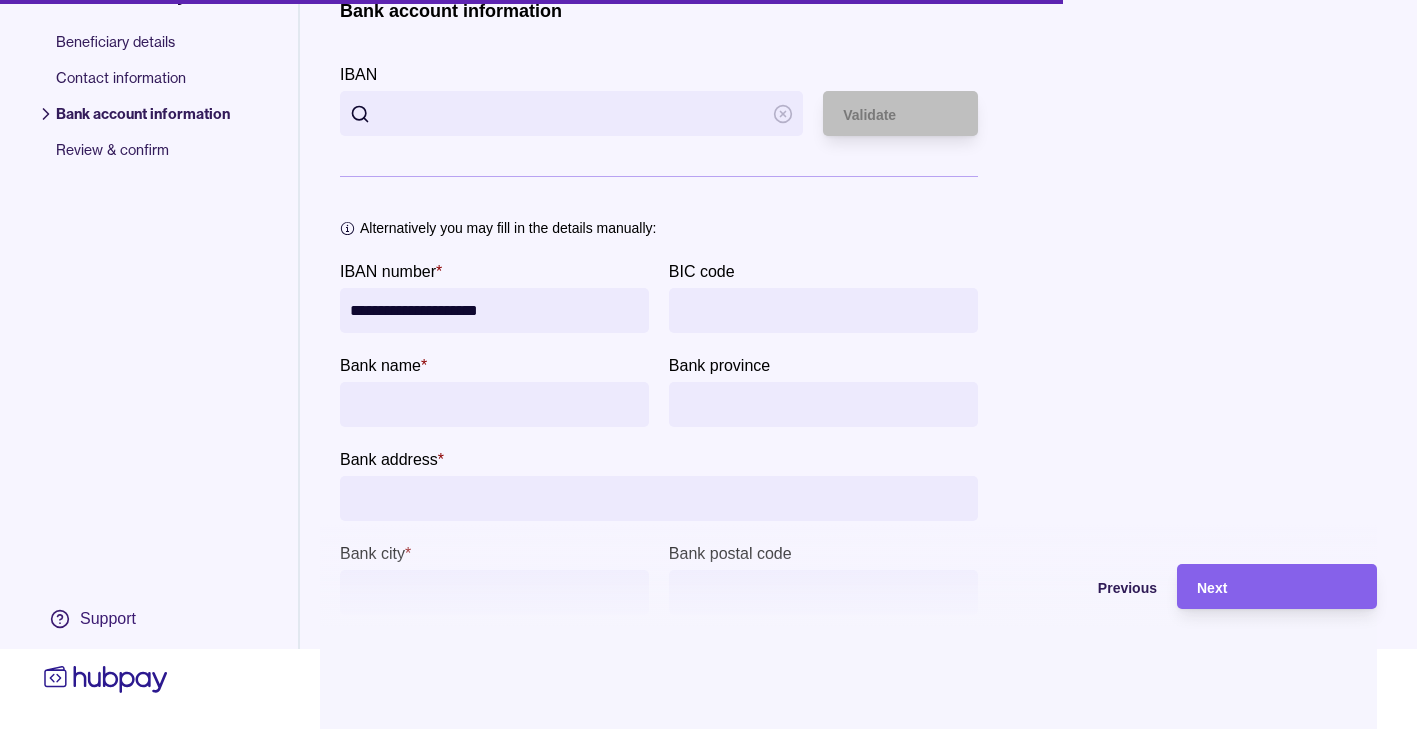 drag, startPoint x: 556, startPoint y: 315, endPoint x: 253, endPoint y: 284, distance: 304.5817 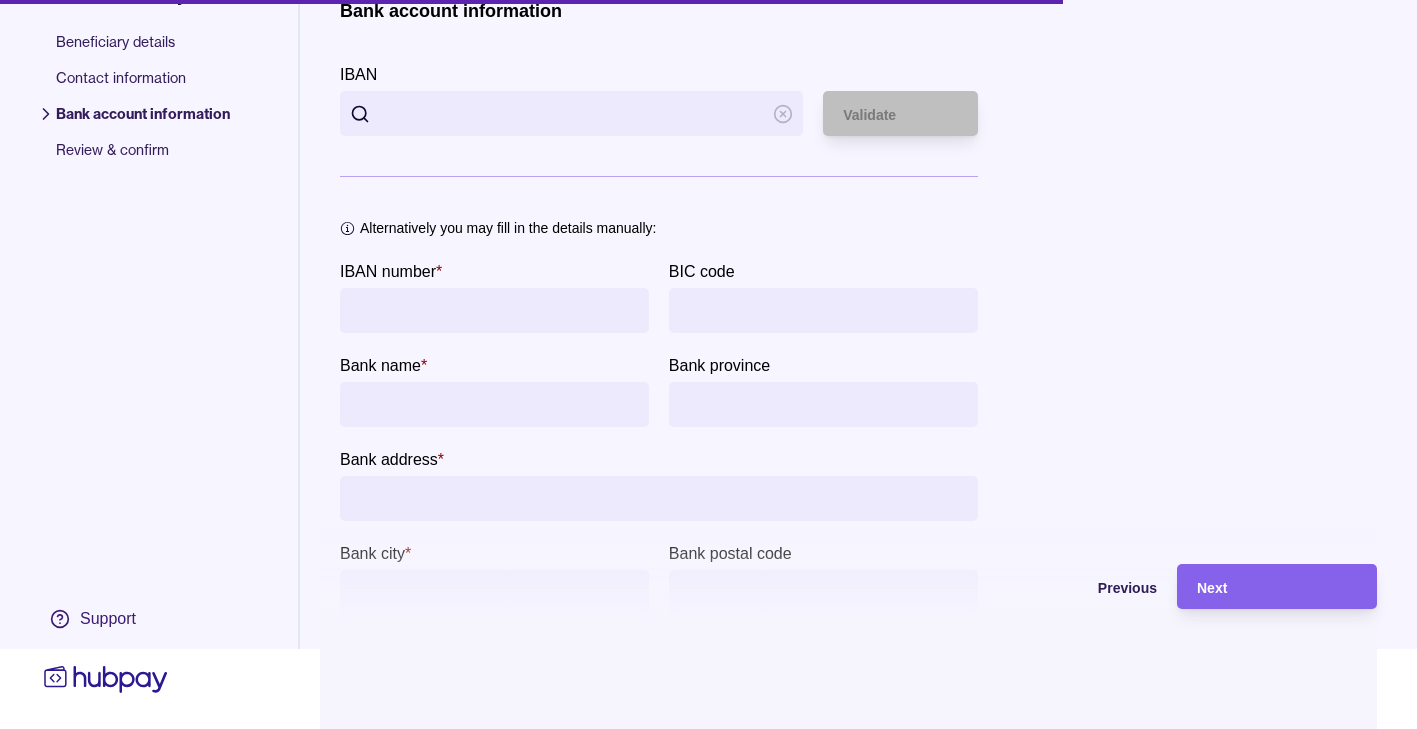 type 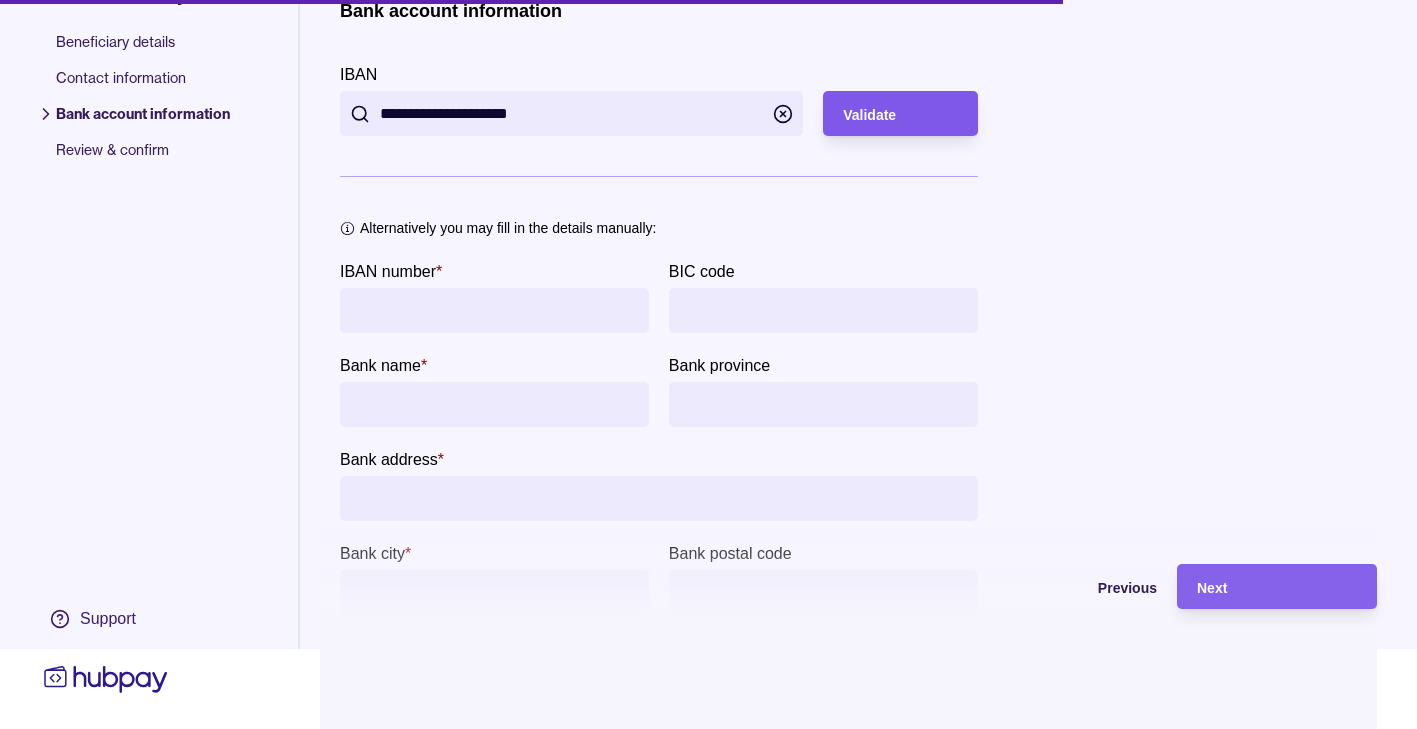 type on "**********" 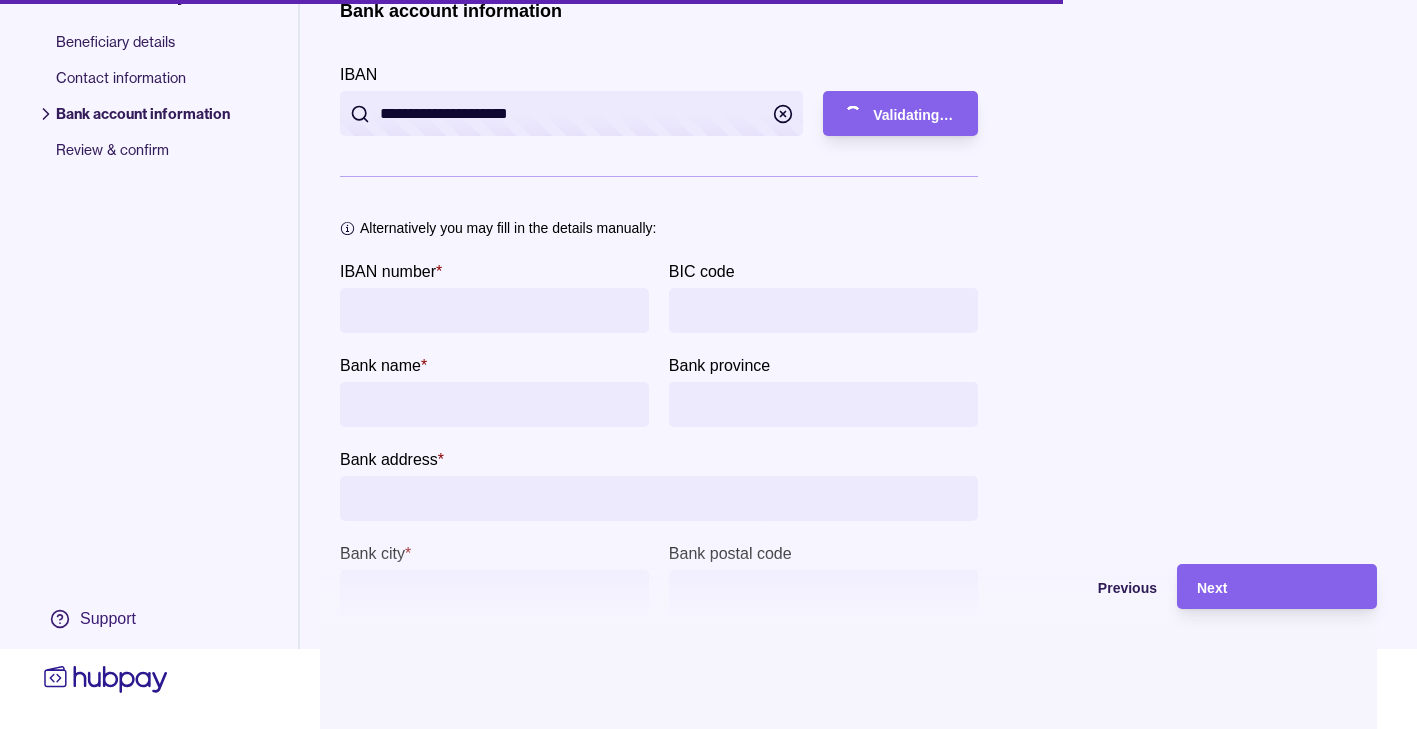 type on "**********" 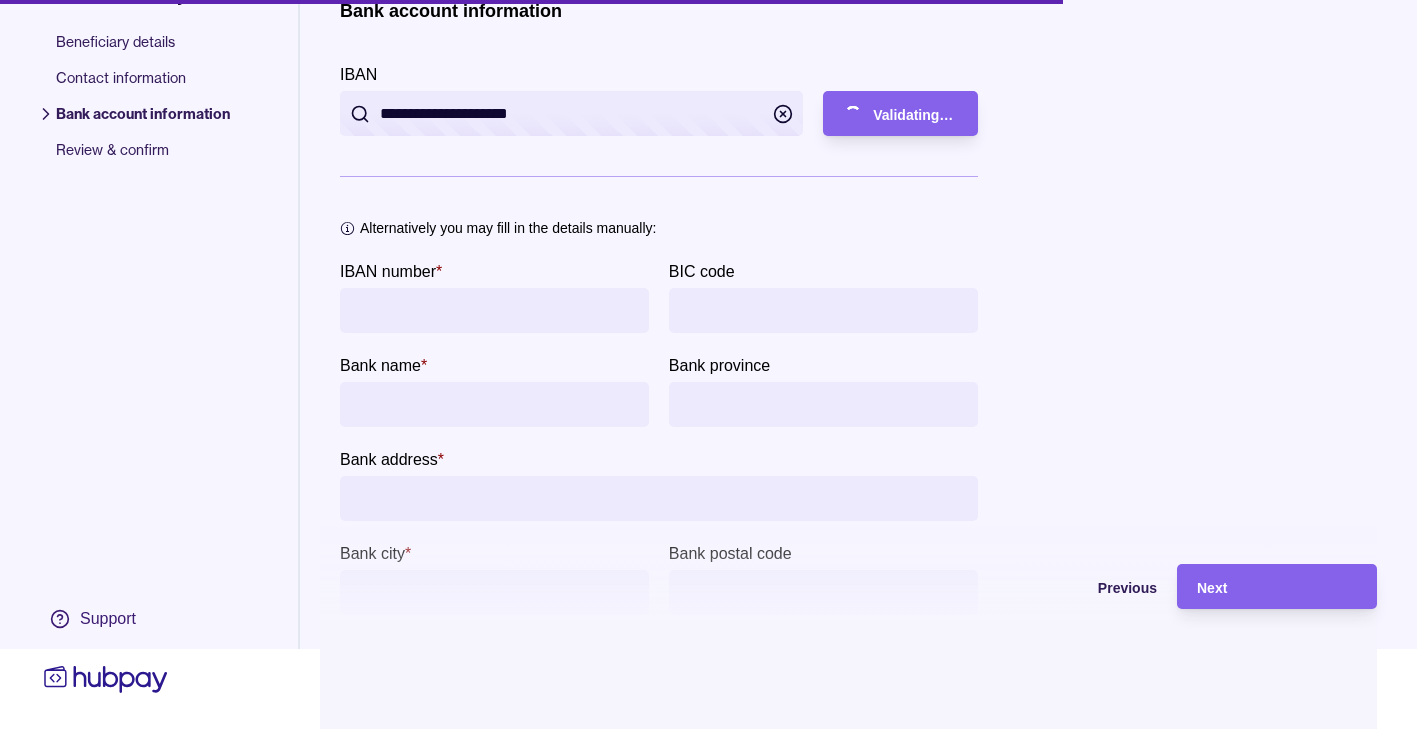type on "**********" 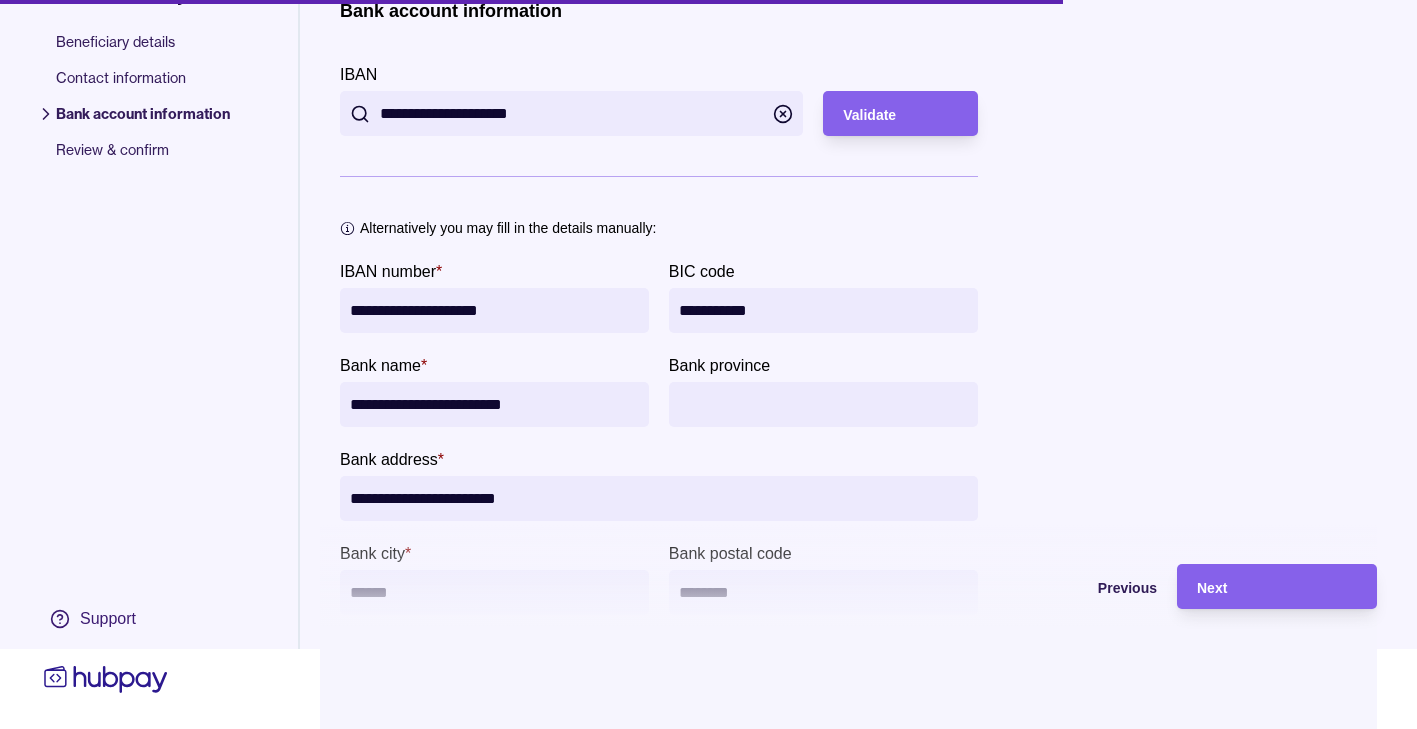 scroll, scrollTop: 213, scrollLeft: 0, axis: vertical 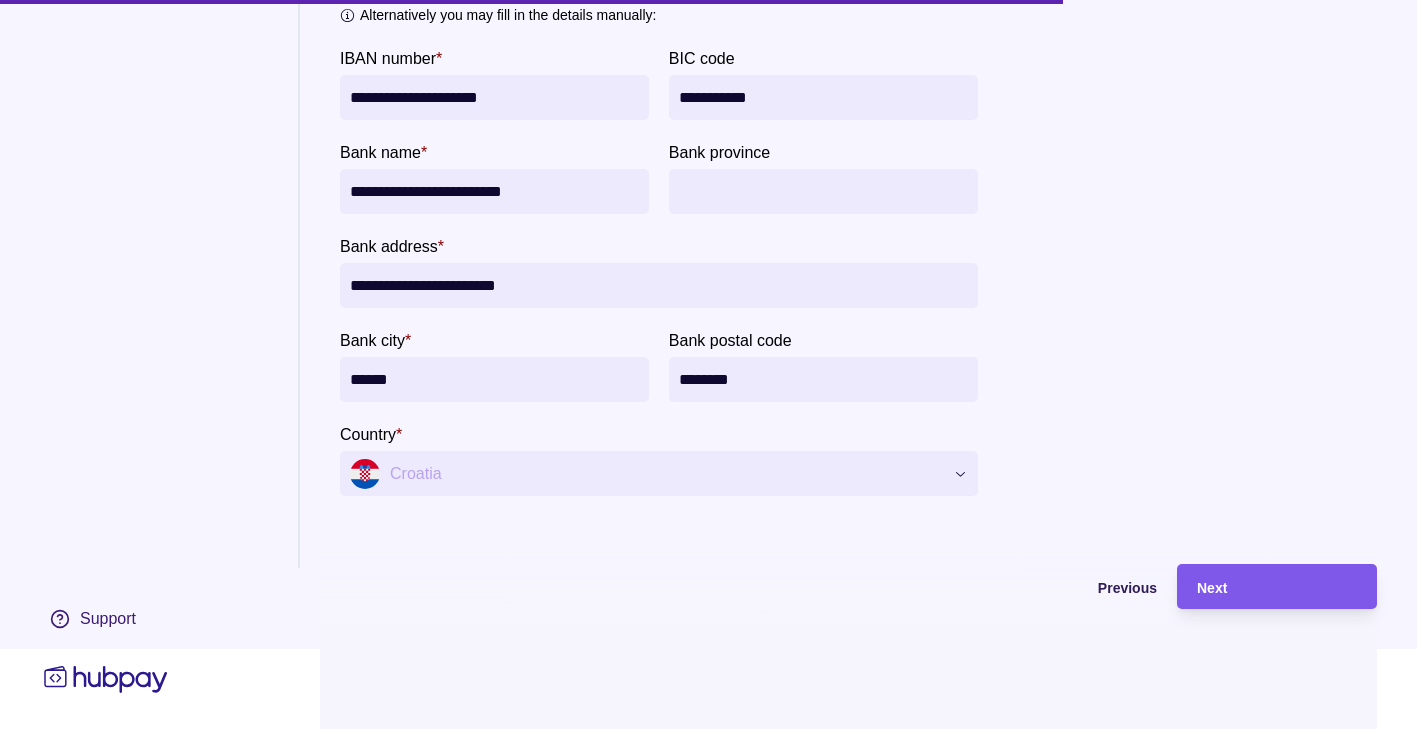 click on "Next" at bounding box center (1277, 587) 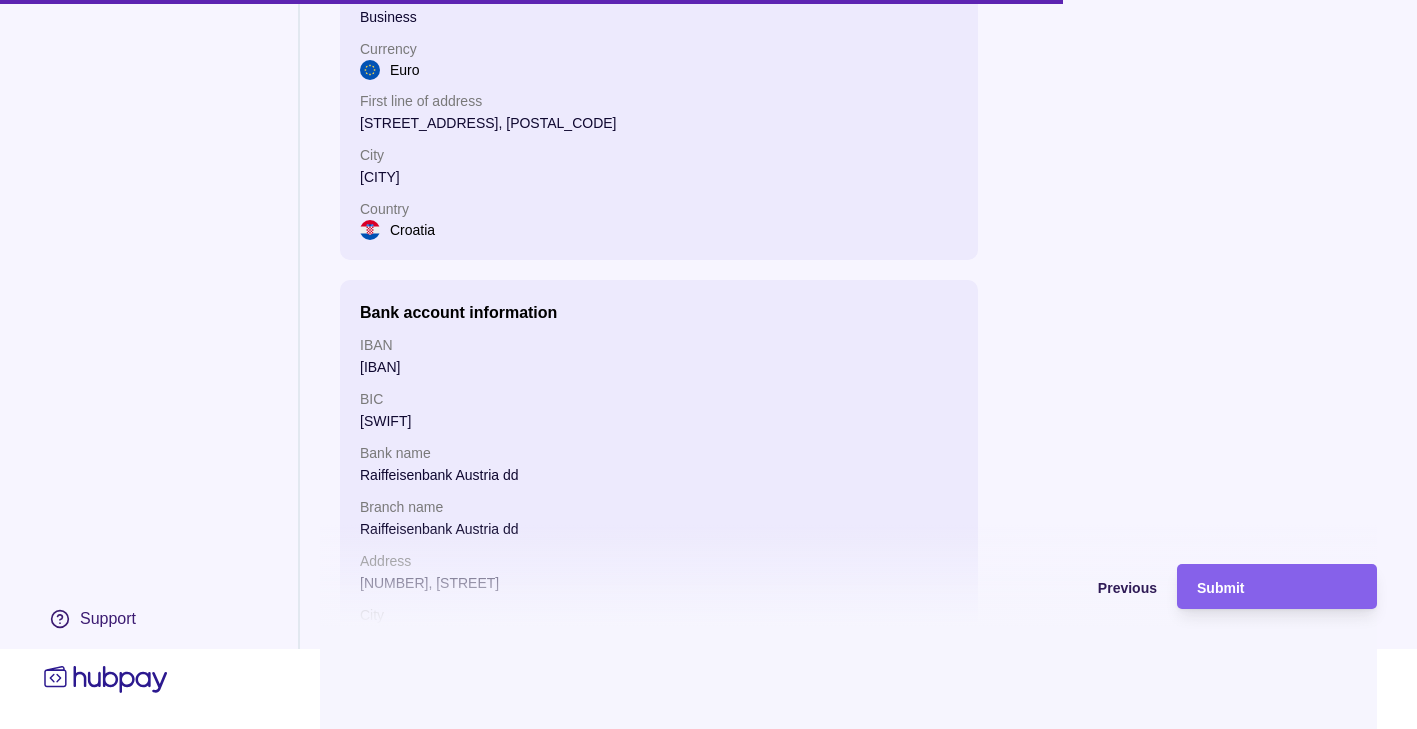 scroll, scrollTop: 95, scrollLeft: 0, axis: vertical 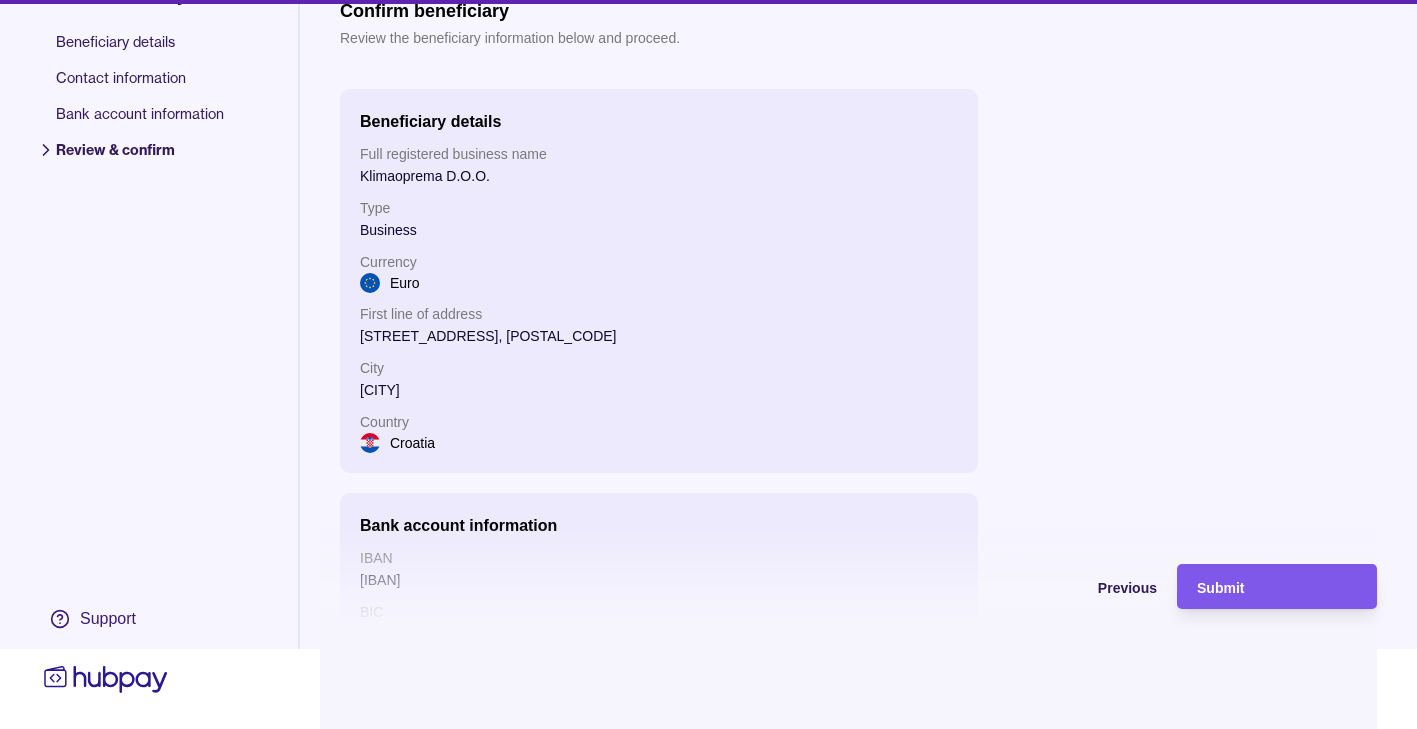 click on "Submit" at bounding box center (1262, 586) 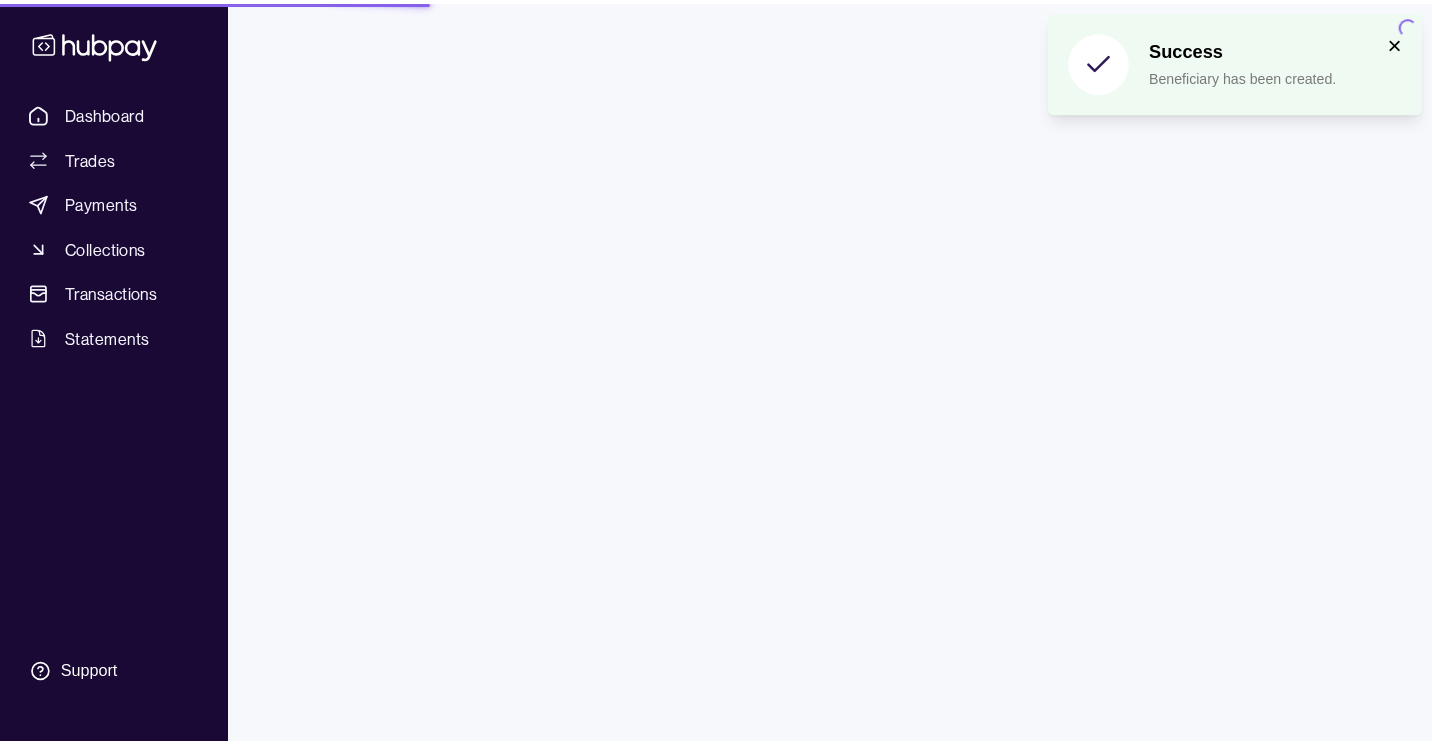 scroll, scrollTop: 0, scrollLeft: 0, axis: both 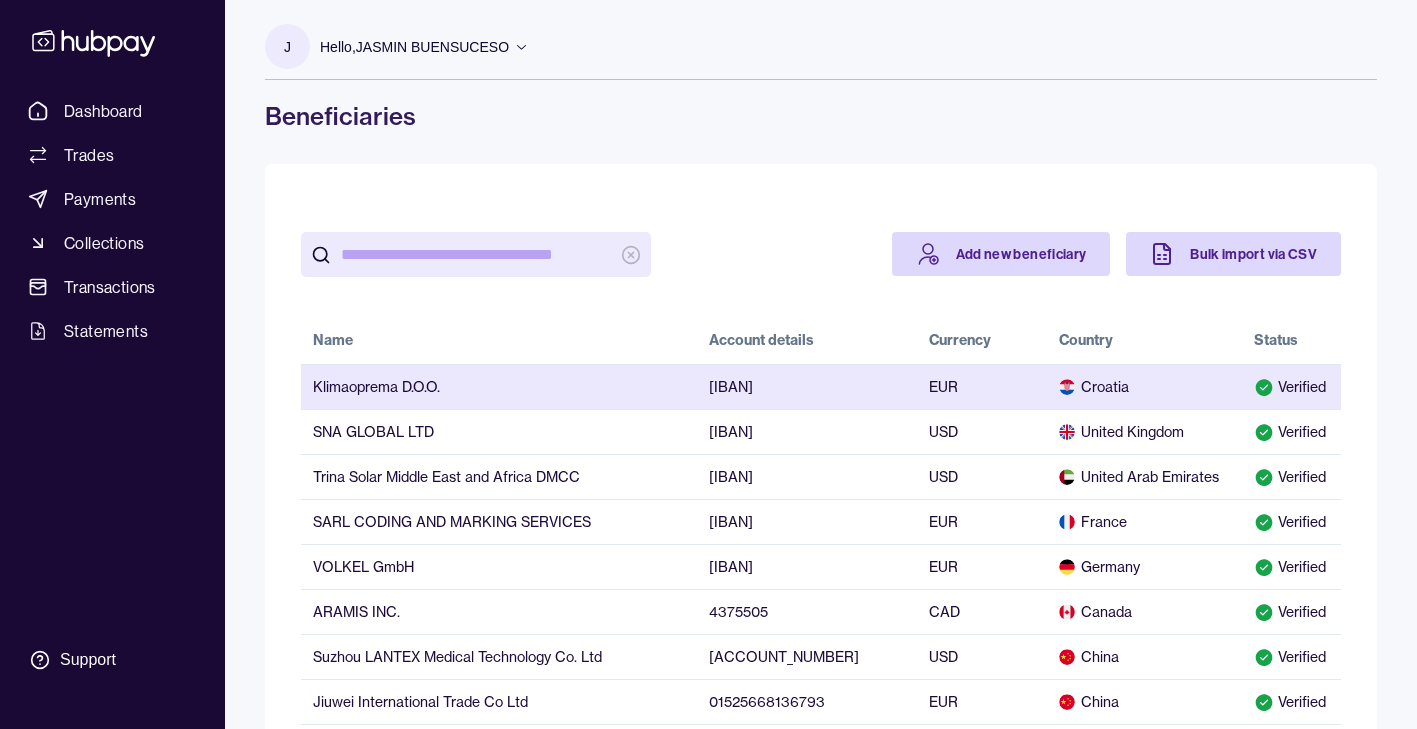 click on "[IBAN]" at bounding box center (807, 386) 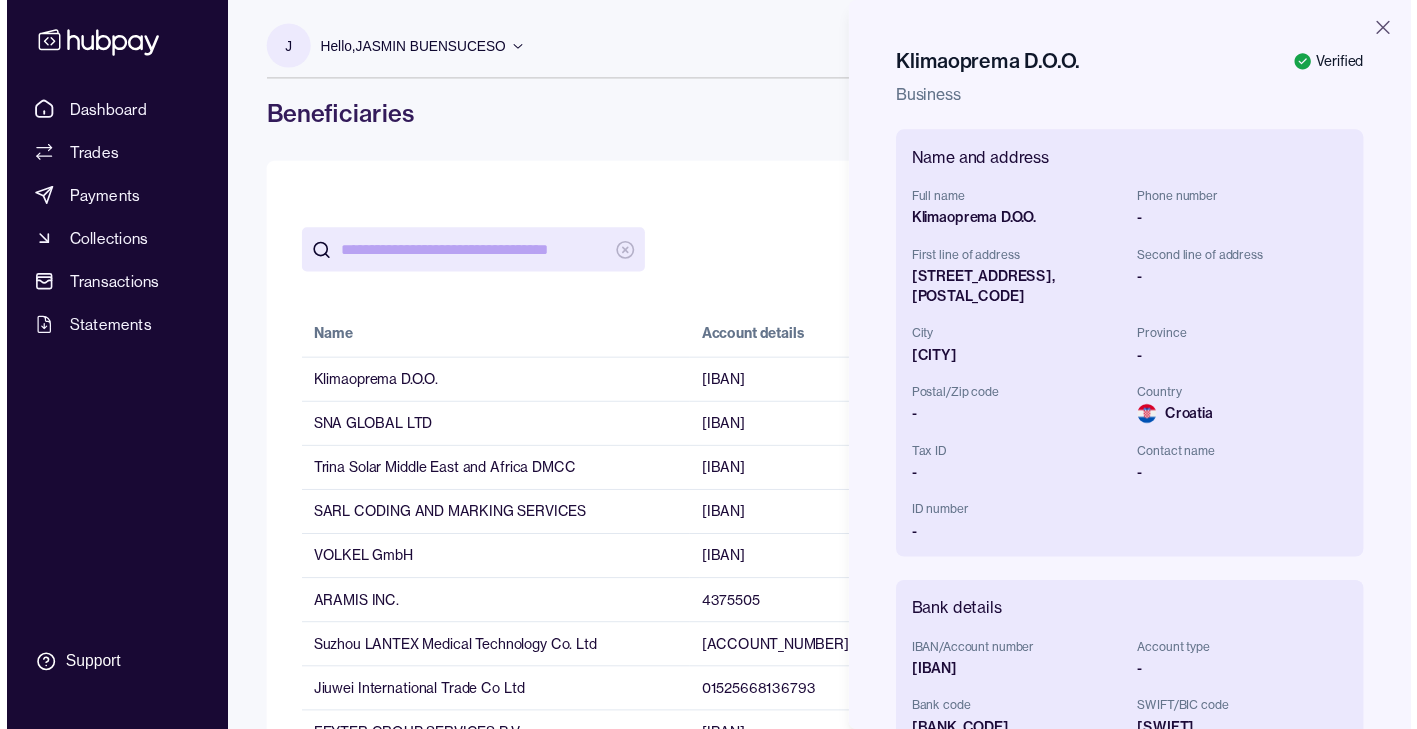scroll, scrollTop: 400, scrollLeft: 0, axis: vertical 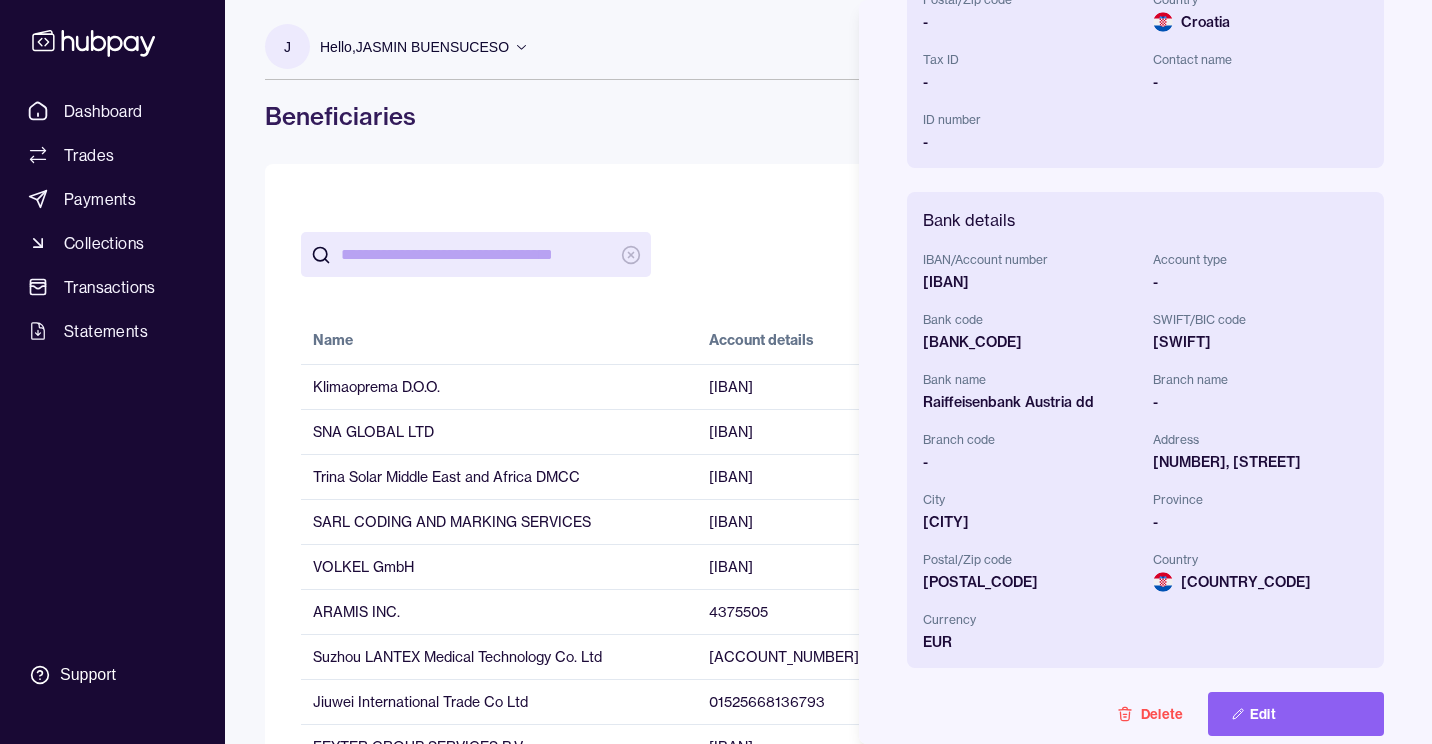 click on "[SWIFT]" at bounding box center [1261, 342] 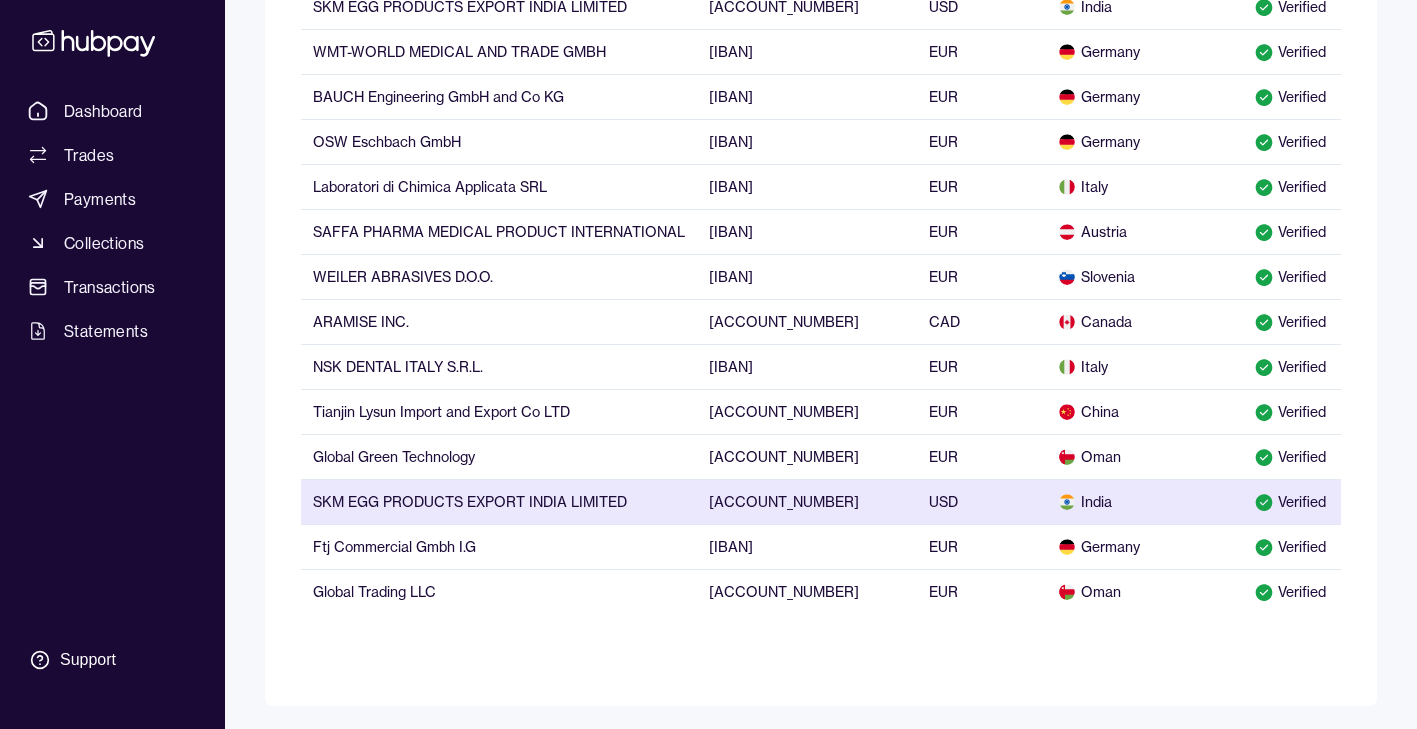 click on "SKM EGG PRODUCTS EXPORT INDIA LIMITED" at bounding box center (499, 501) 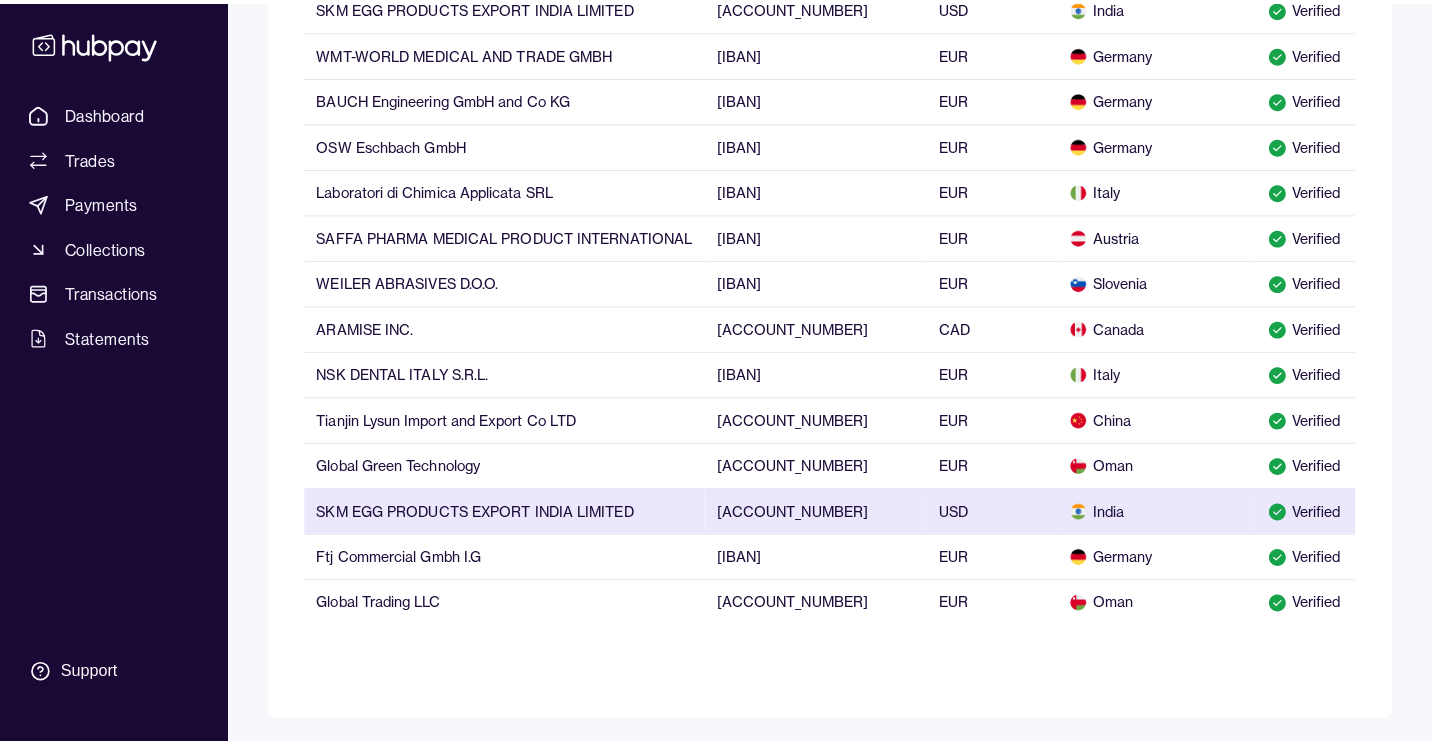 scroll, scrollTop: 1040, scrollLeft: 0, axis: vertical 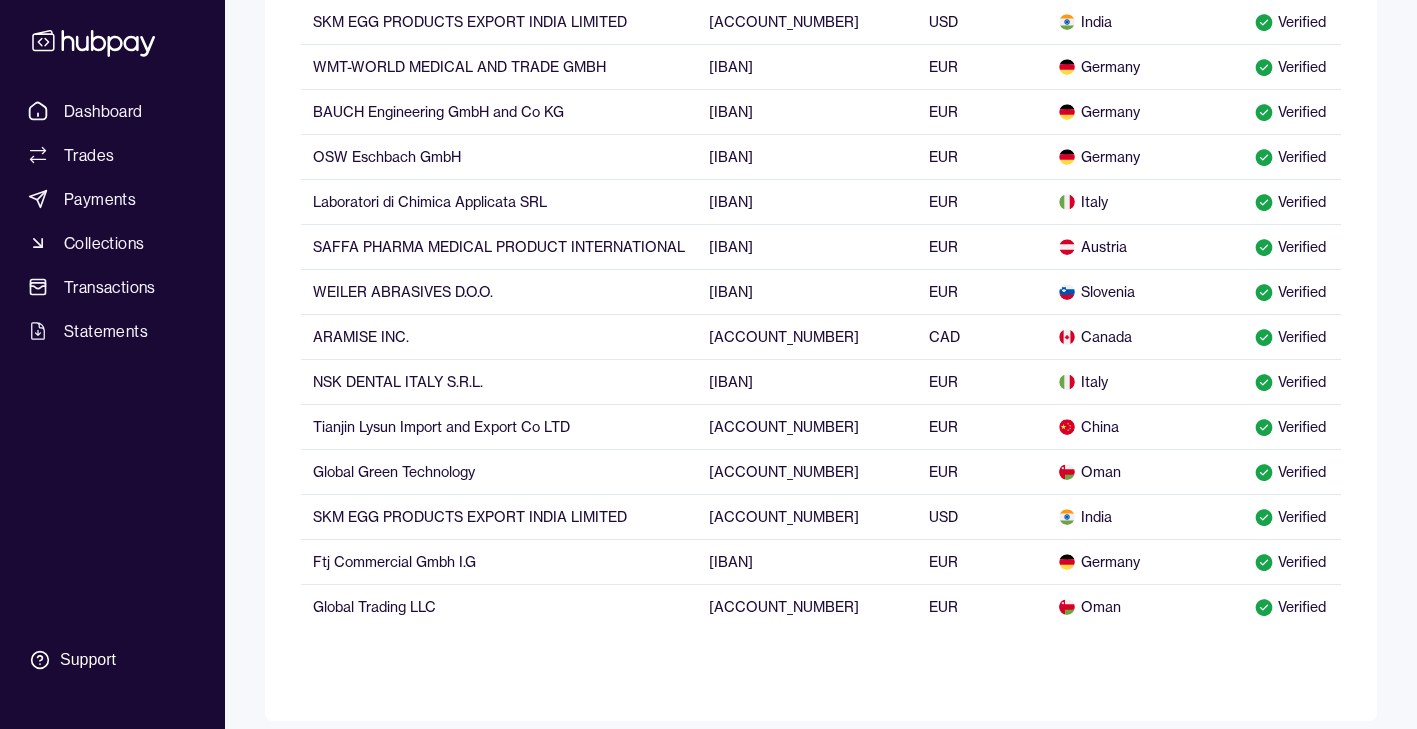 click on "Global Green Technology" at bounding box center (499, 471) 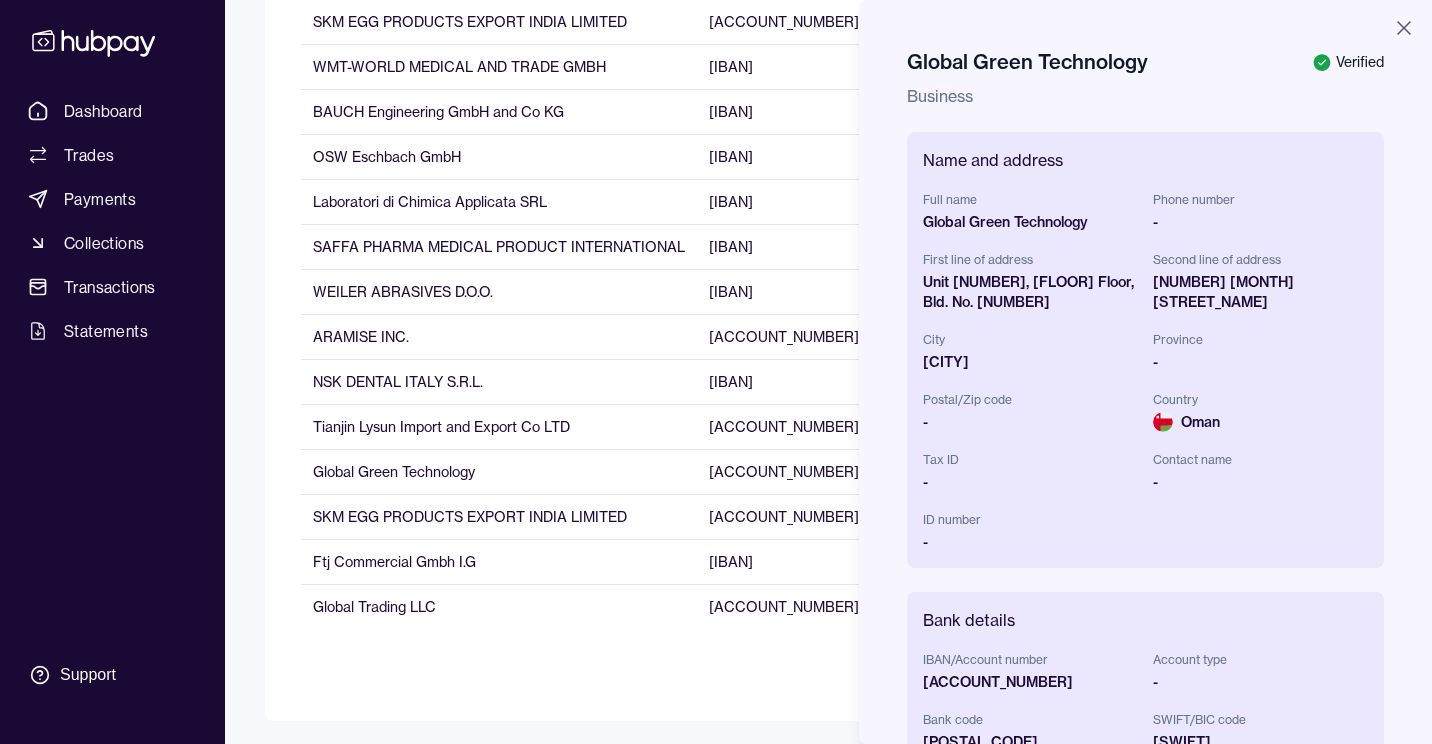 type 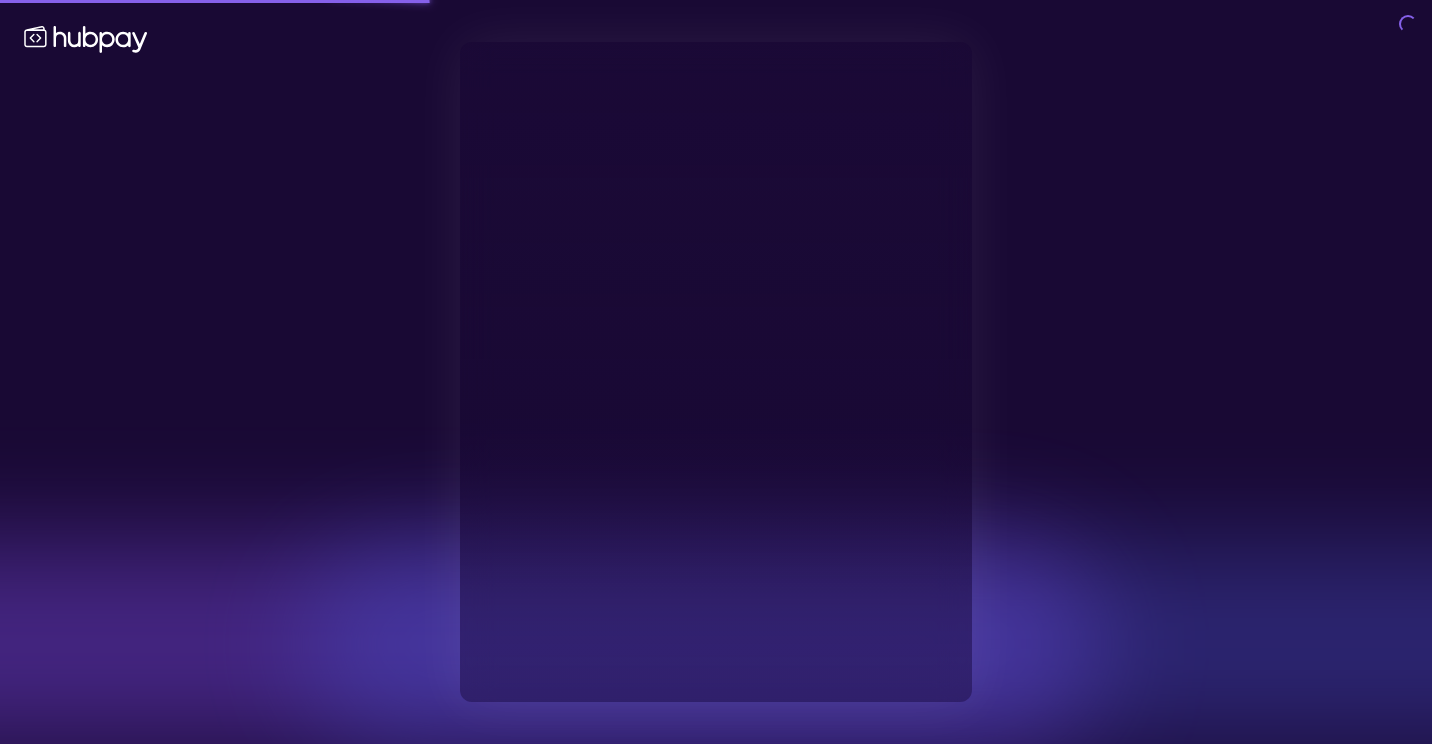 type on "**********" 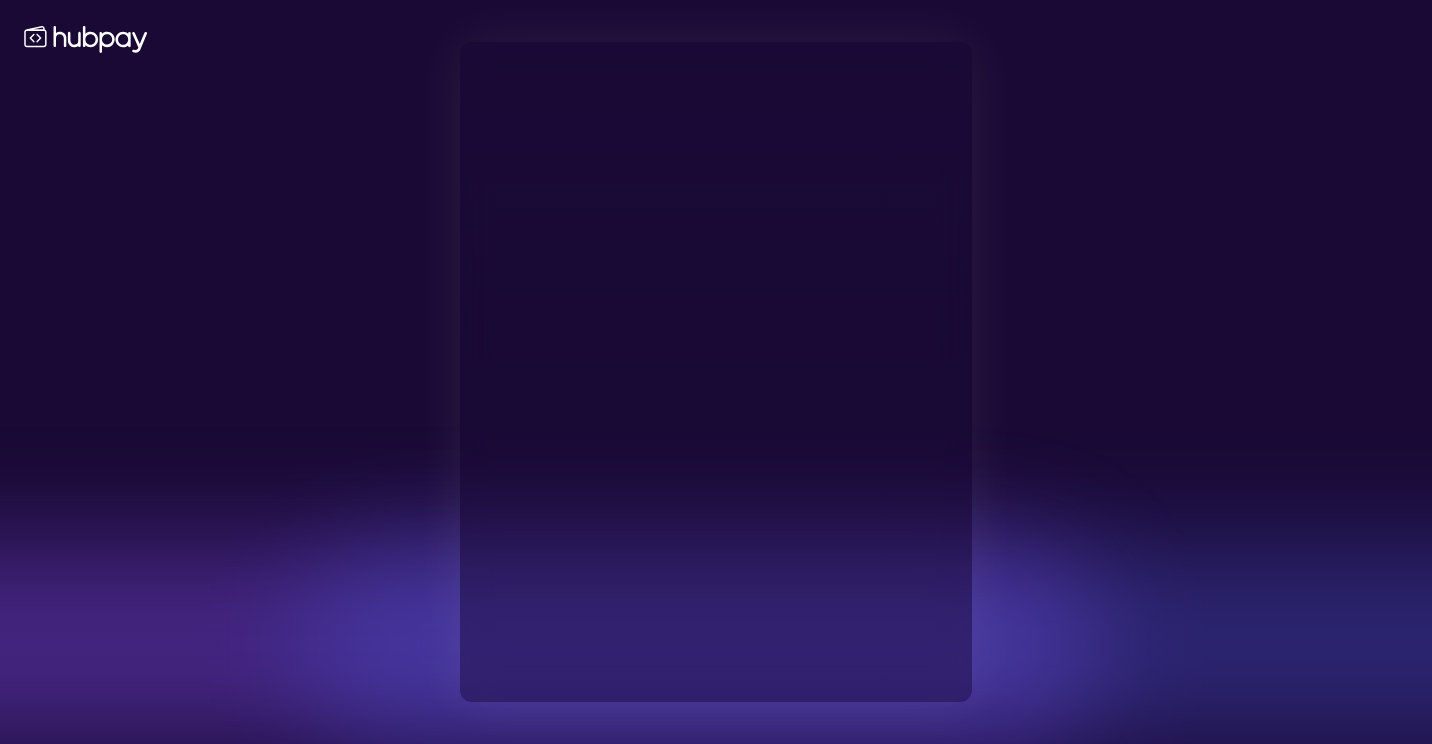 scroll, scrollTop: 0, scrollLeft: 0, axis: both 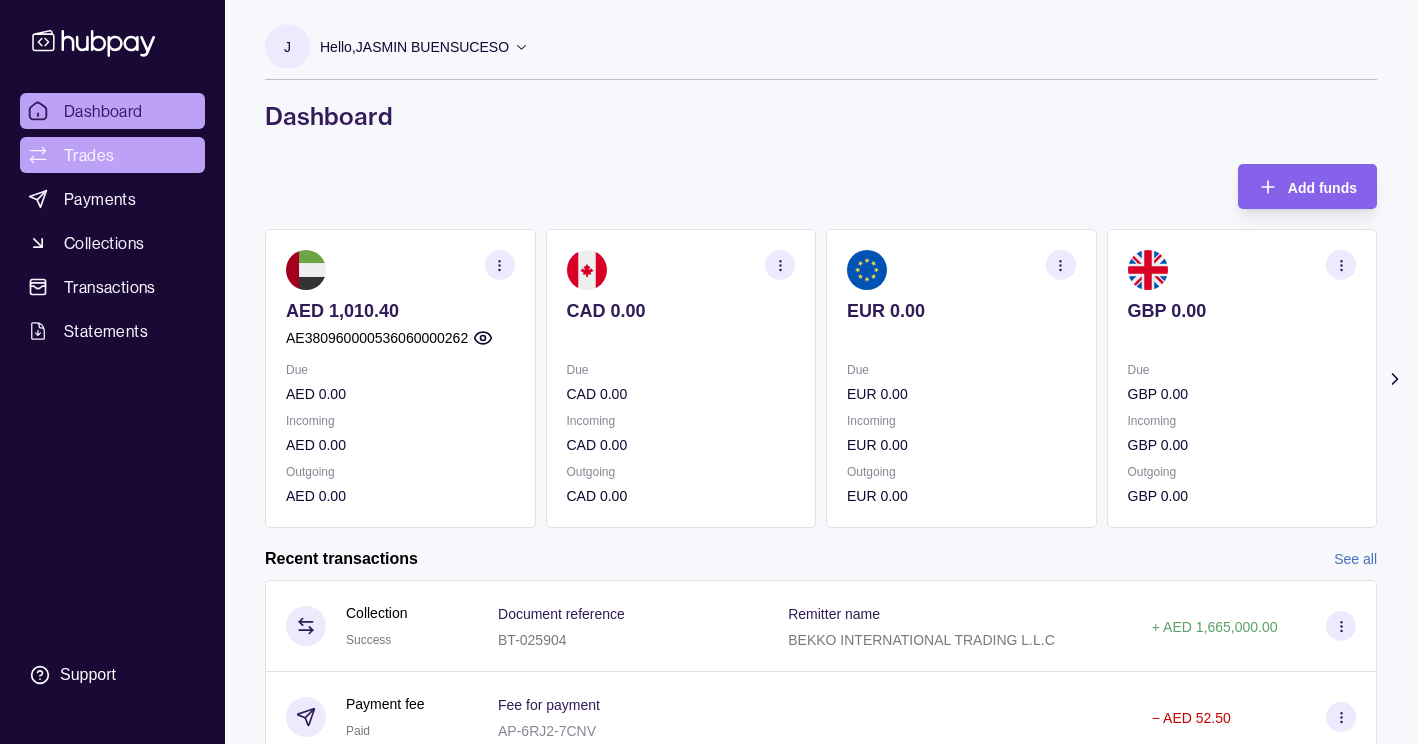 click on "Trades" at bounding box center [89, 155] 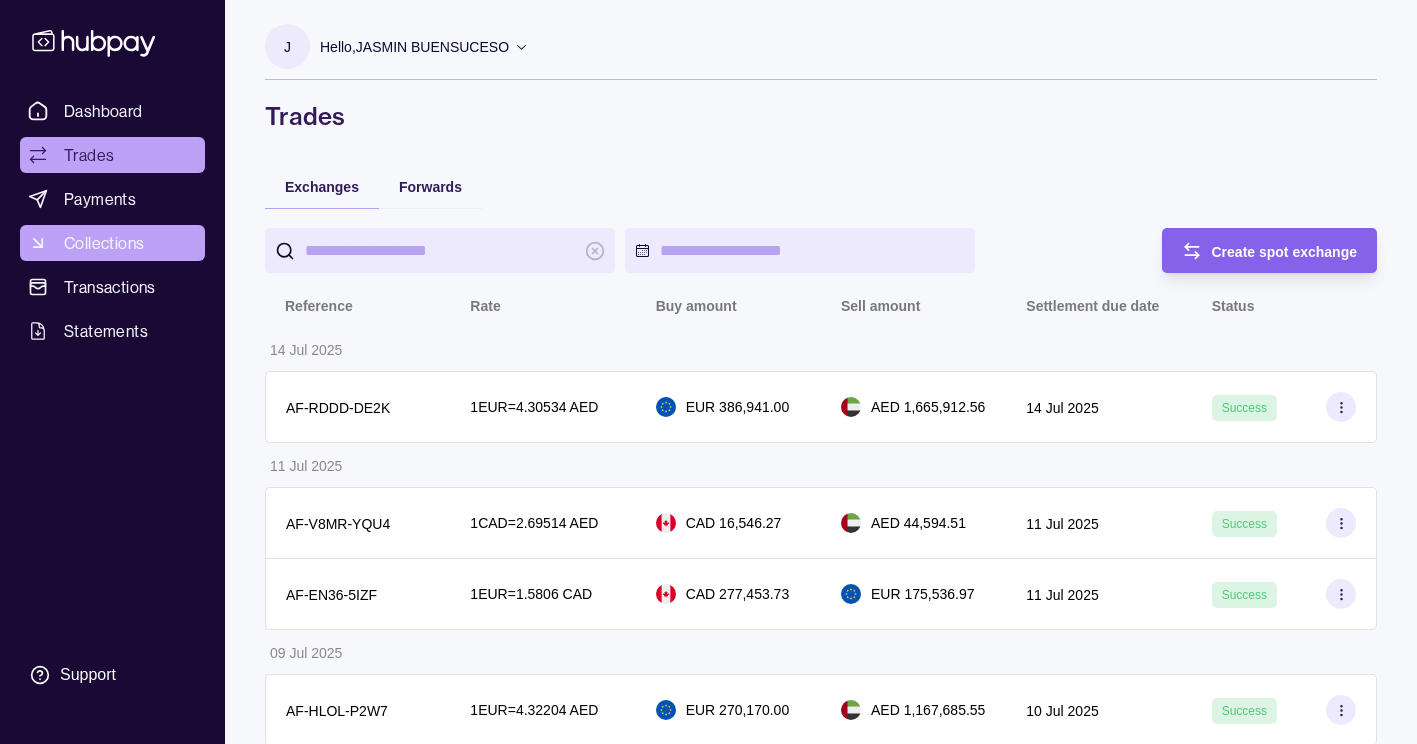 click on "Collections" at bounding box center [104, 243] 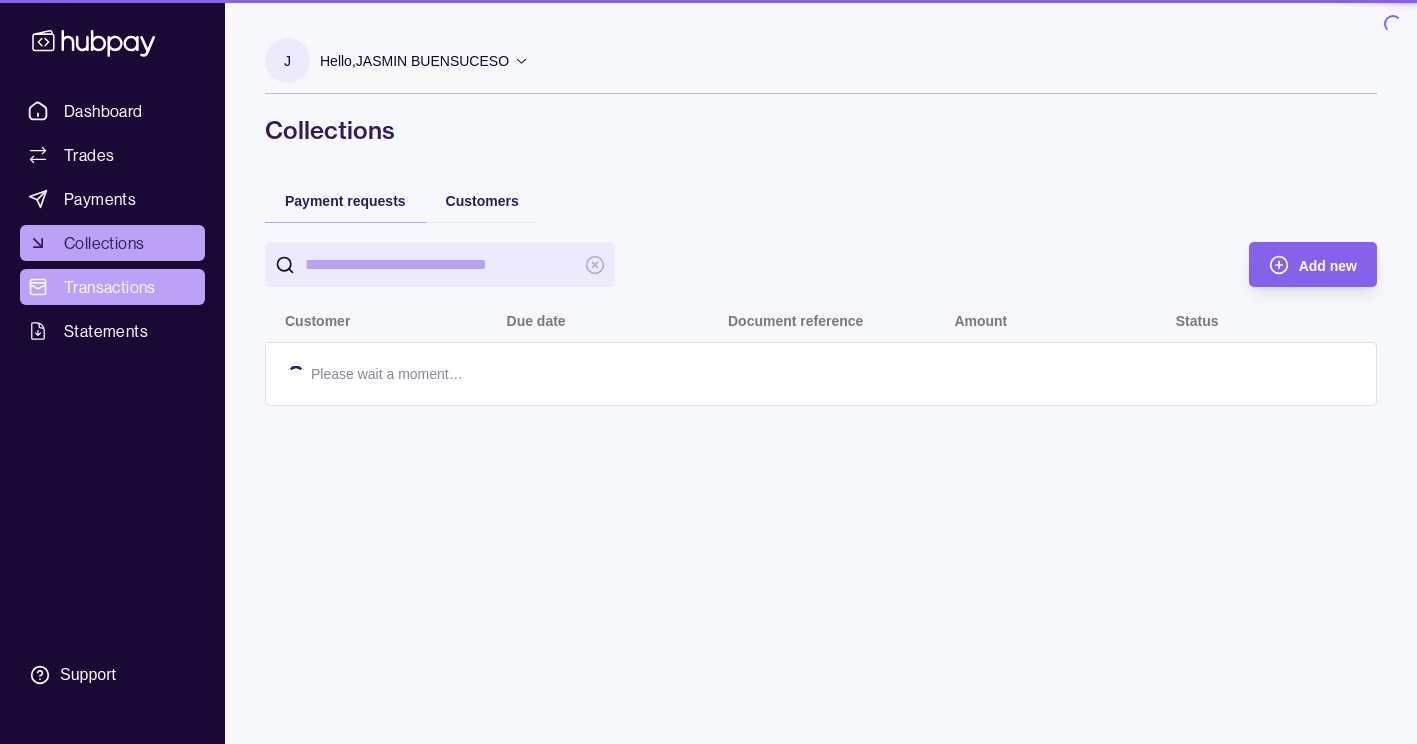 click on "Transactions" at bounding box center [110, 287] 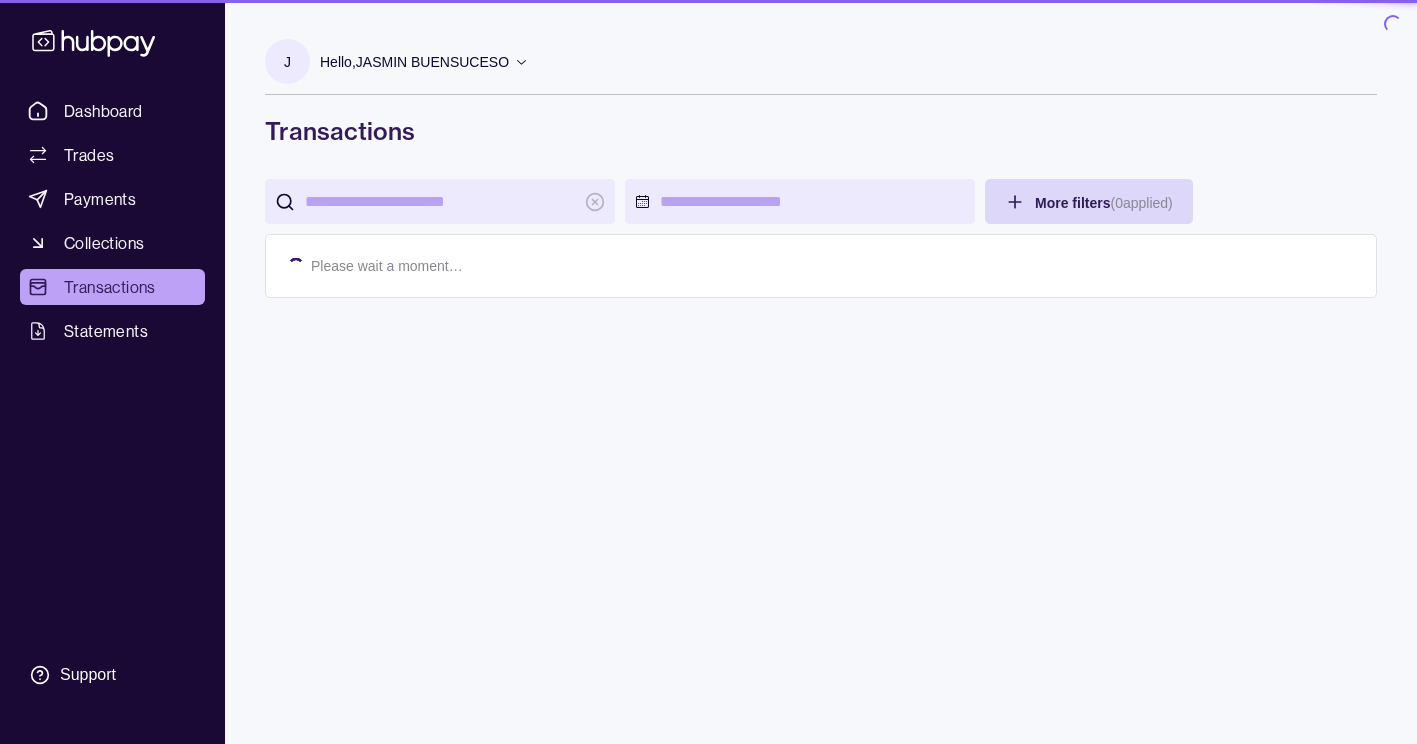 click on "Payments" at bounding box center (100, 199) 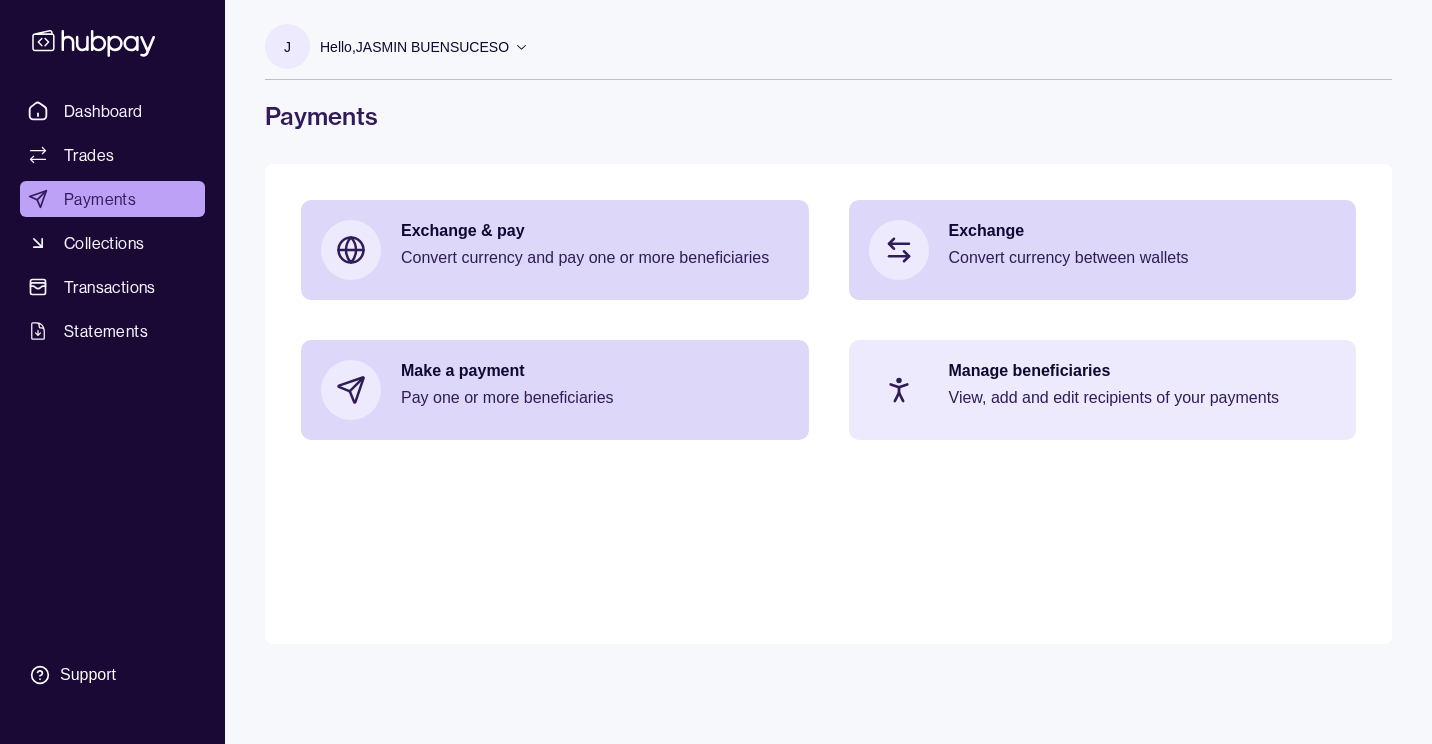 click on "View, add and edit recipients of your payments" at bounding box center [1143, 398] 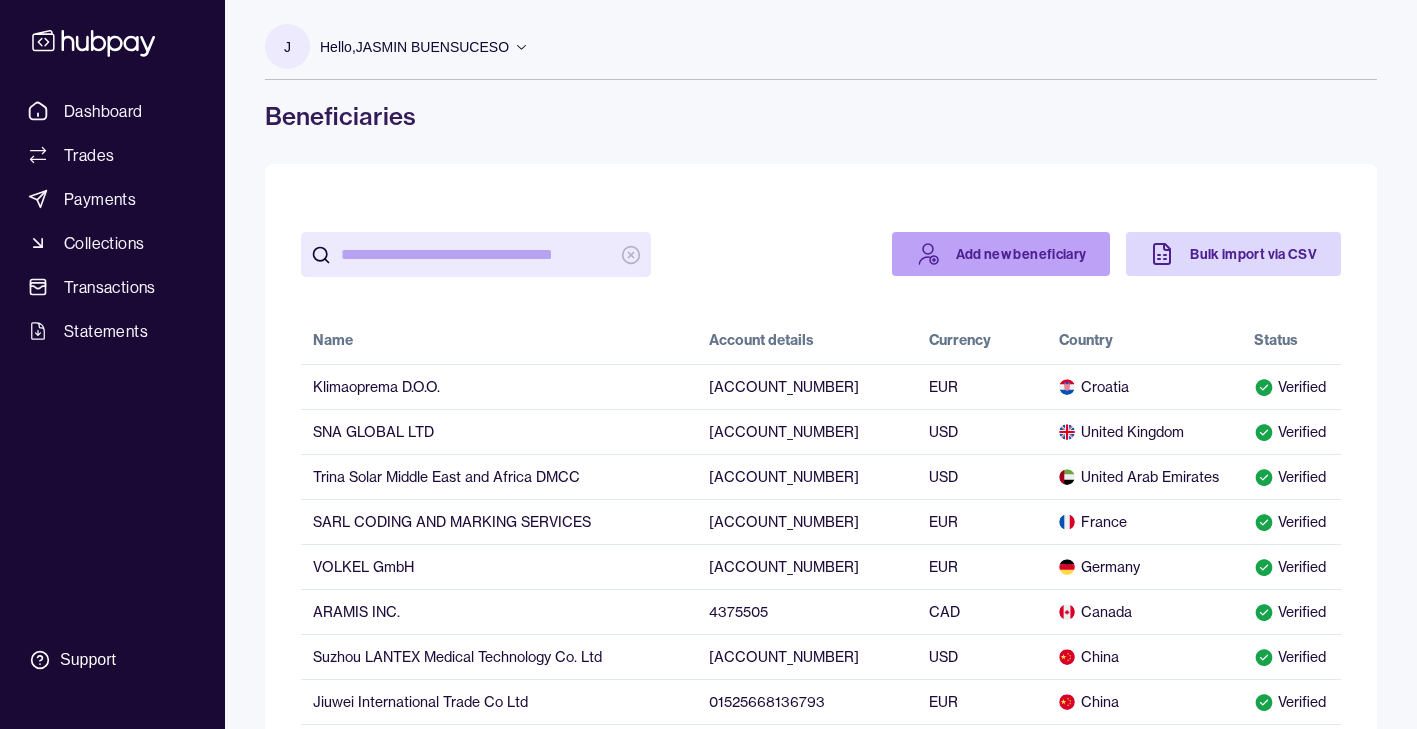 click on "Add new beneficiary" at bounding box center [1001, 254] 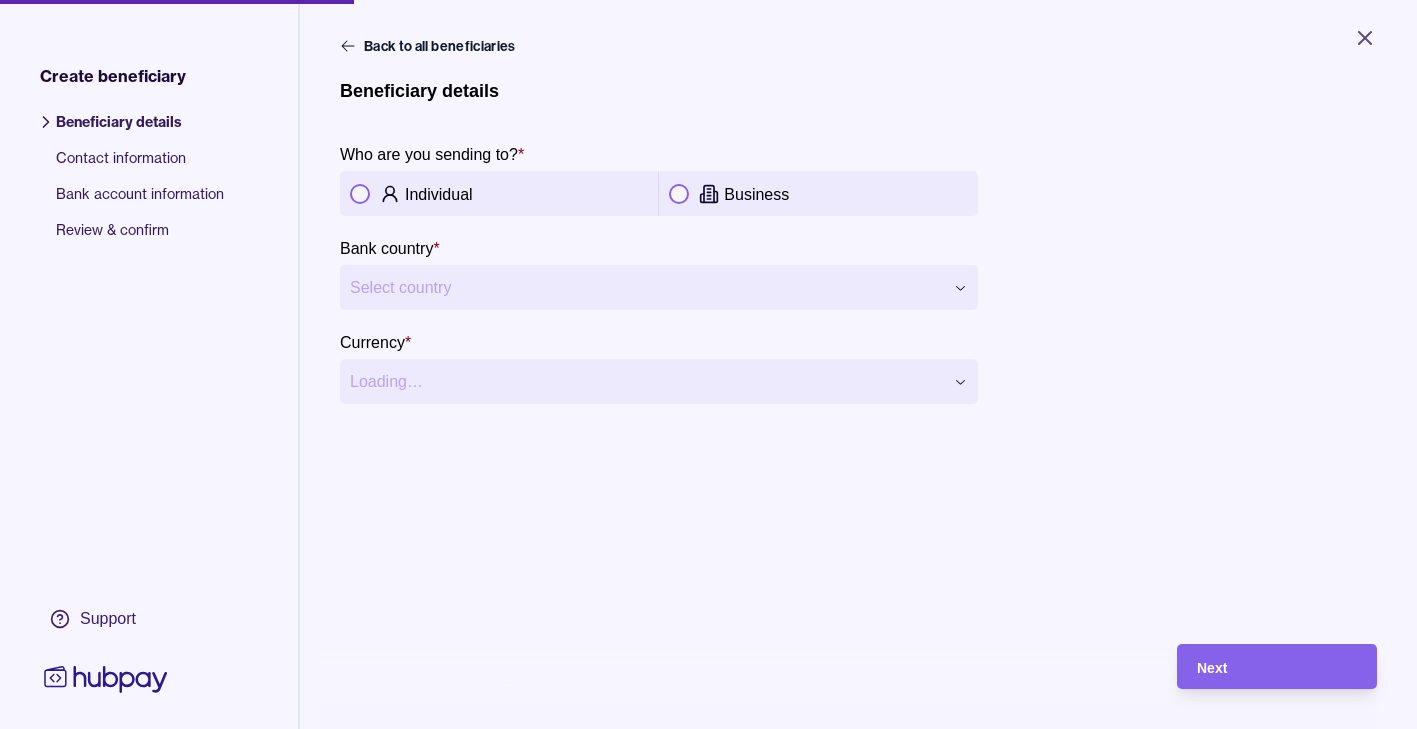 click at bounding box center (679, 194) 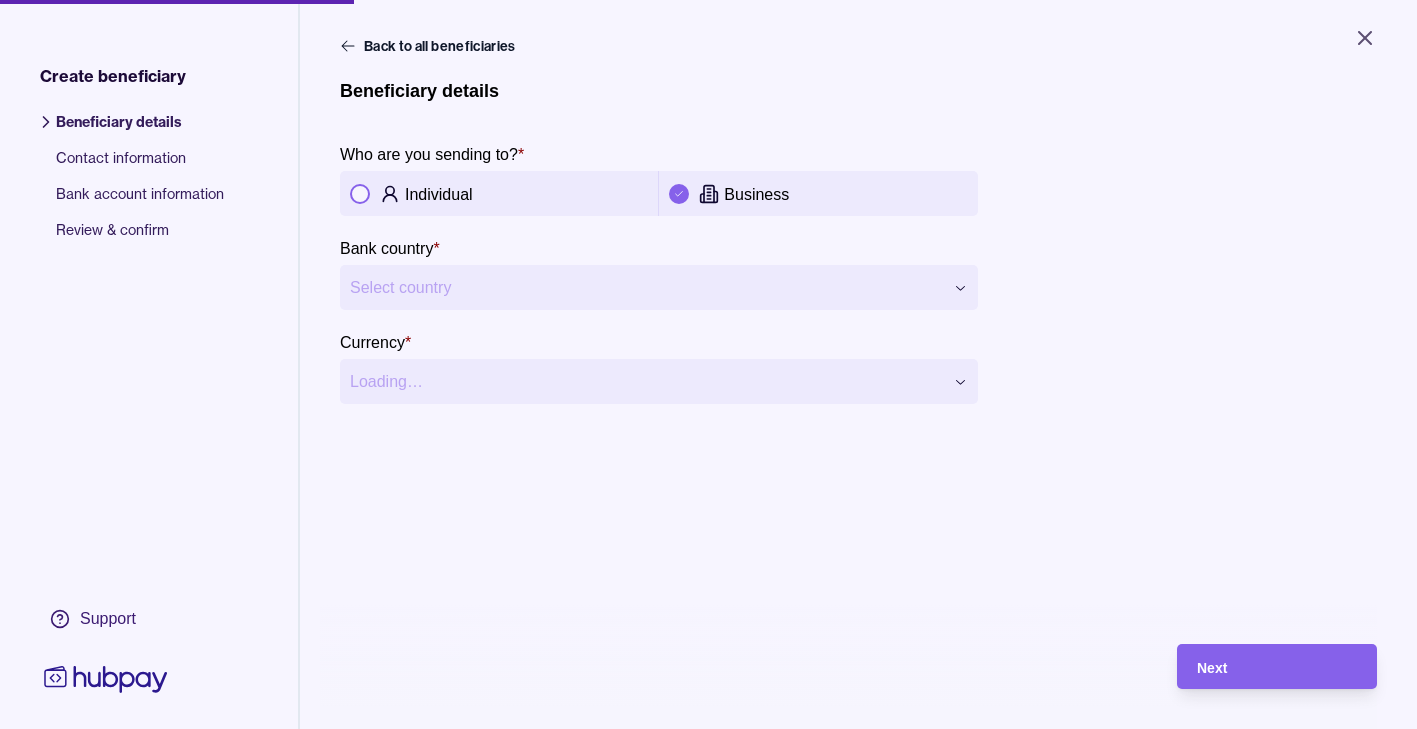 click on "**********" at bounding box center [708, 364] 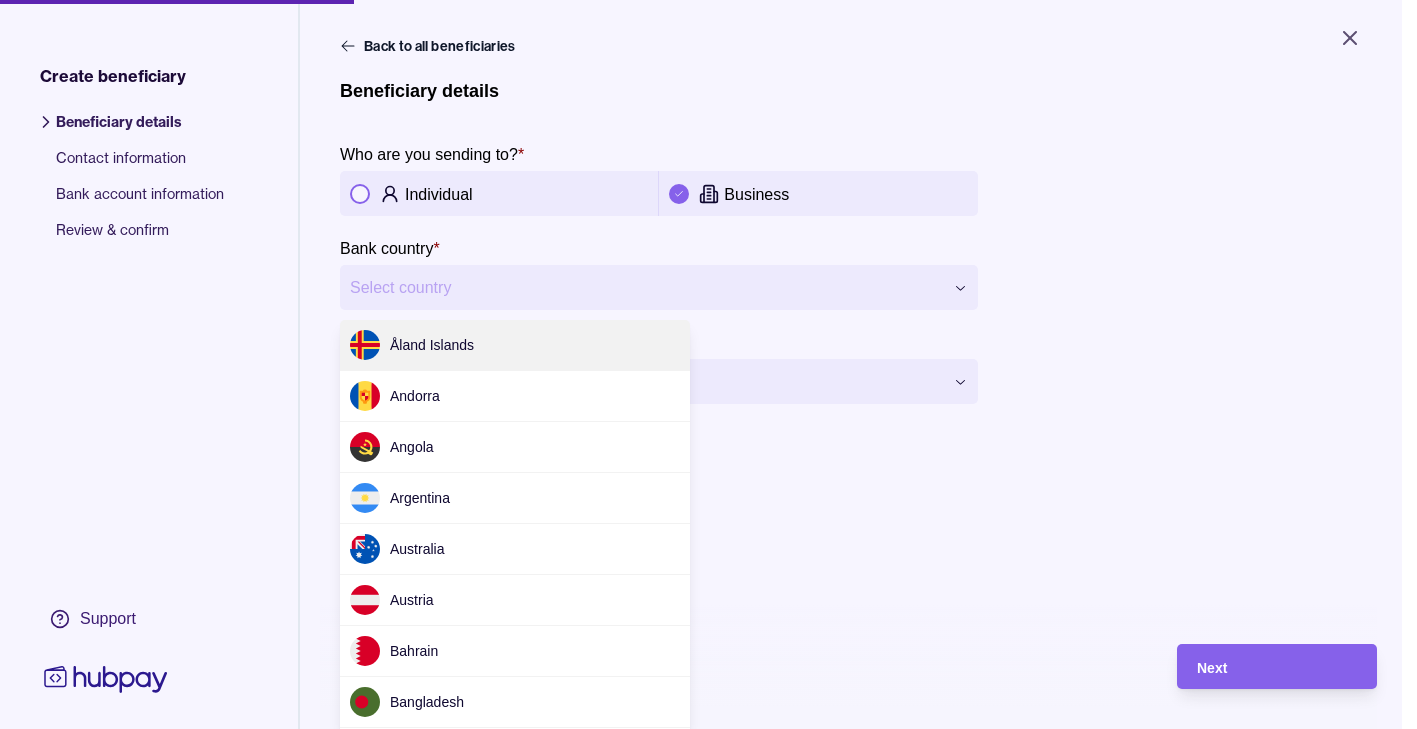 click on "**********" at bounding box center (708, 364) 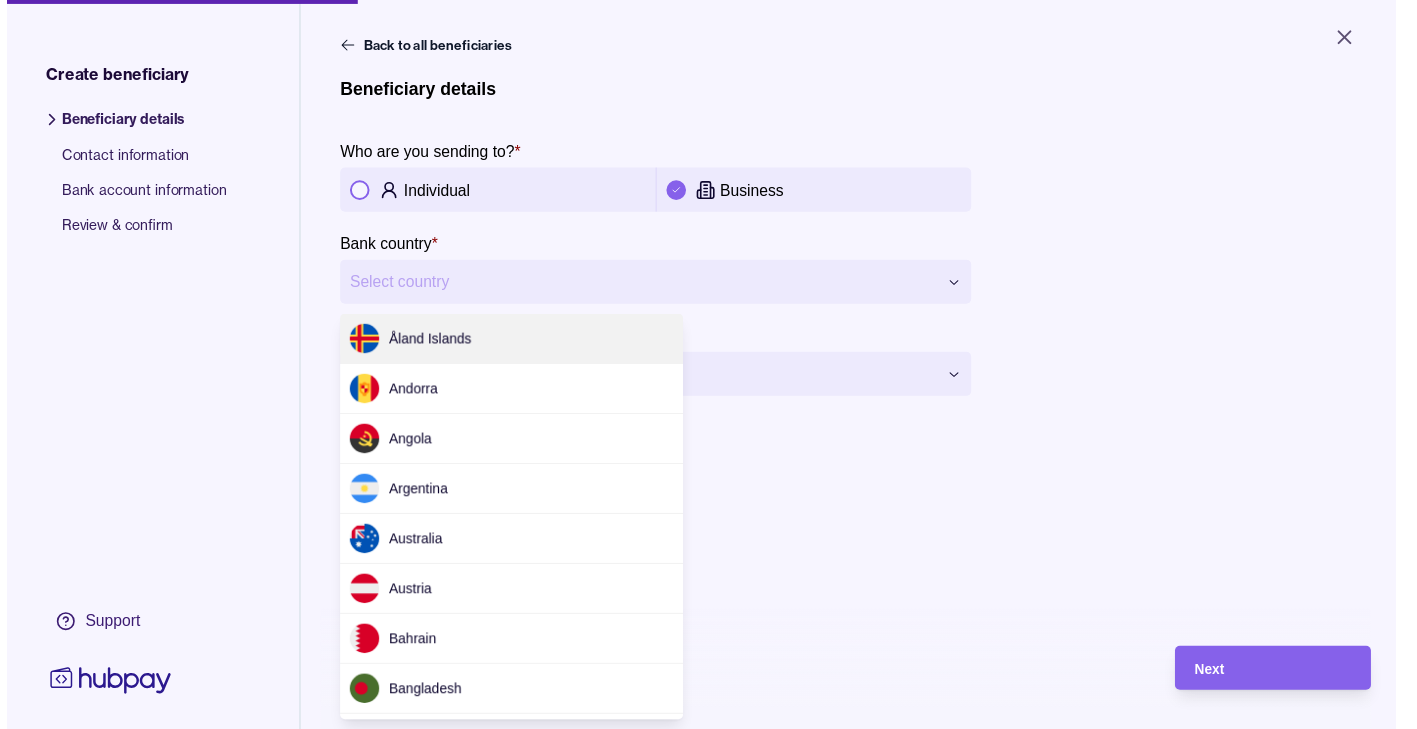 scroll, scrollTop: 4204, scrollLeft: 0, axis: vertical 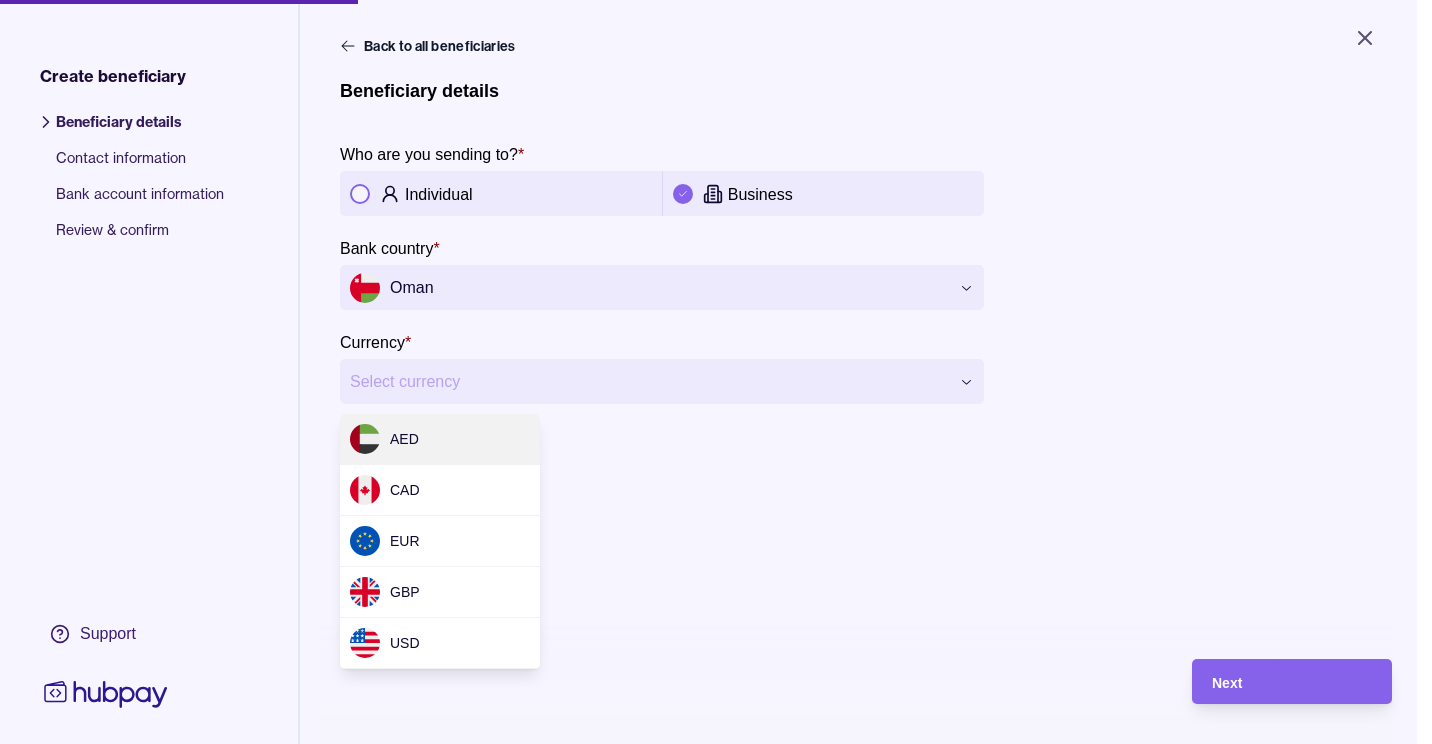 click on "**********" at bounding box center [716, 372] 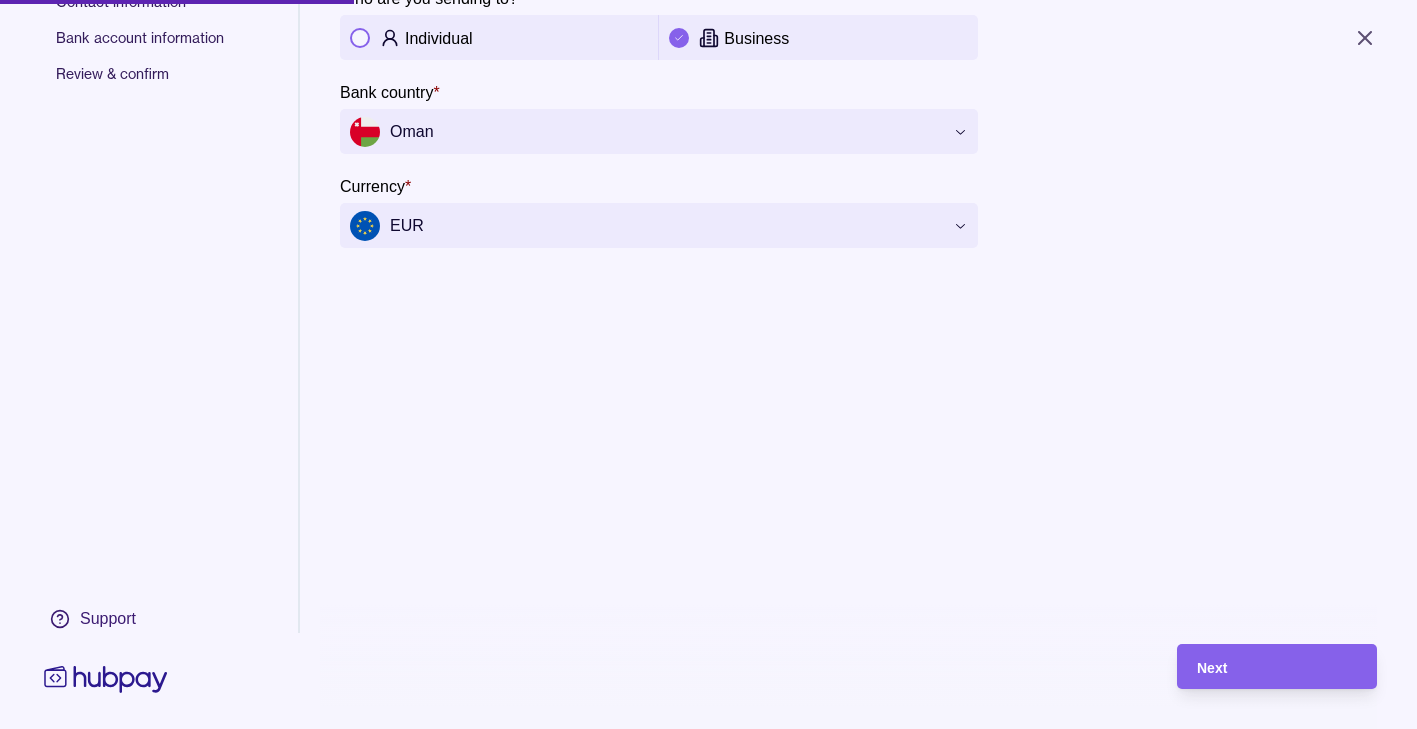 click on "**********" at bounding box center [858, 244] 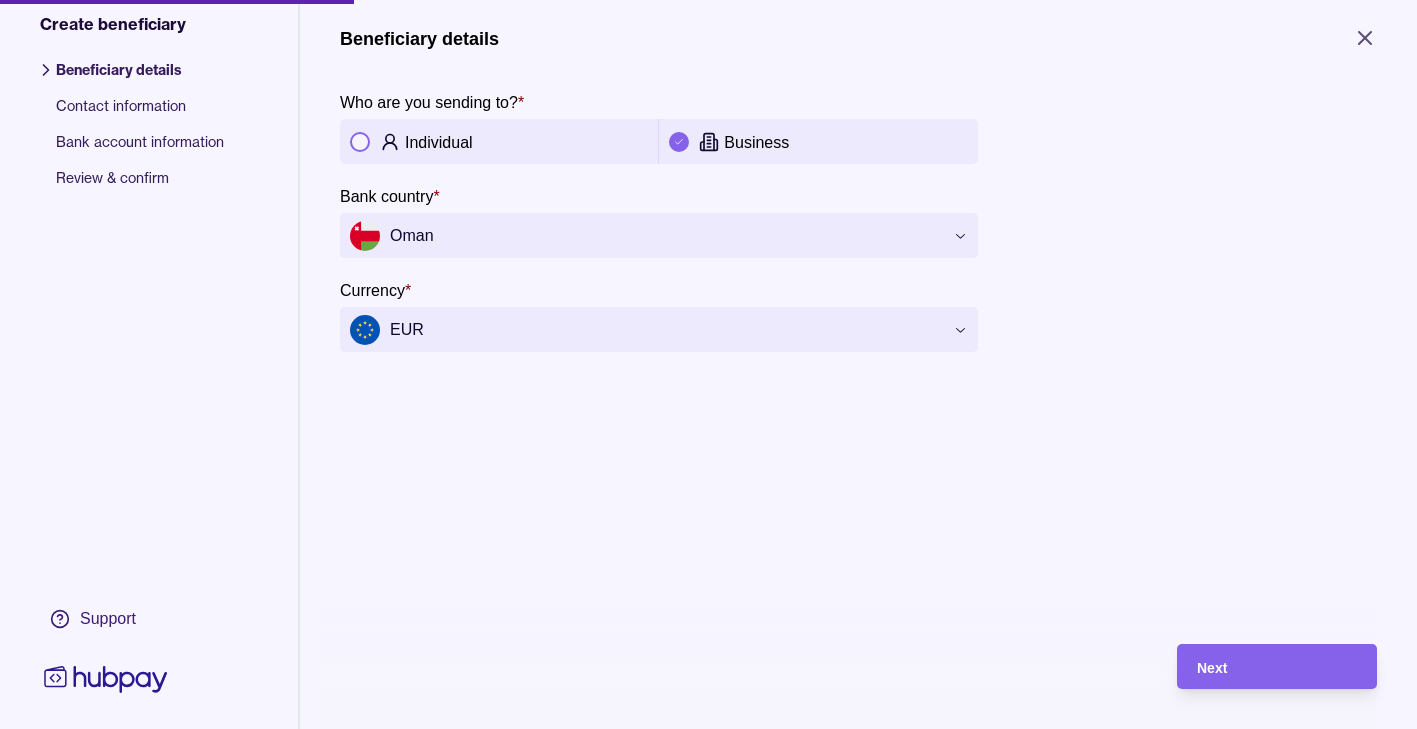 scroll, scrollTop: 0, scrollLeft: 0, axis: both 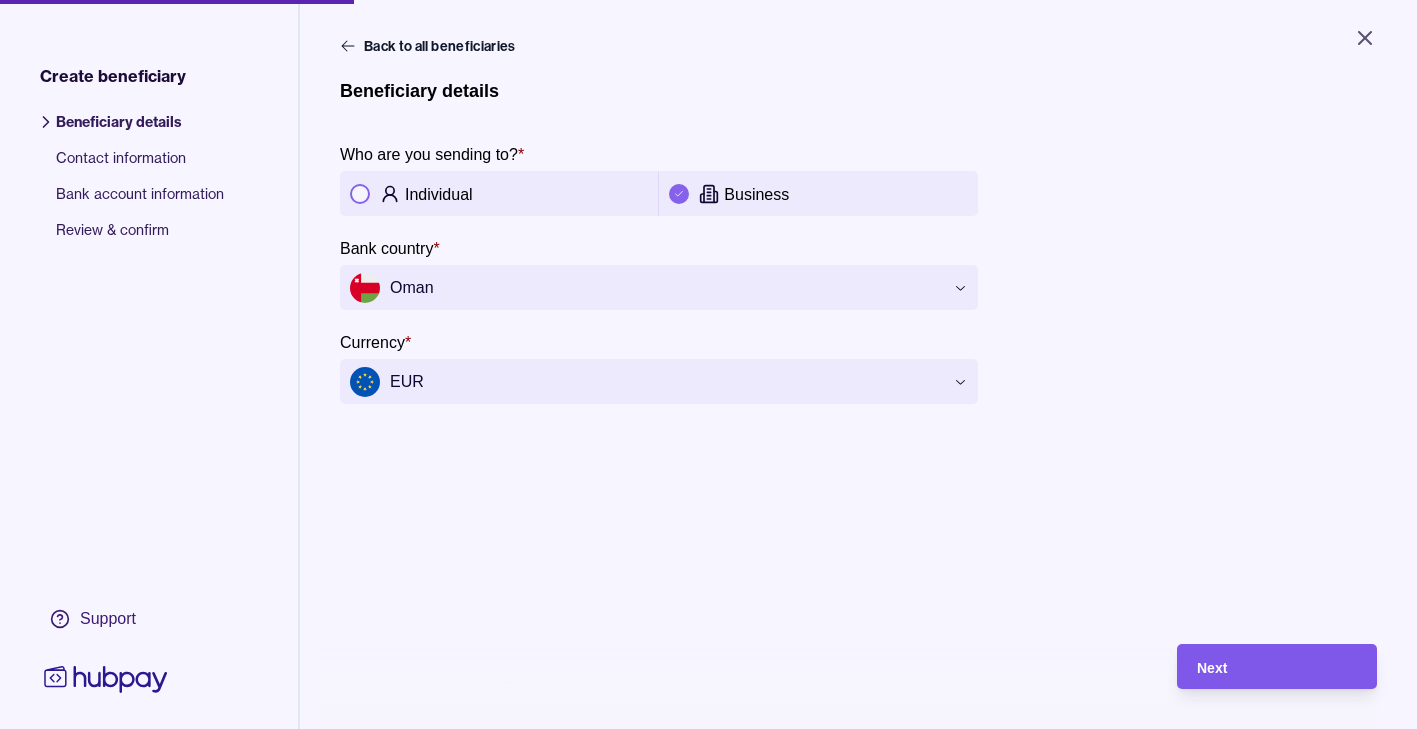 click on "Next" at bounding box center (1212, 668) 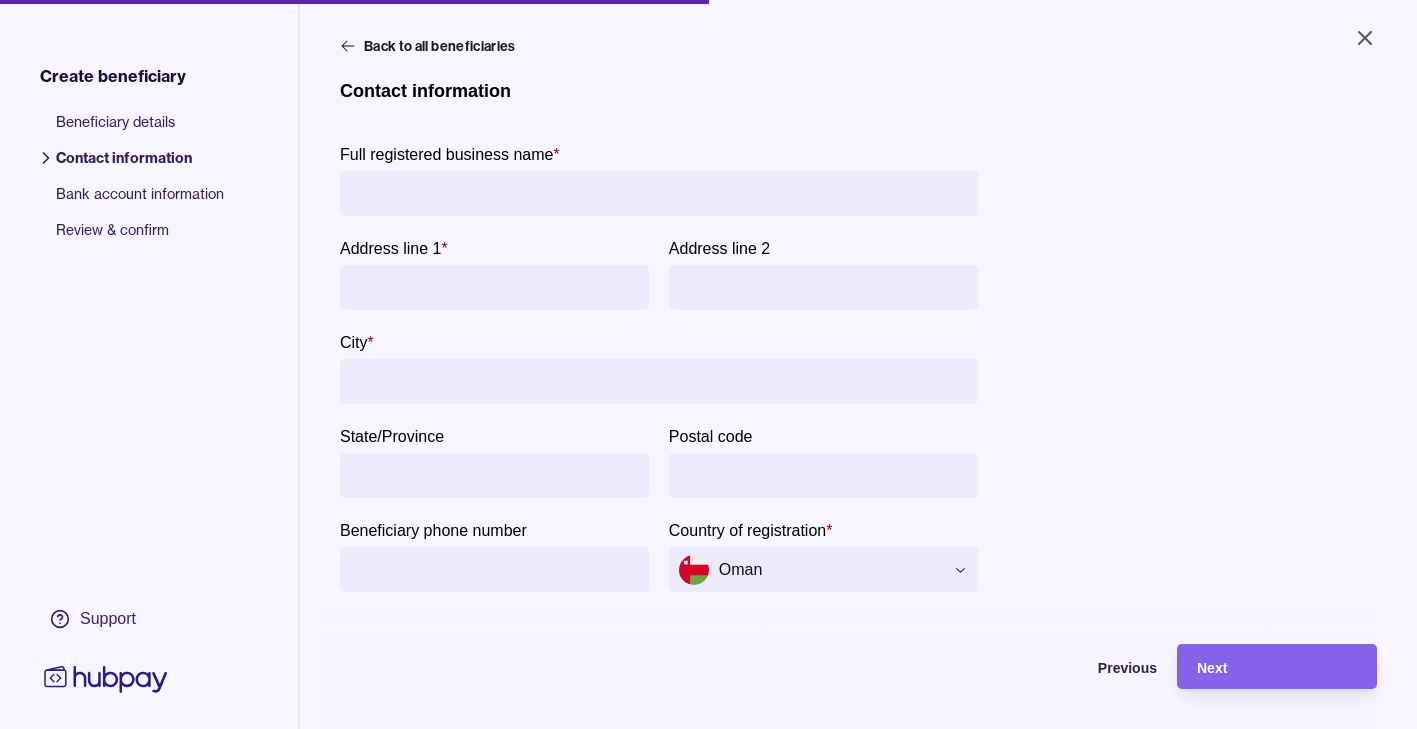 click on "Full registered business name  *" at bounding box center [659, 193] 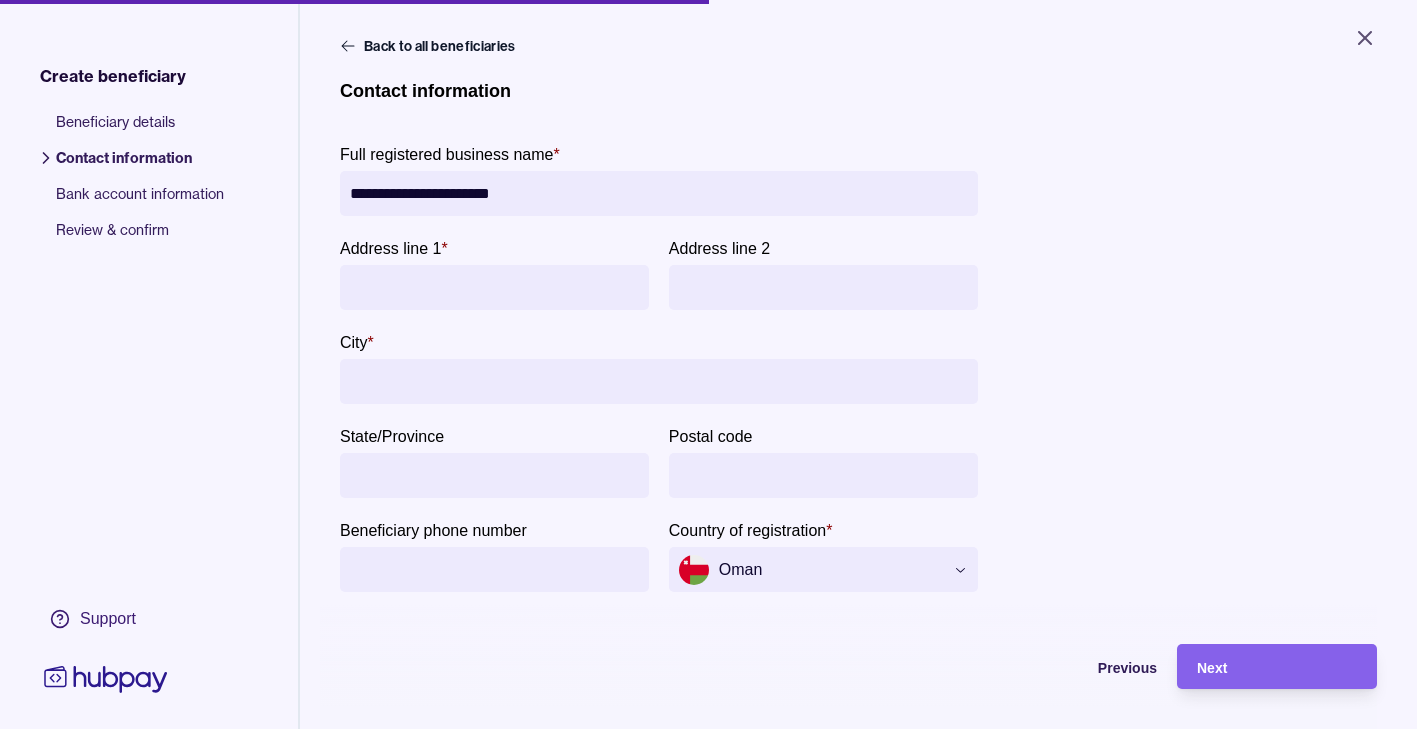 type on "**********" 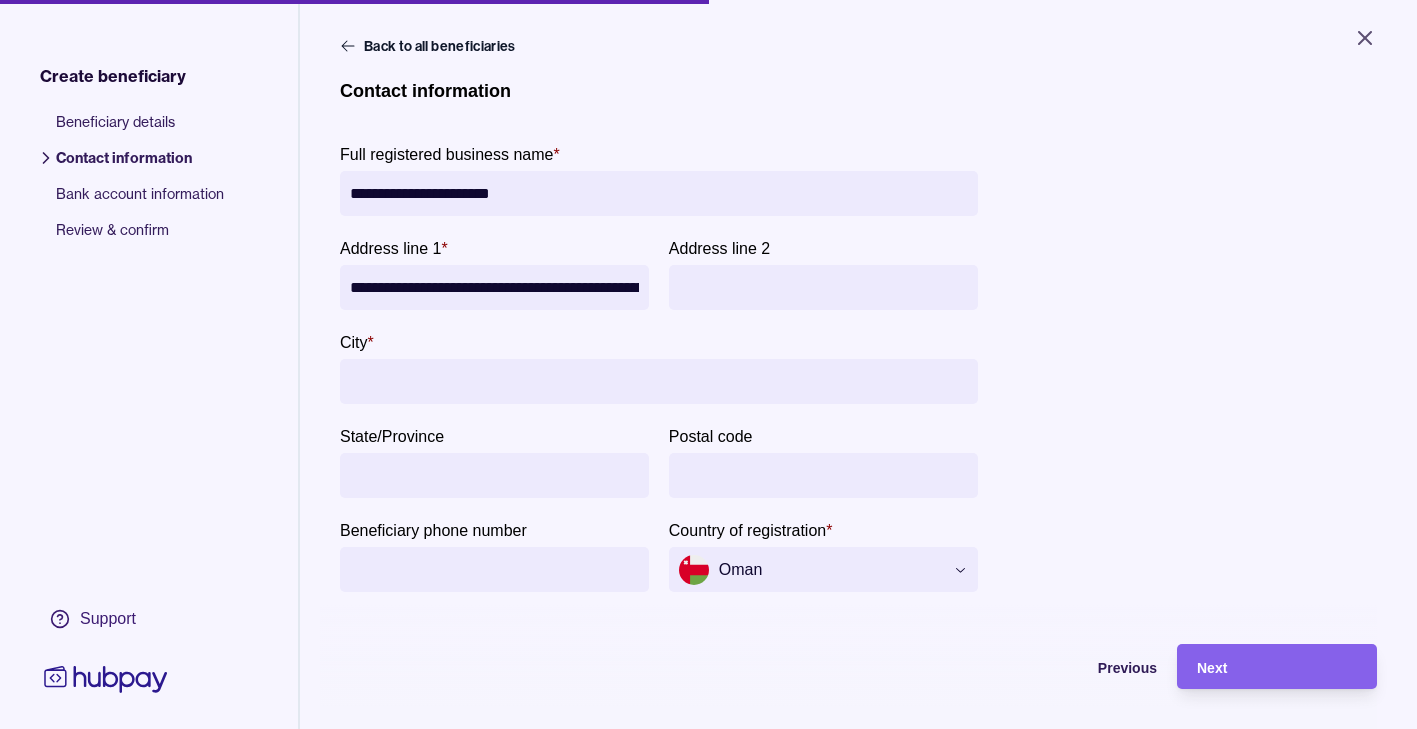 scroll, scrollTop: 0, scrollLeft: 296, axis: horizontal 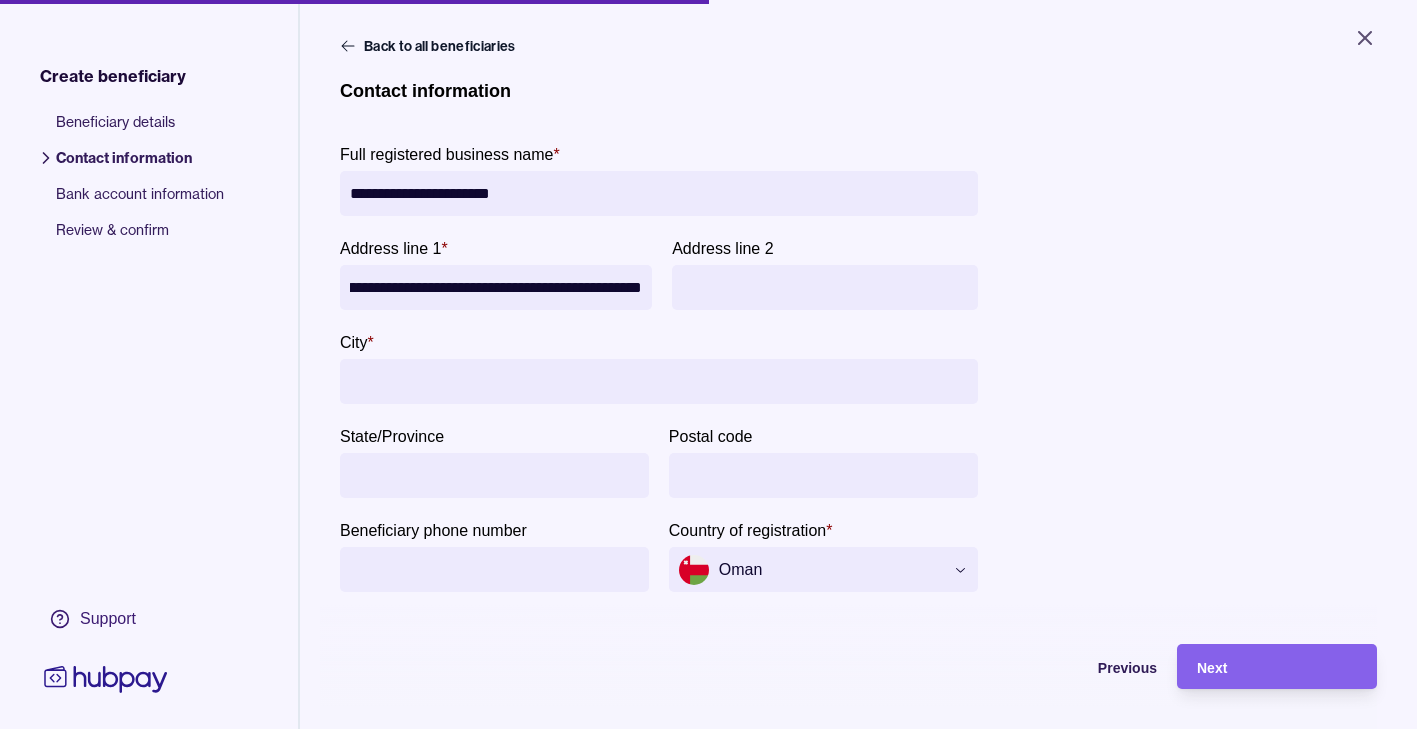 click on "**********" at bounding box center [496, 287] 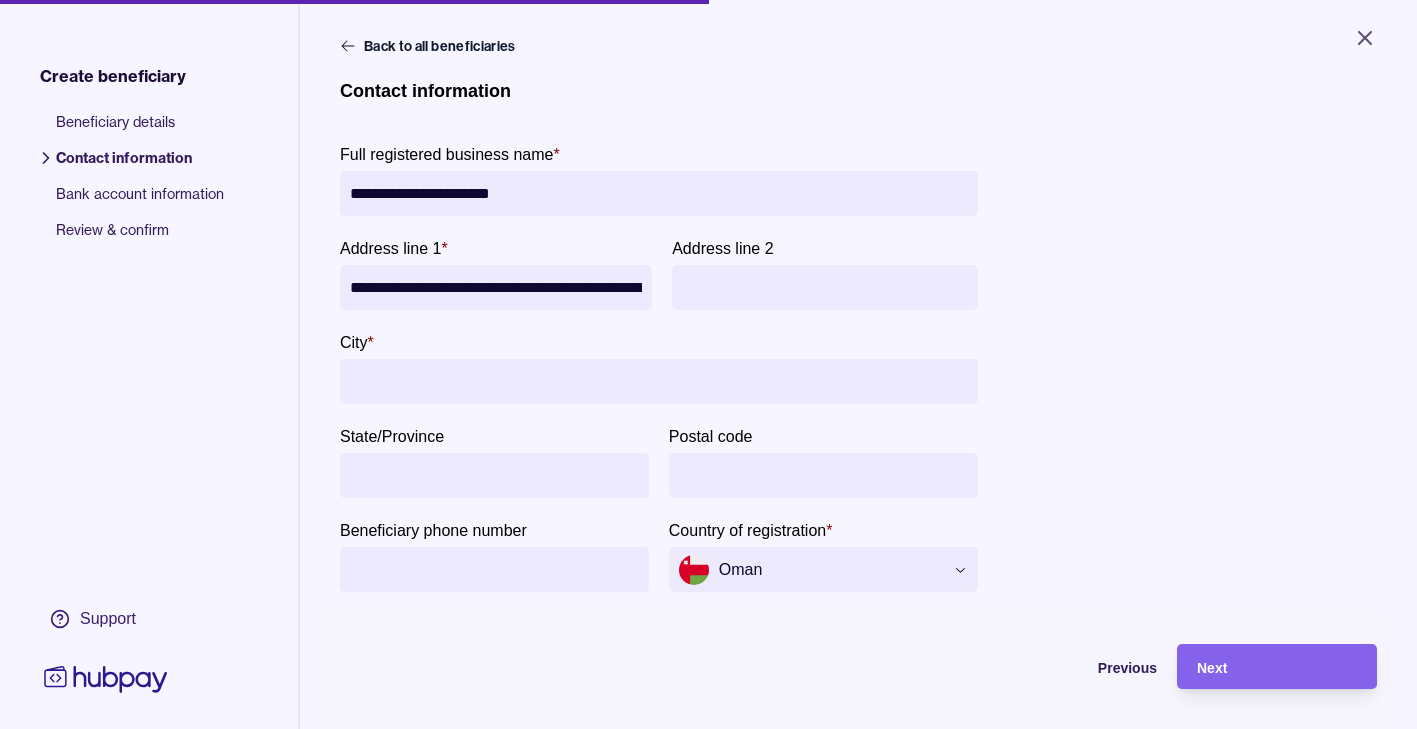click on "City  *" at bounding box center (659, 381) 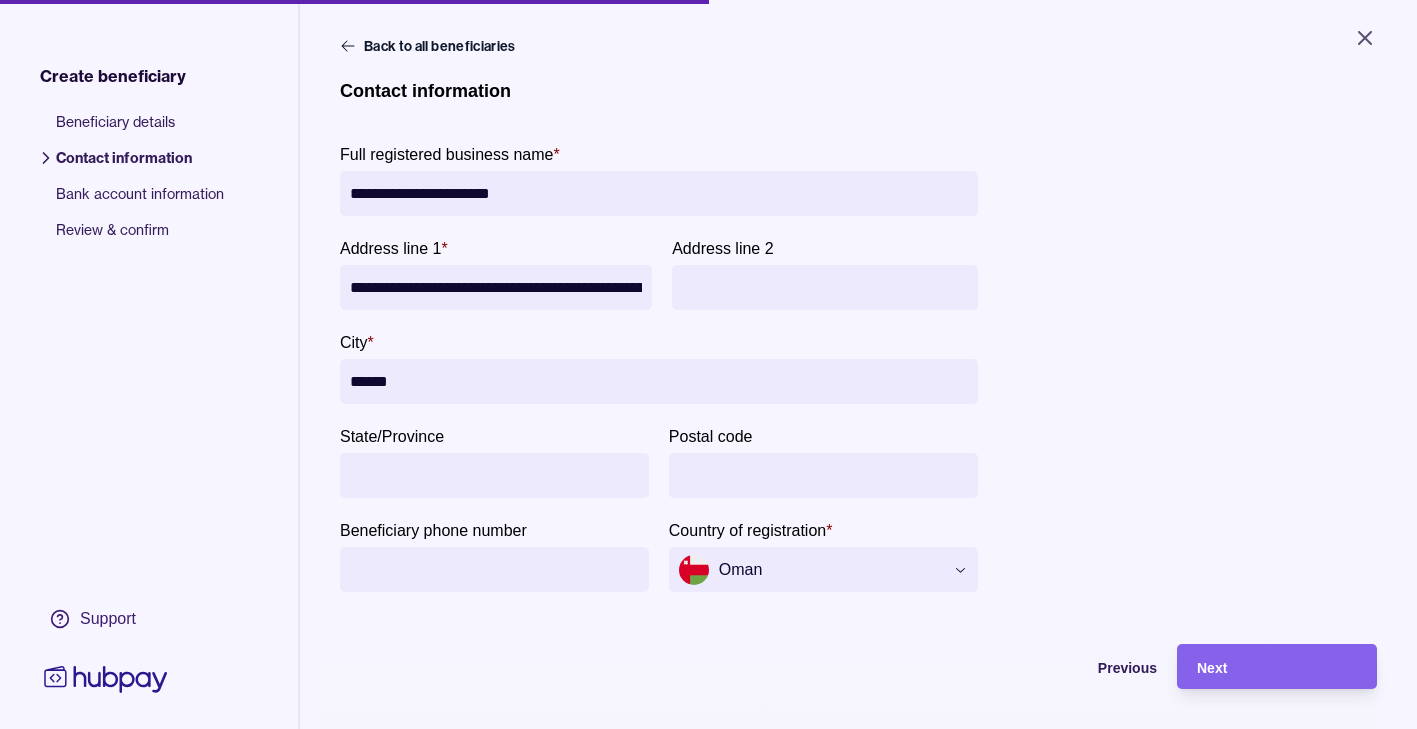 type on "******" 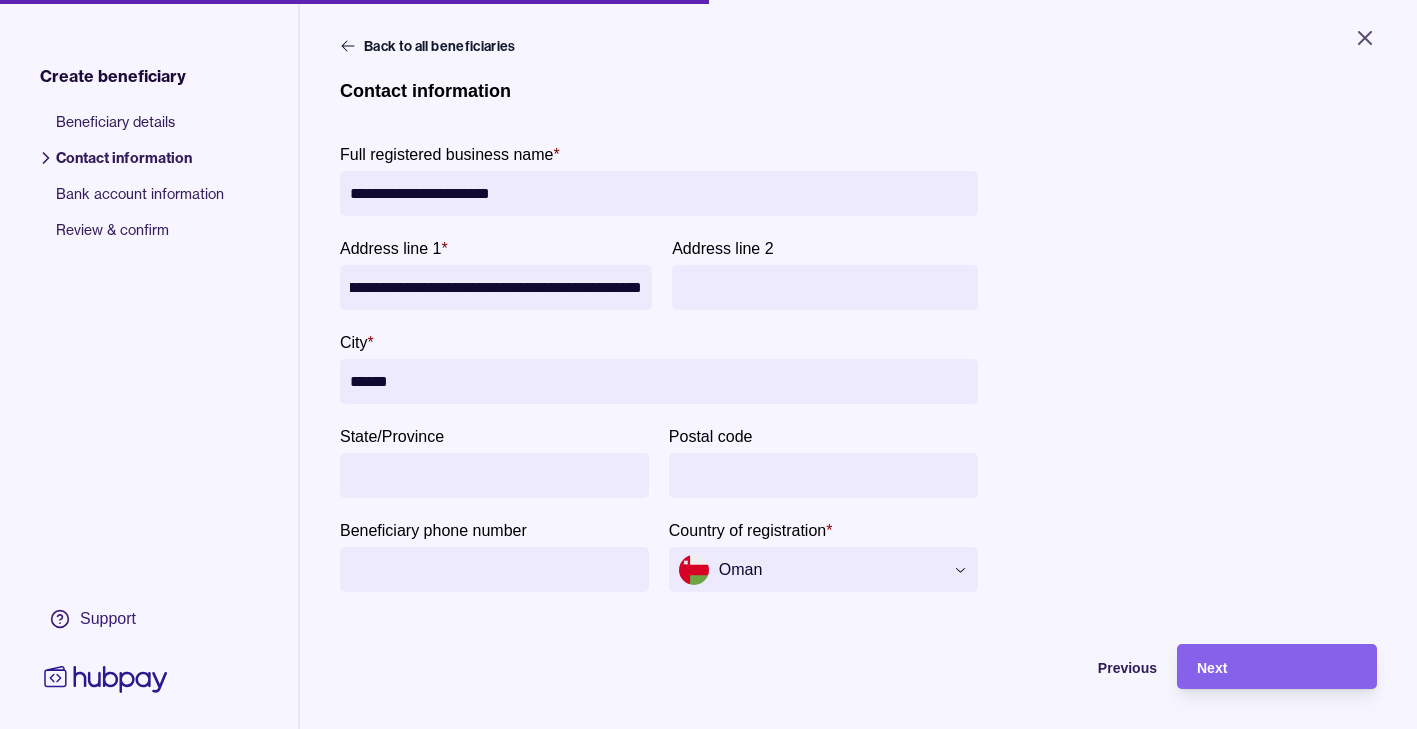 scroll, scrollTop: 0, scrollLeft: 229, axis: horizontal 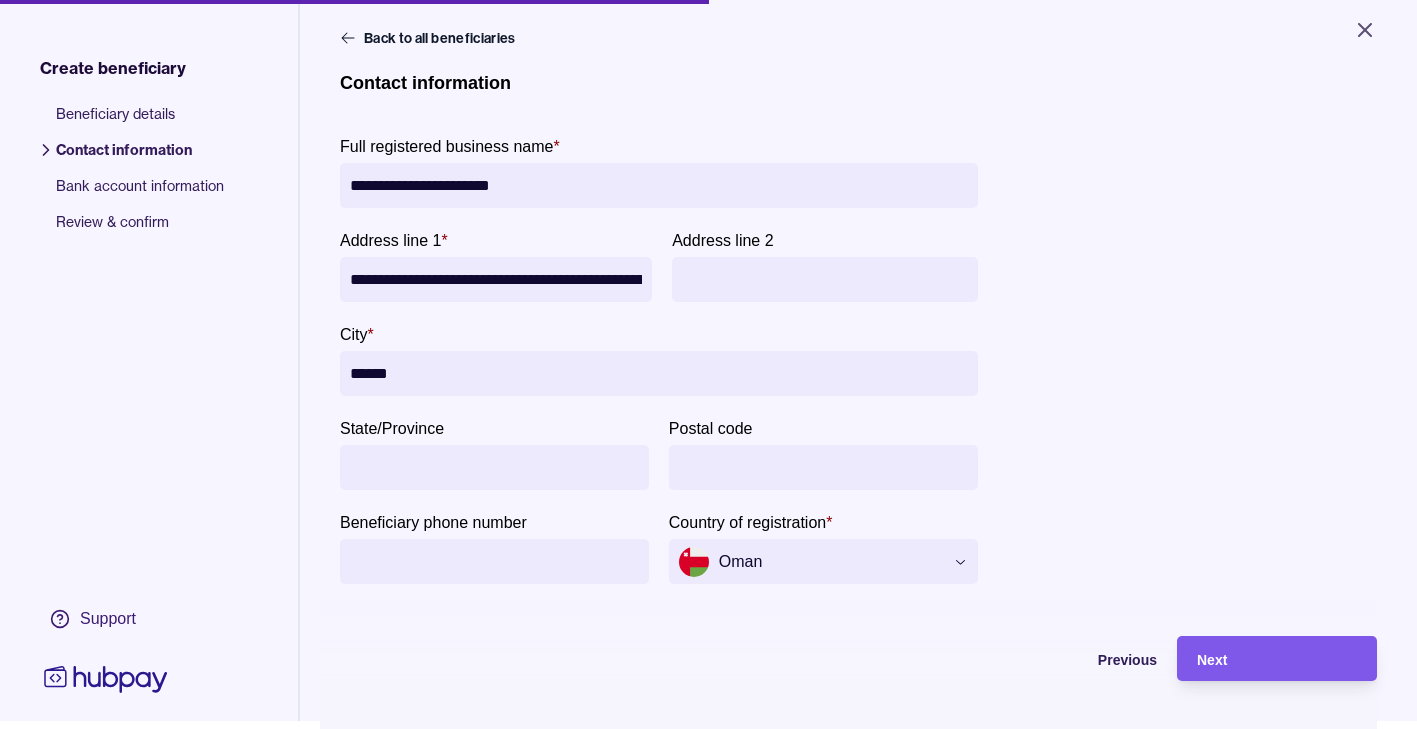 click on "Next" at bounding box center [1277, 659] 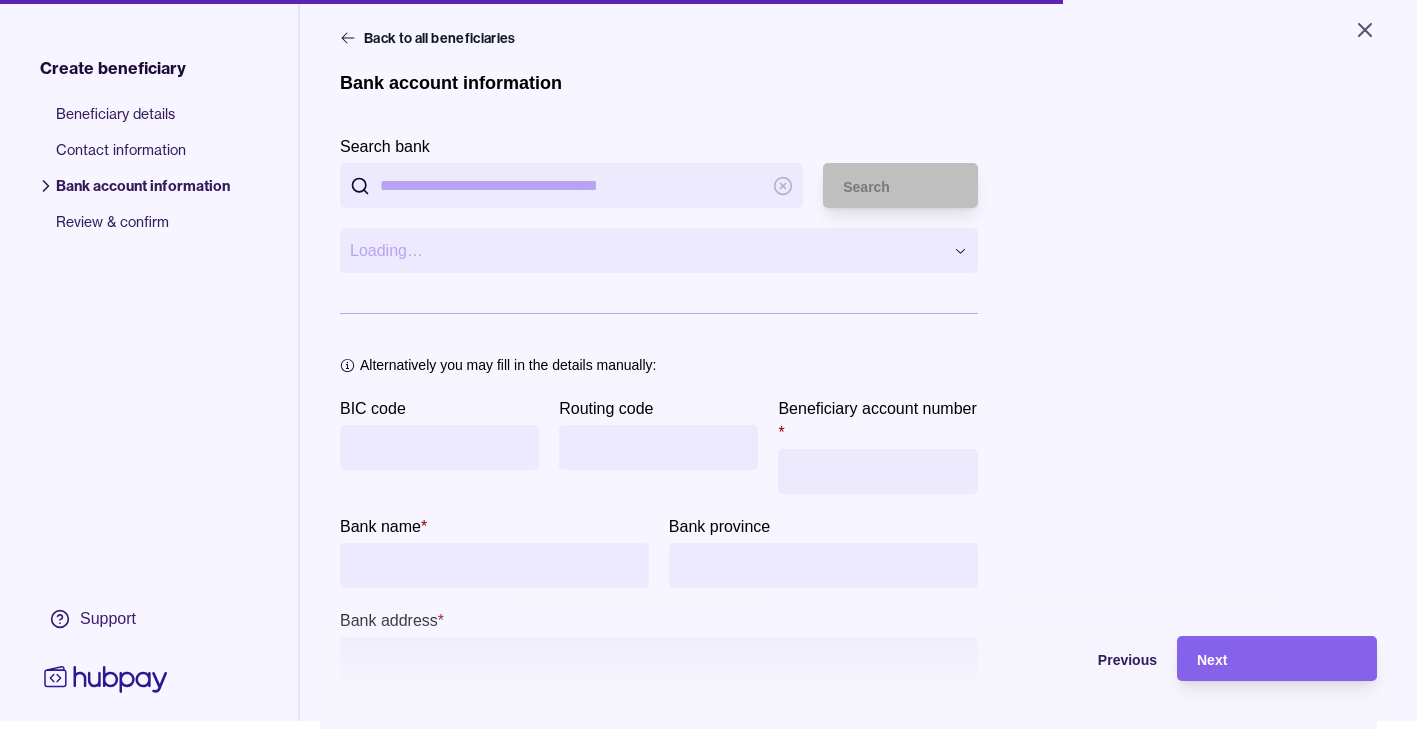 drag, startPoint x: 539, startPoint y: 141, endPoint x: 529, endPoint y: 198, distance: 57.870544 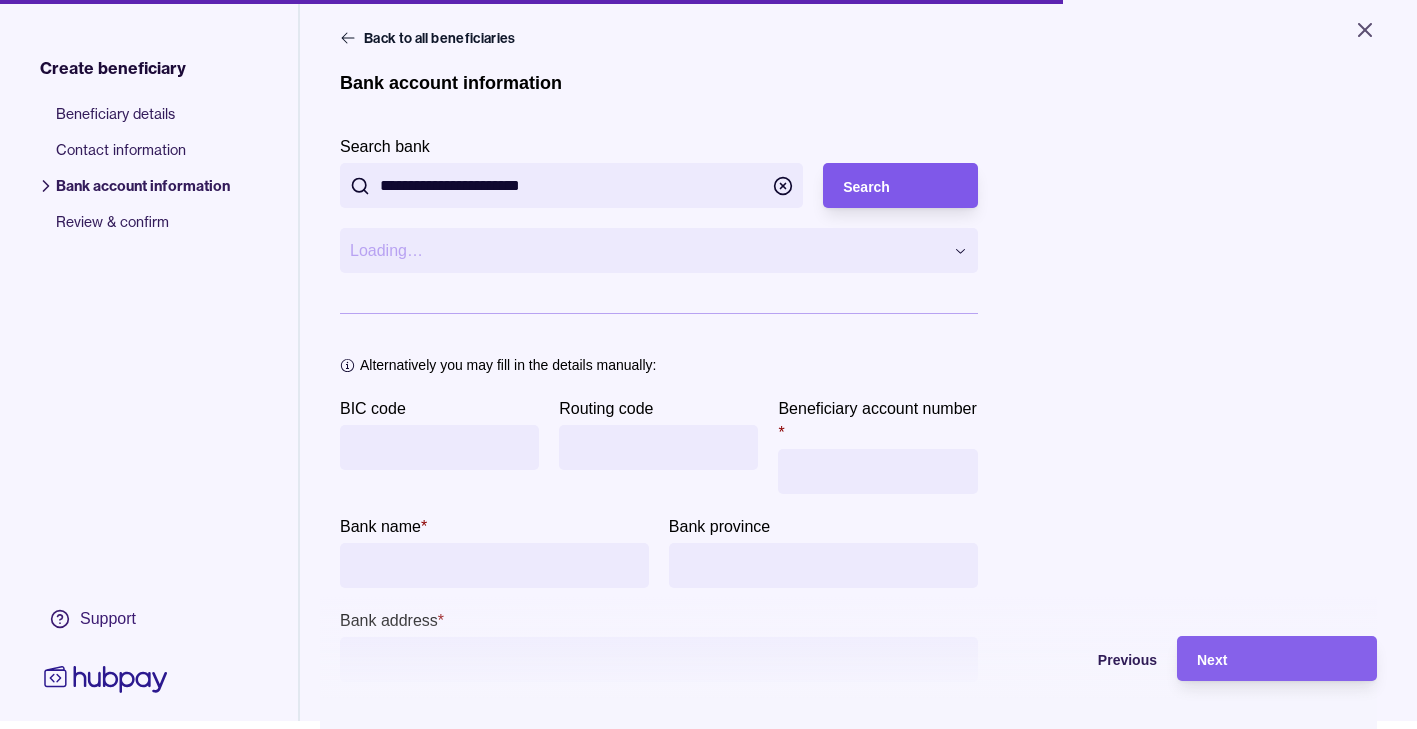 type on "**********" 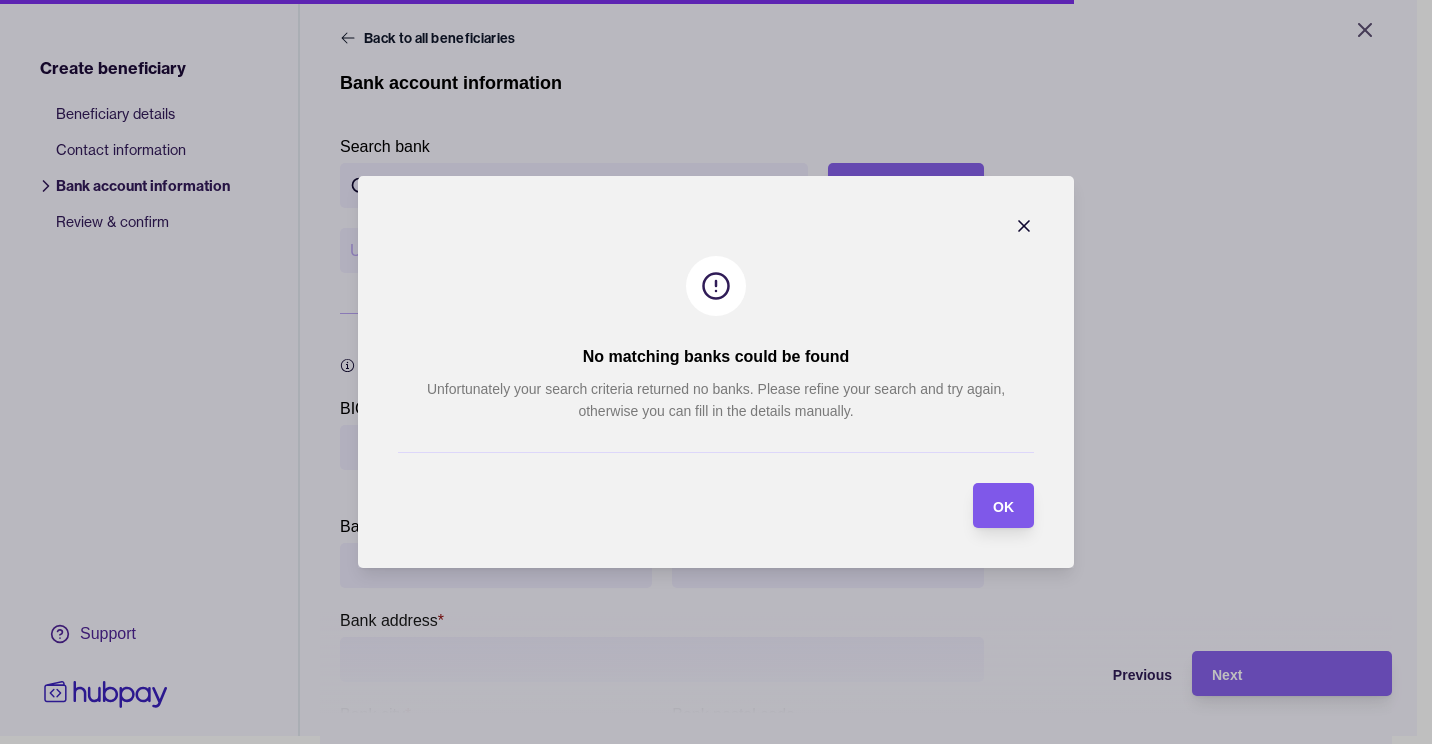 click on "OK" at bounding box center (1003, 505) 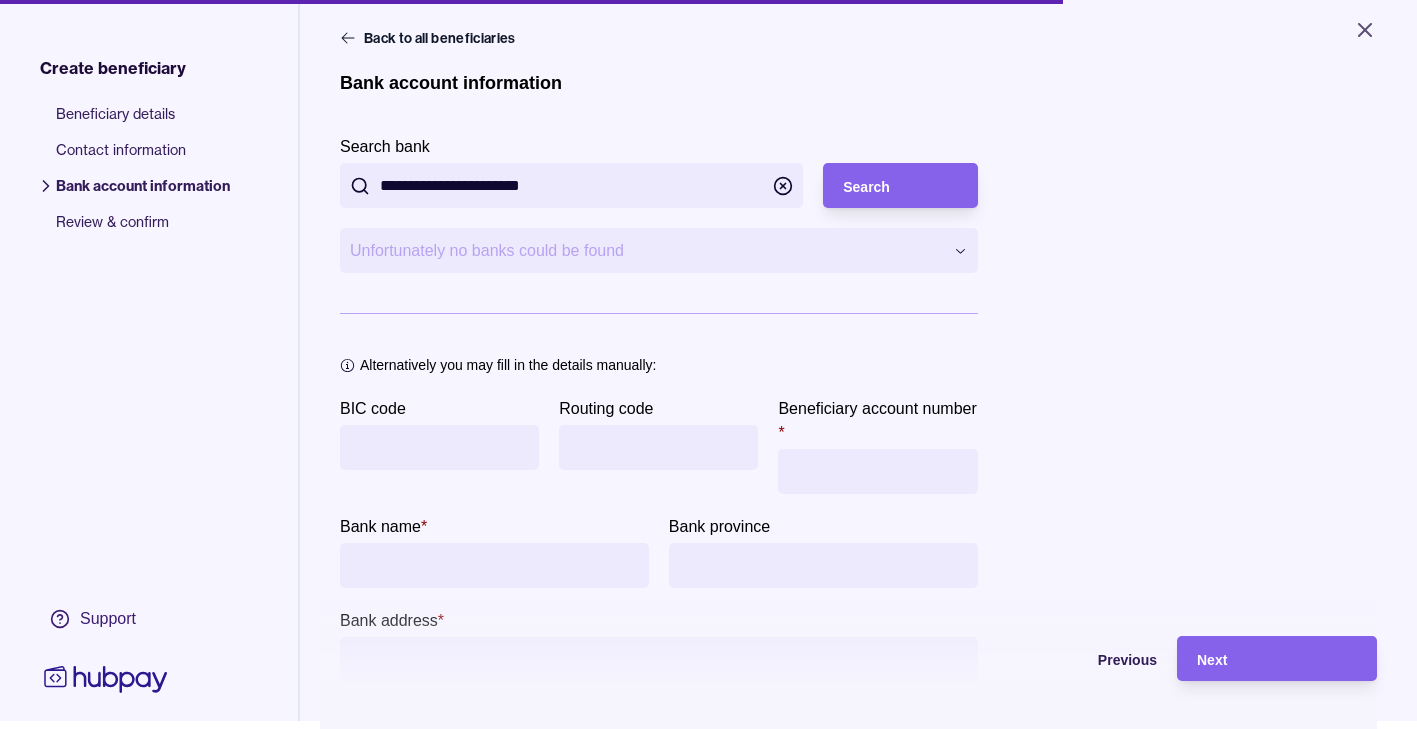 click on "**********" at bounding box center [571, 185] 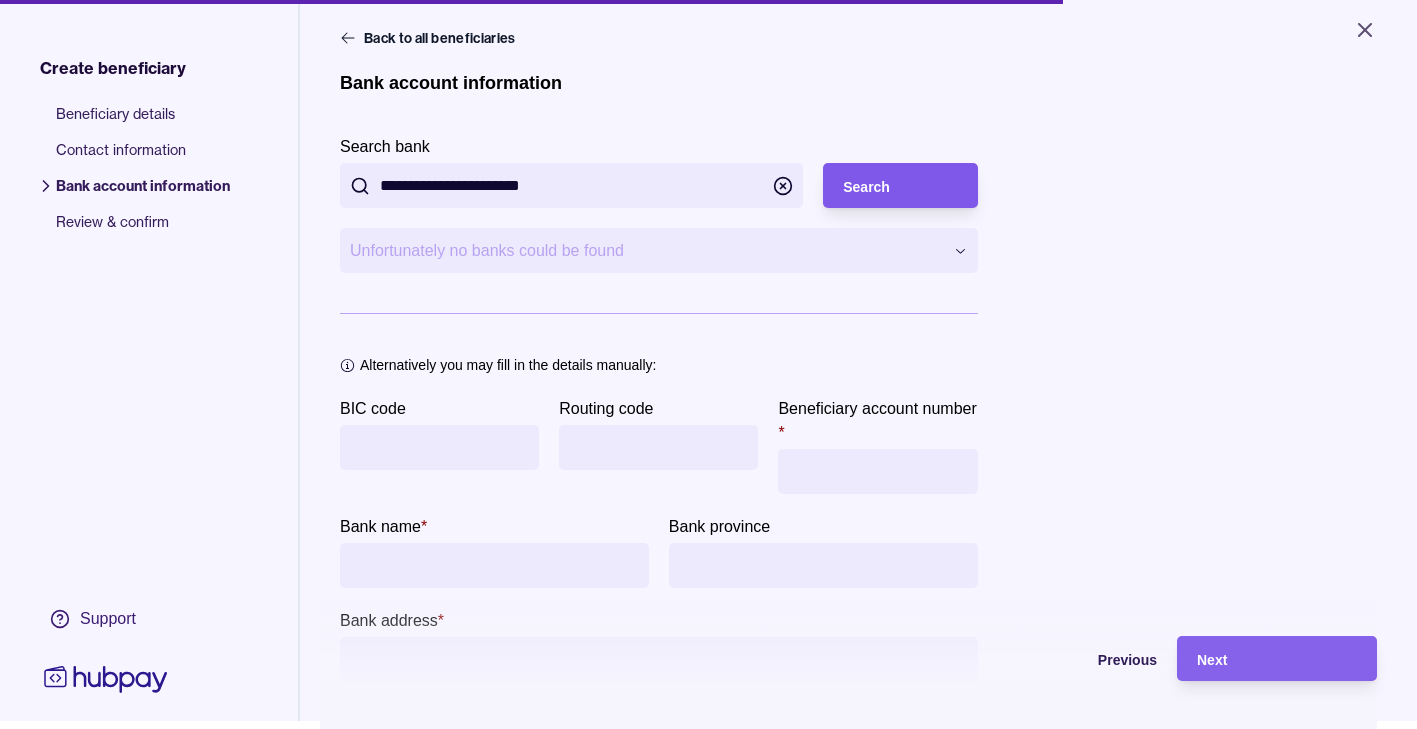 click on "Search" at bounding box center [900, 186] 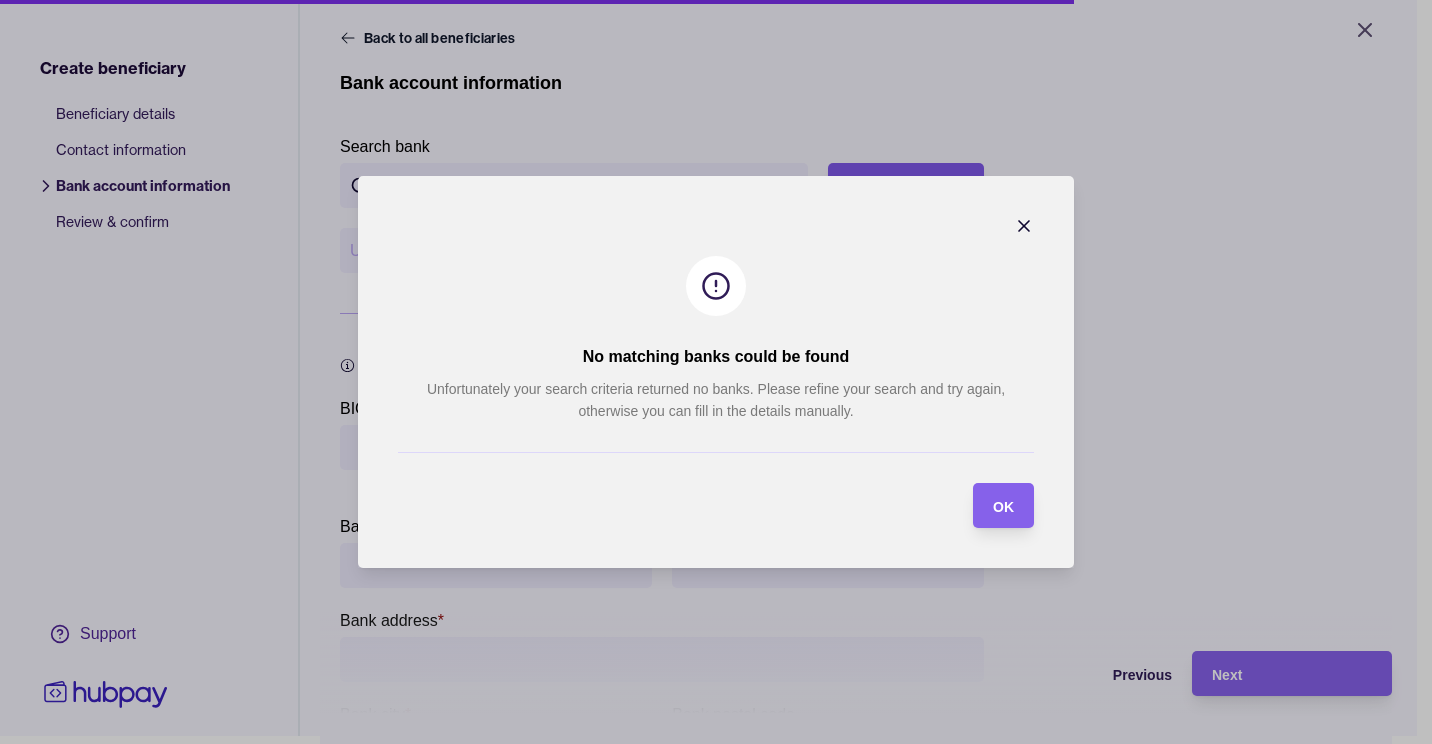 type 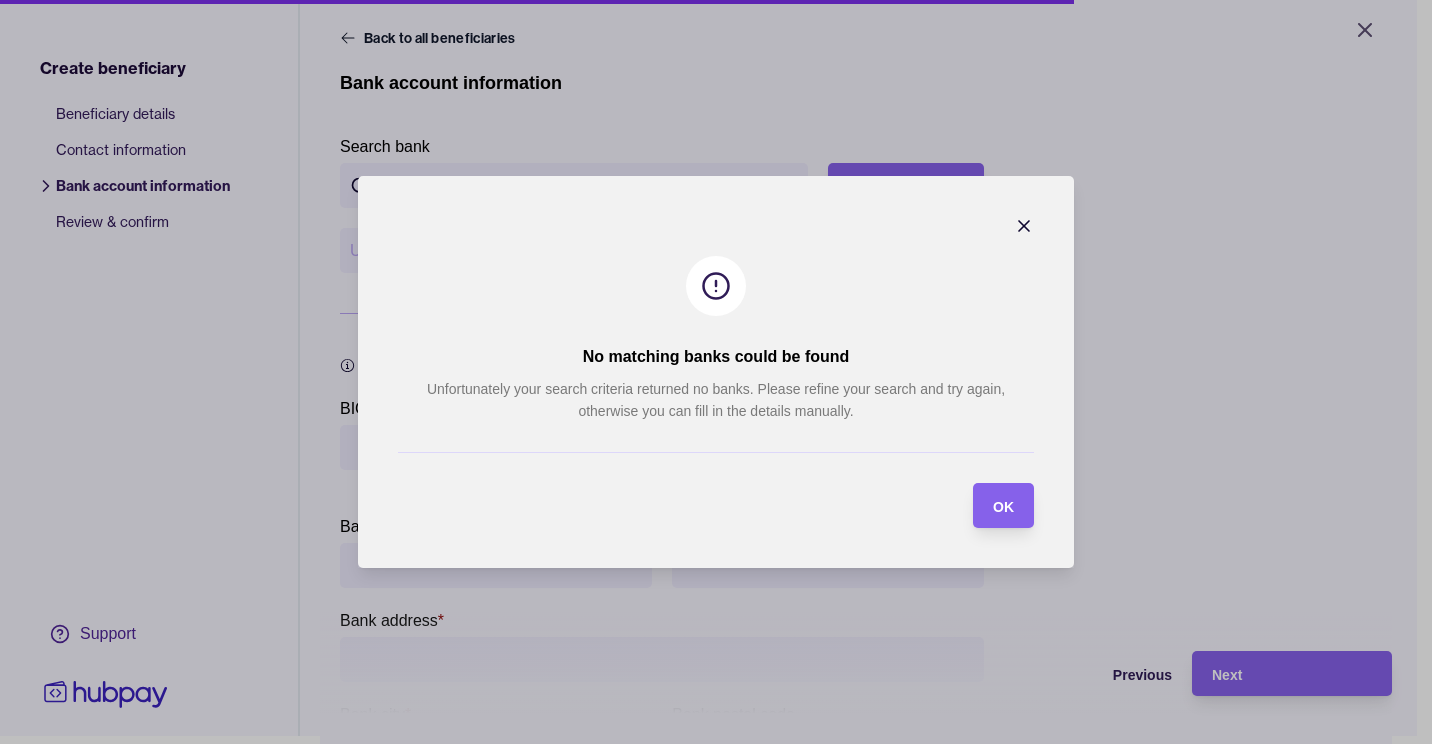 click 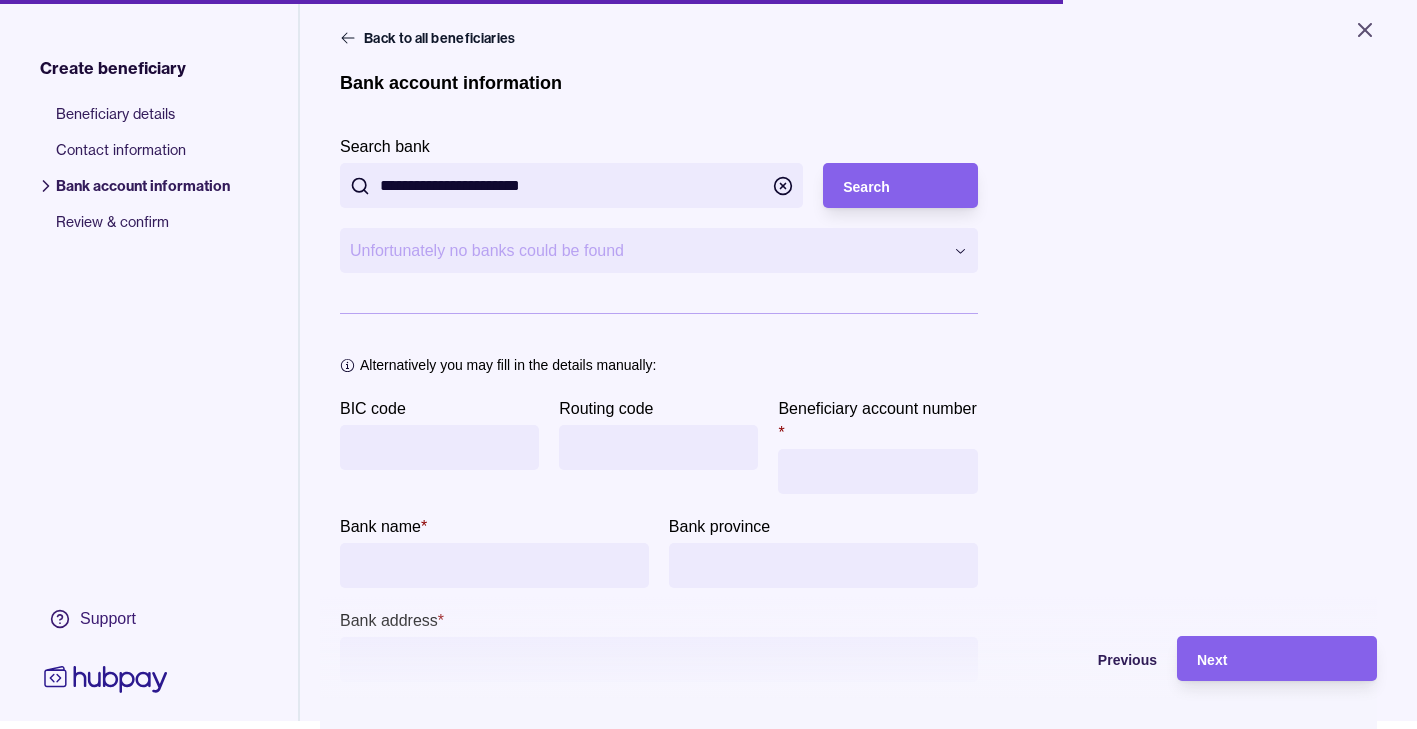 click on "**********" at bounding box center (571, 185) 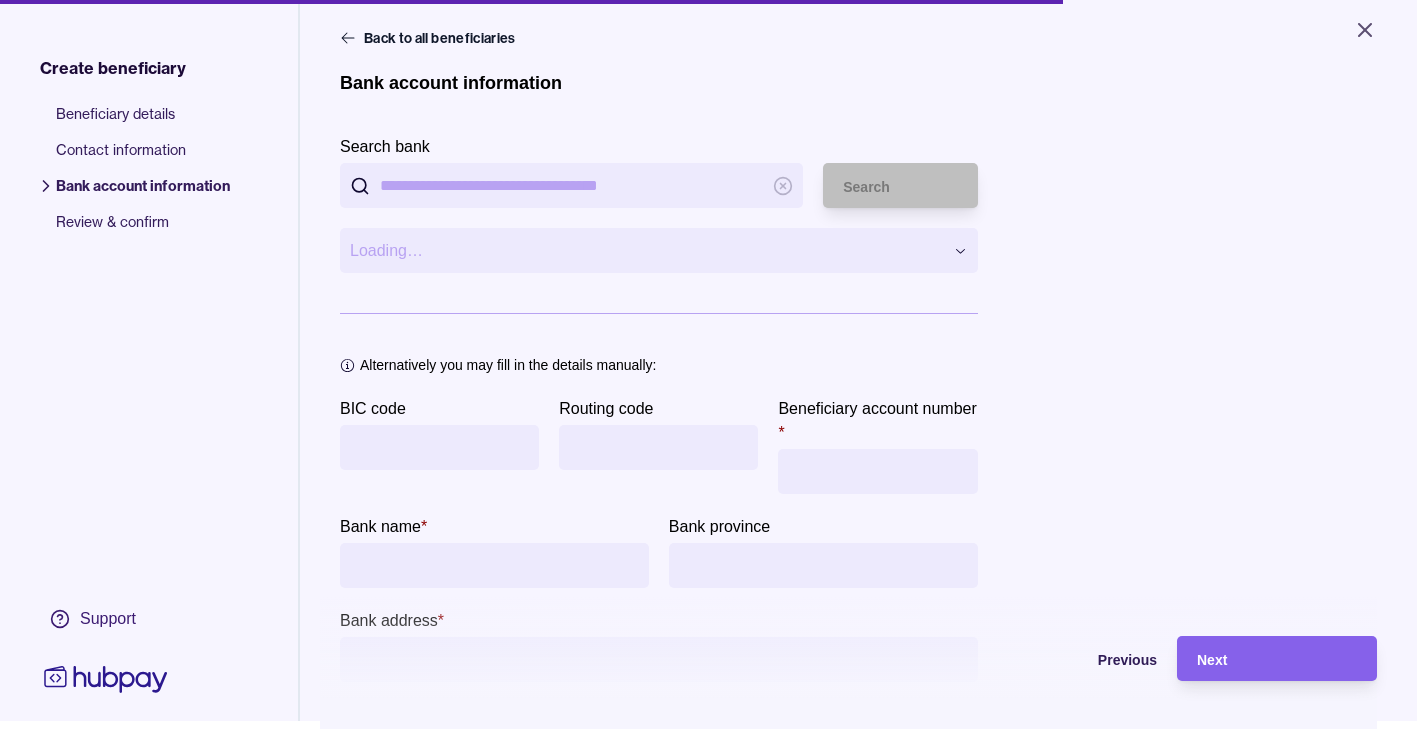 paste on "********" 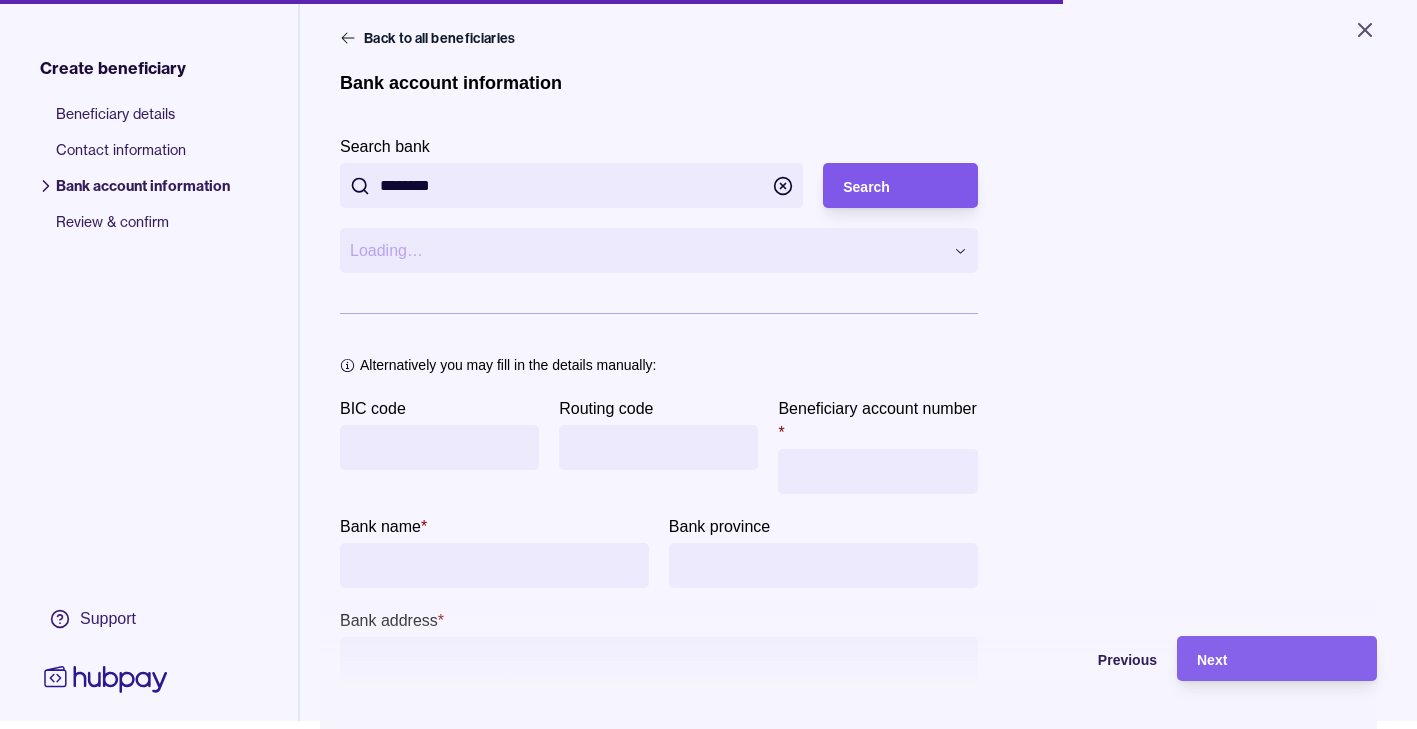 type on "********" 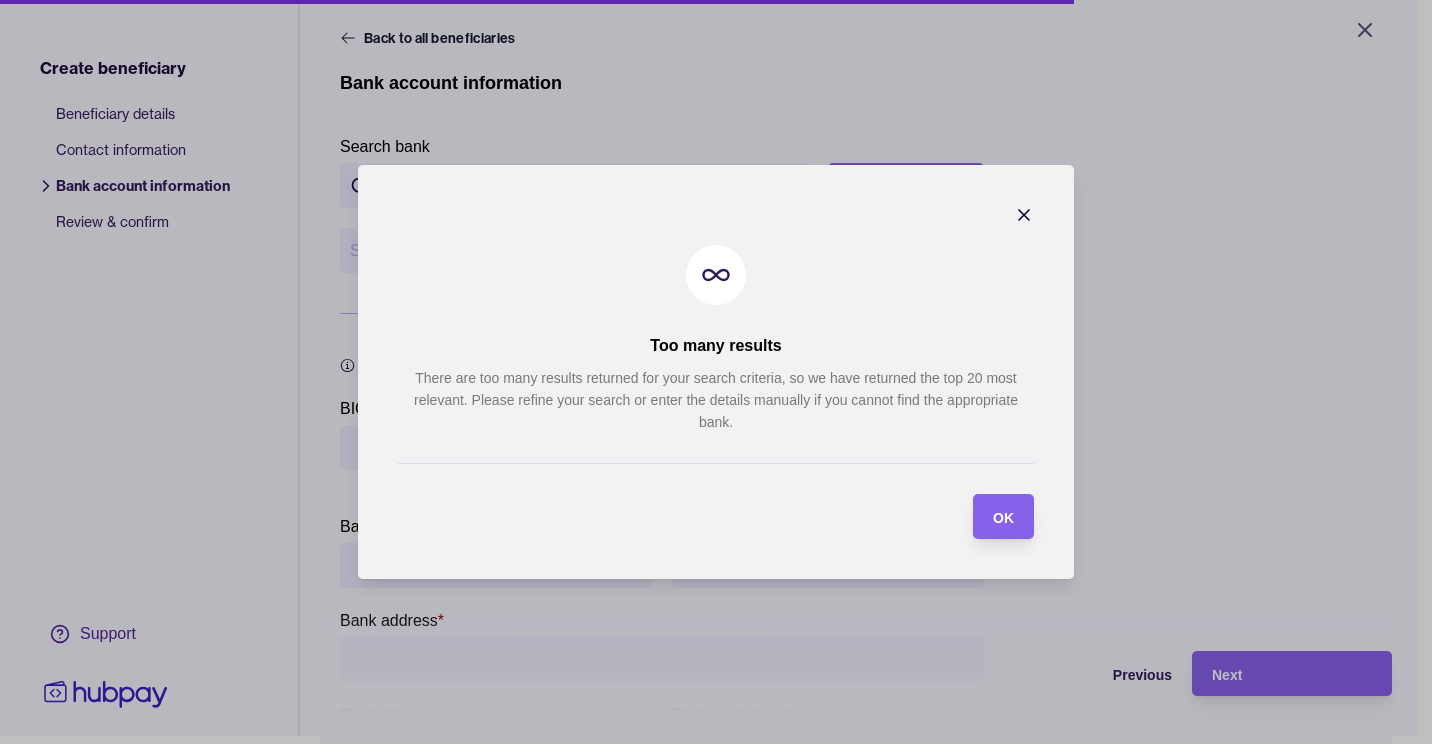 click 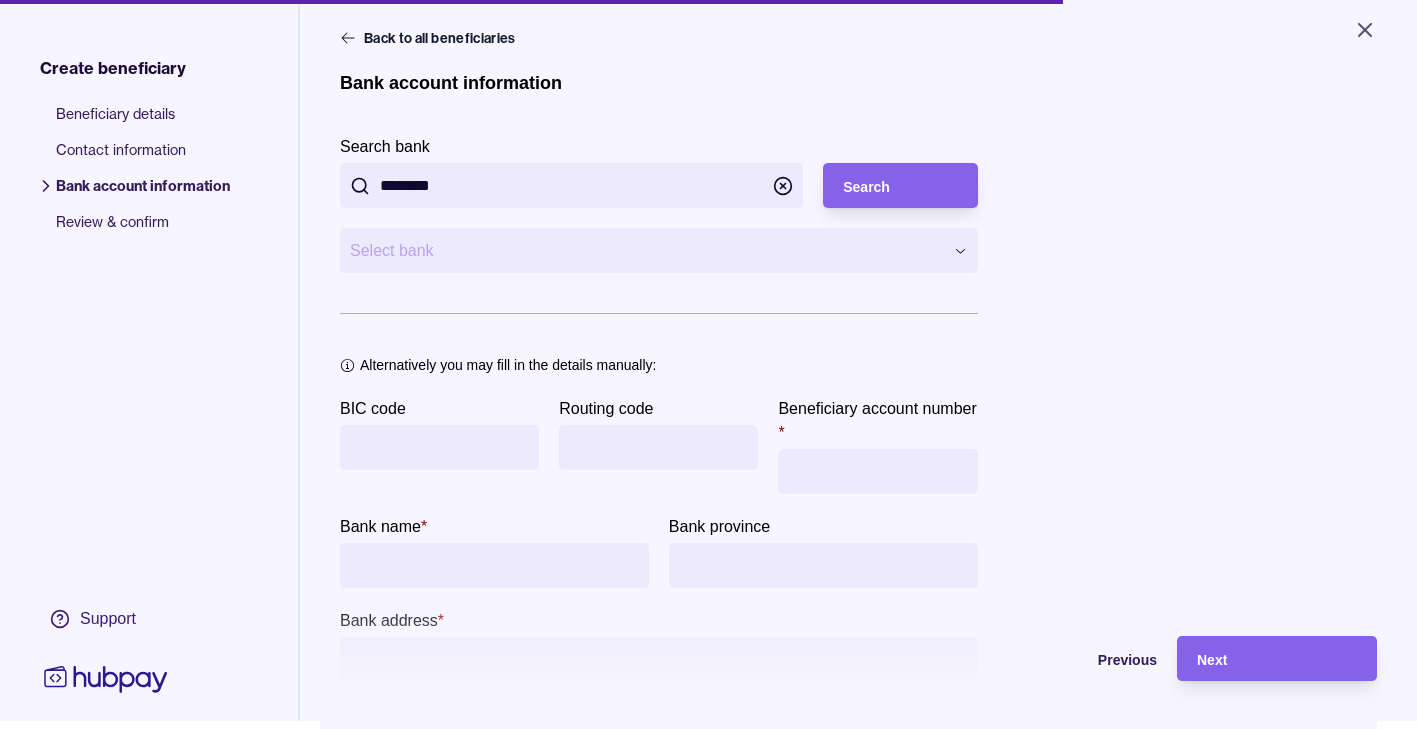 click on "**********" at bounding box center [708, 356] 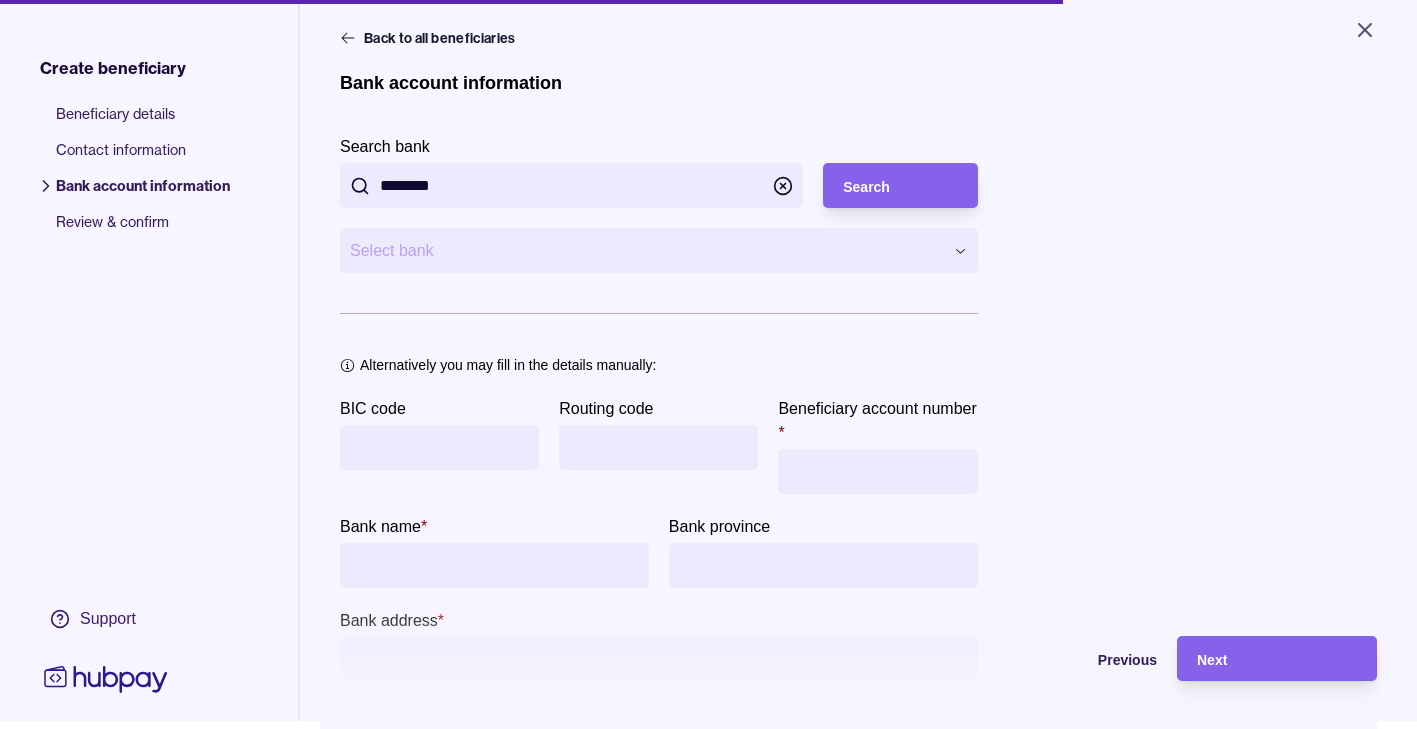 click on "**********" at bounding box center (708, 356) 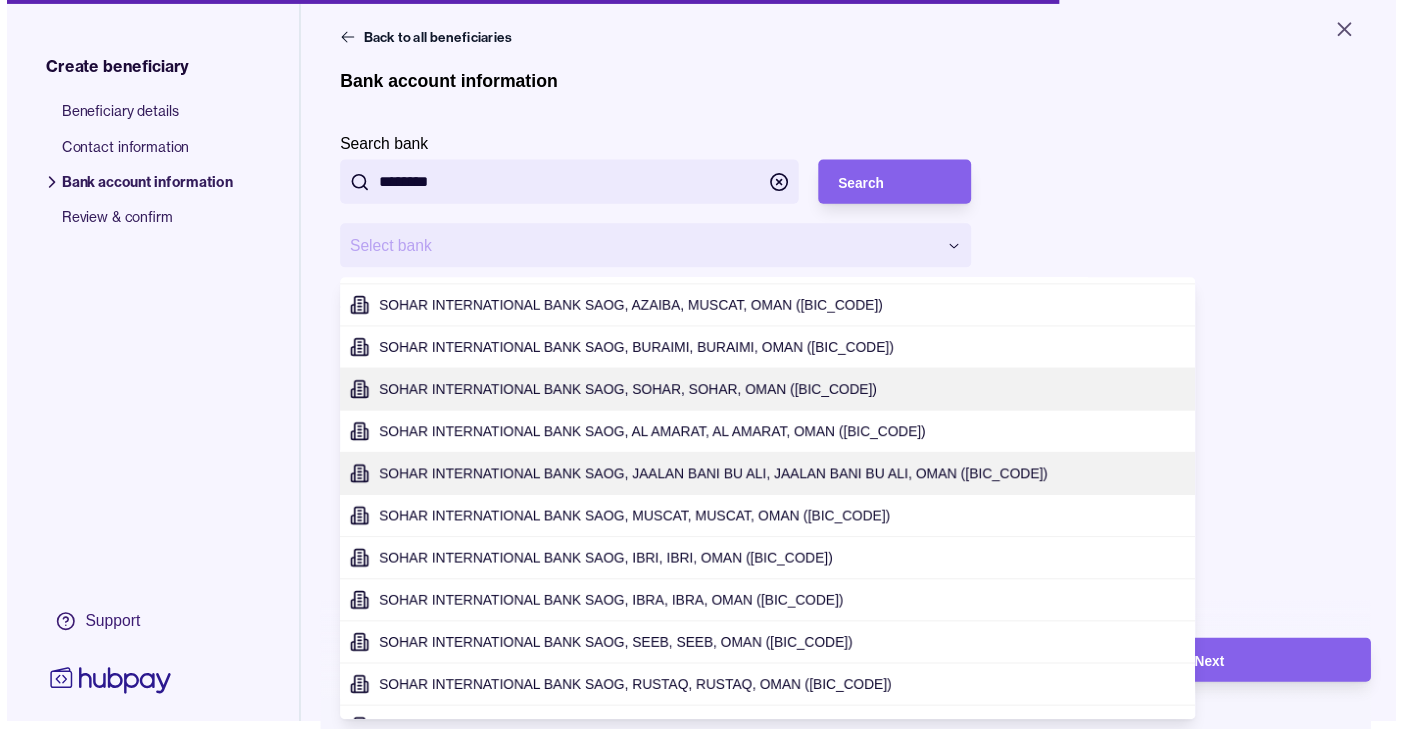 scroll, scrollTop: 0, scrollLeft: 0, axis: both 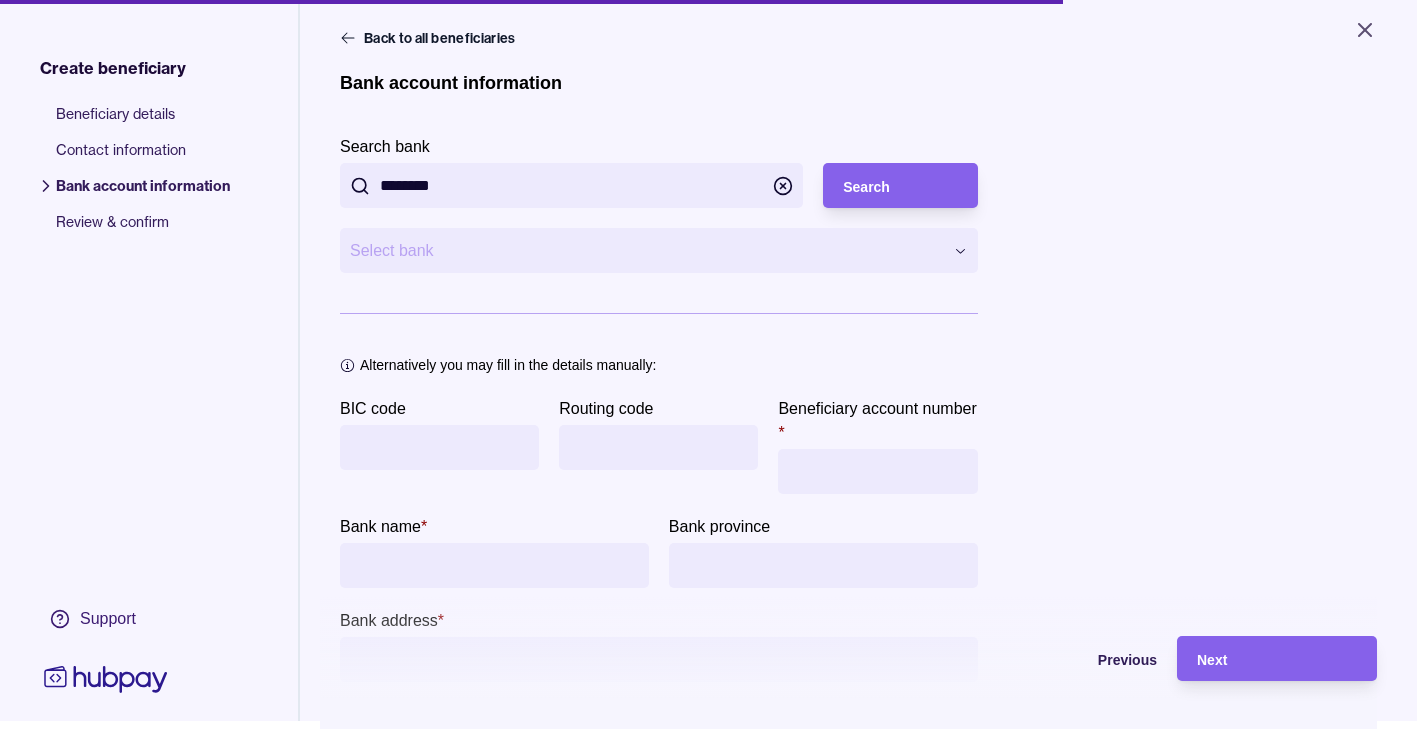 drag, startPoint x: 578, startPoint y: 179, endPoint x: 159, endPoint y: 175, distance: 419.0191 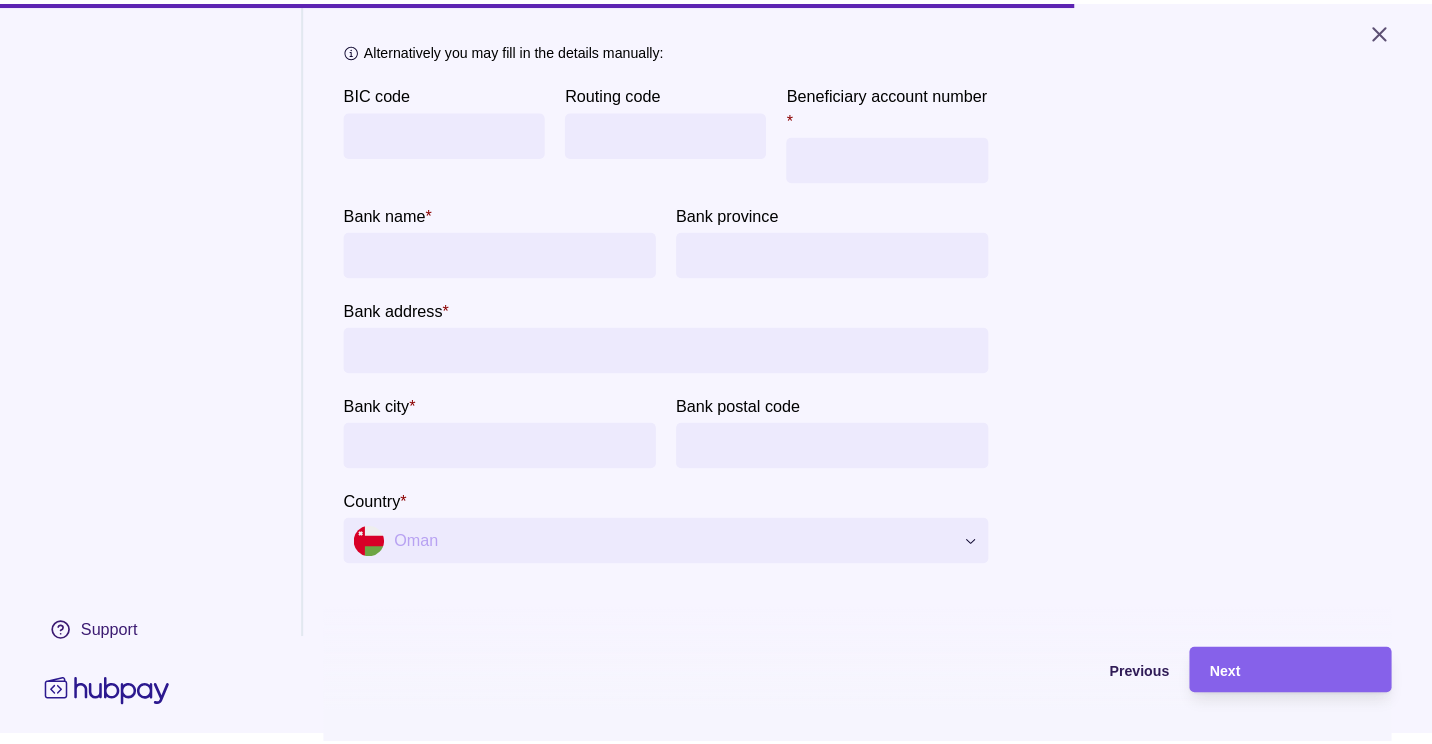 scroll, scrollTop: 0, scrollLeft: 0, axis: both 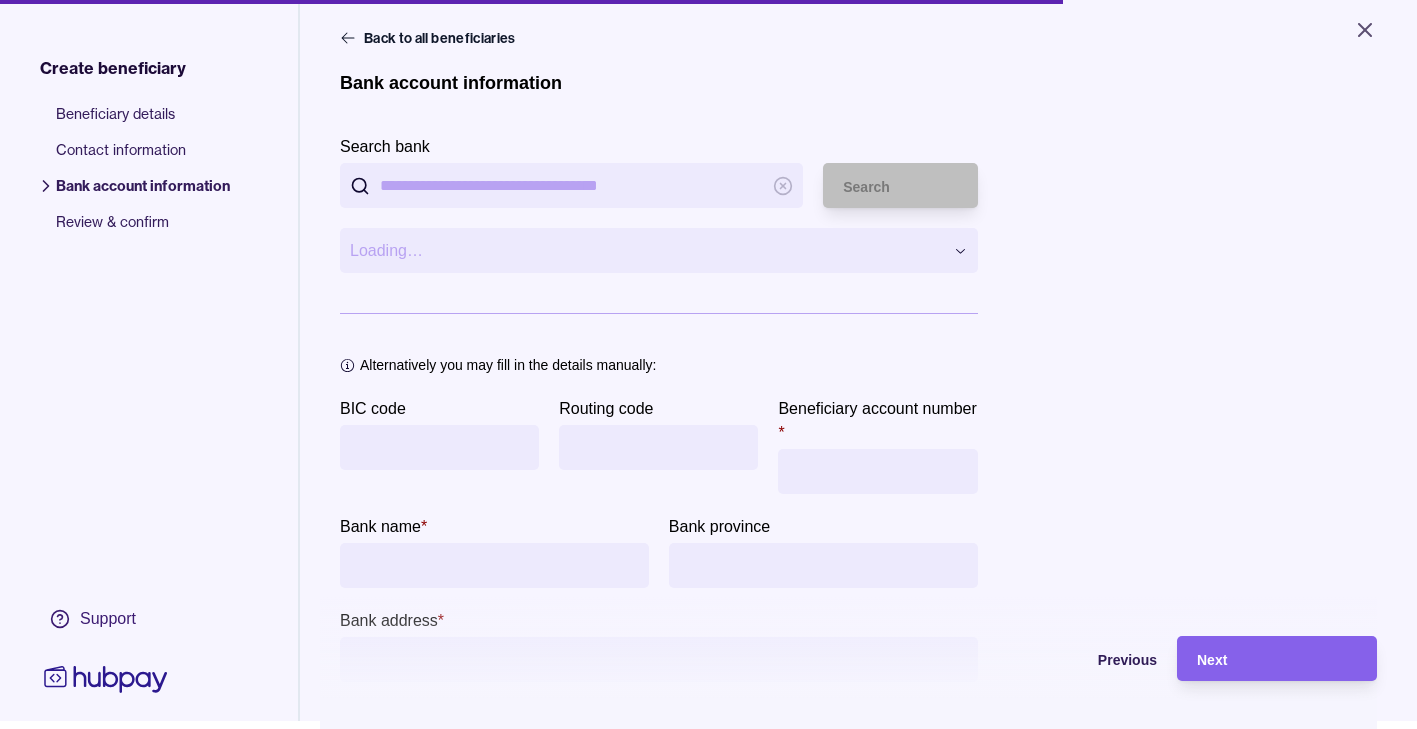 paste on "********" 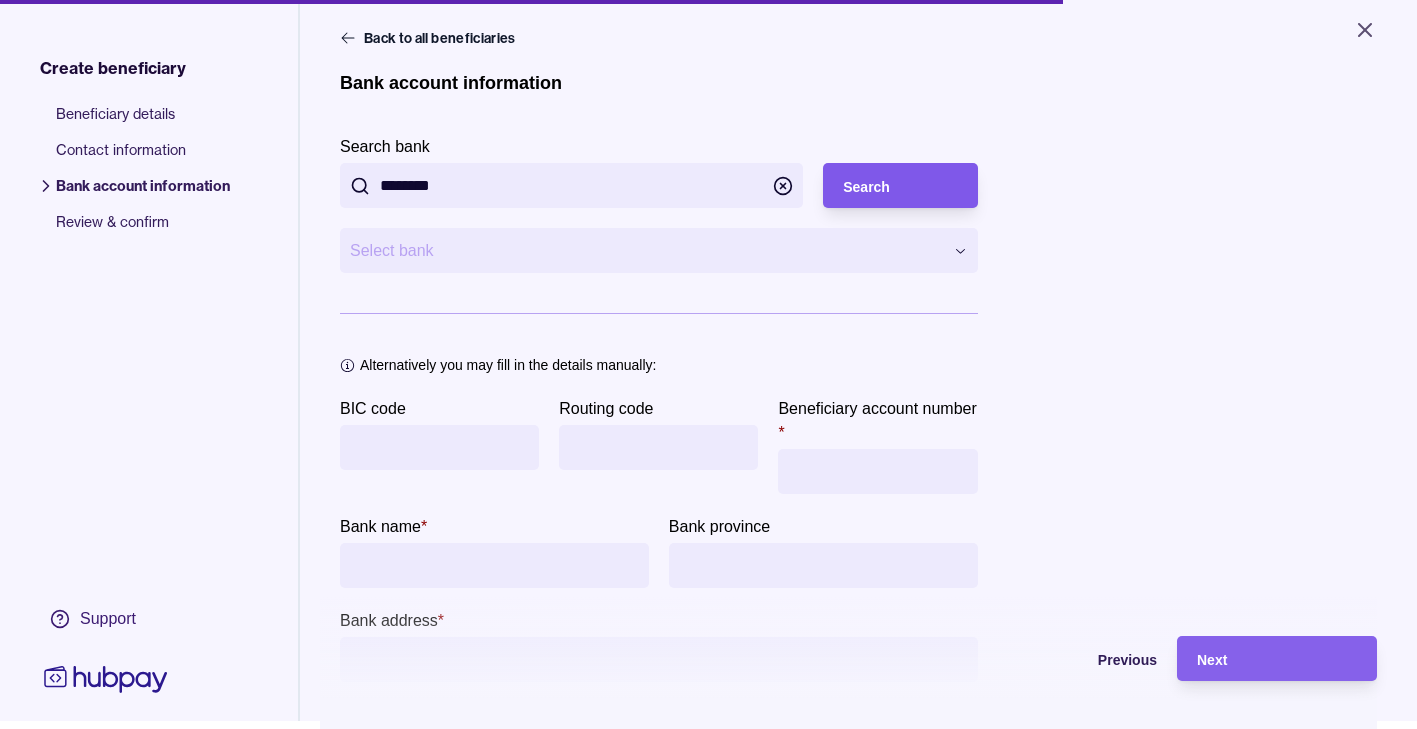 type on "********" 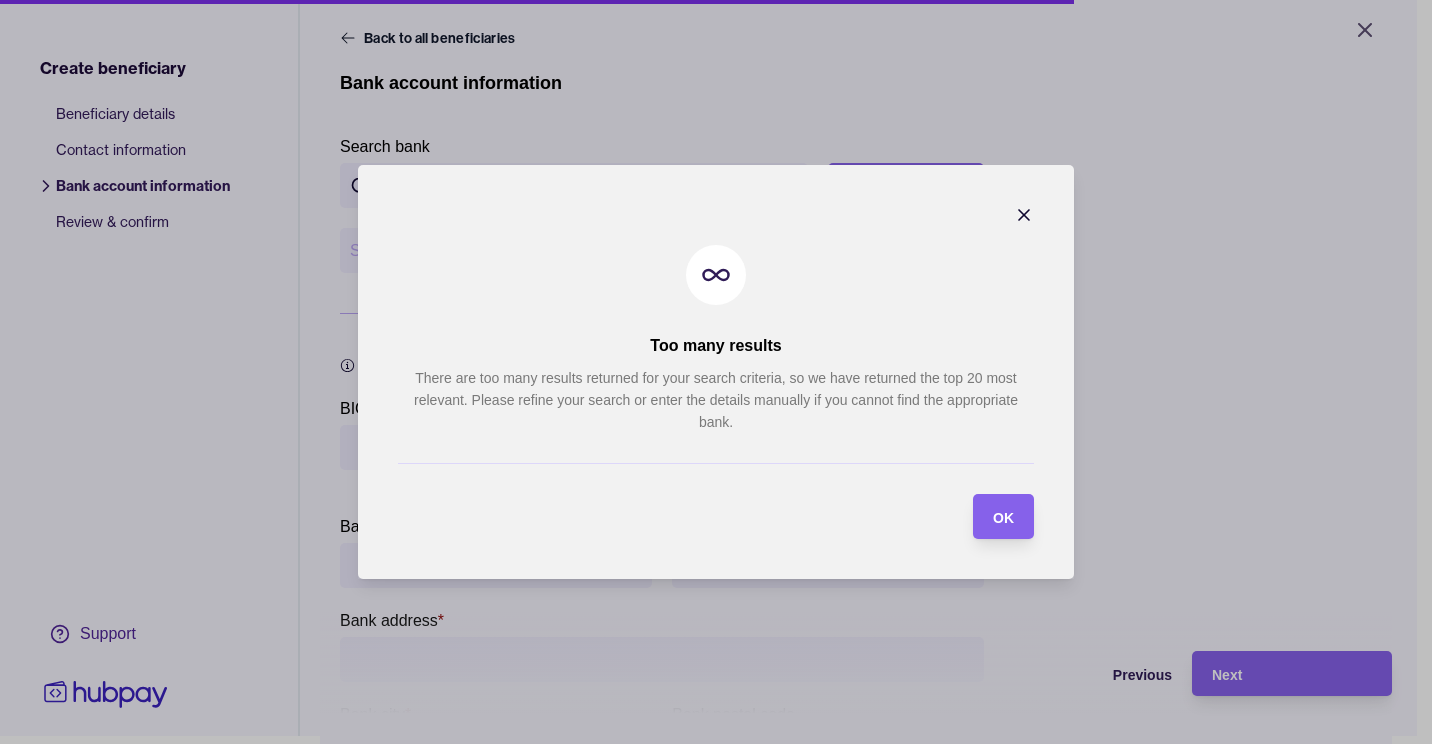 drag, startPoint x: 999, startPoint y: 506, endPoint x: 970, endPoint y: 497, distance: 30.364452 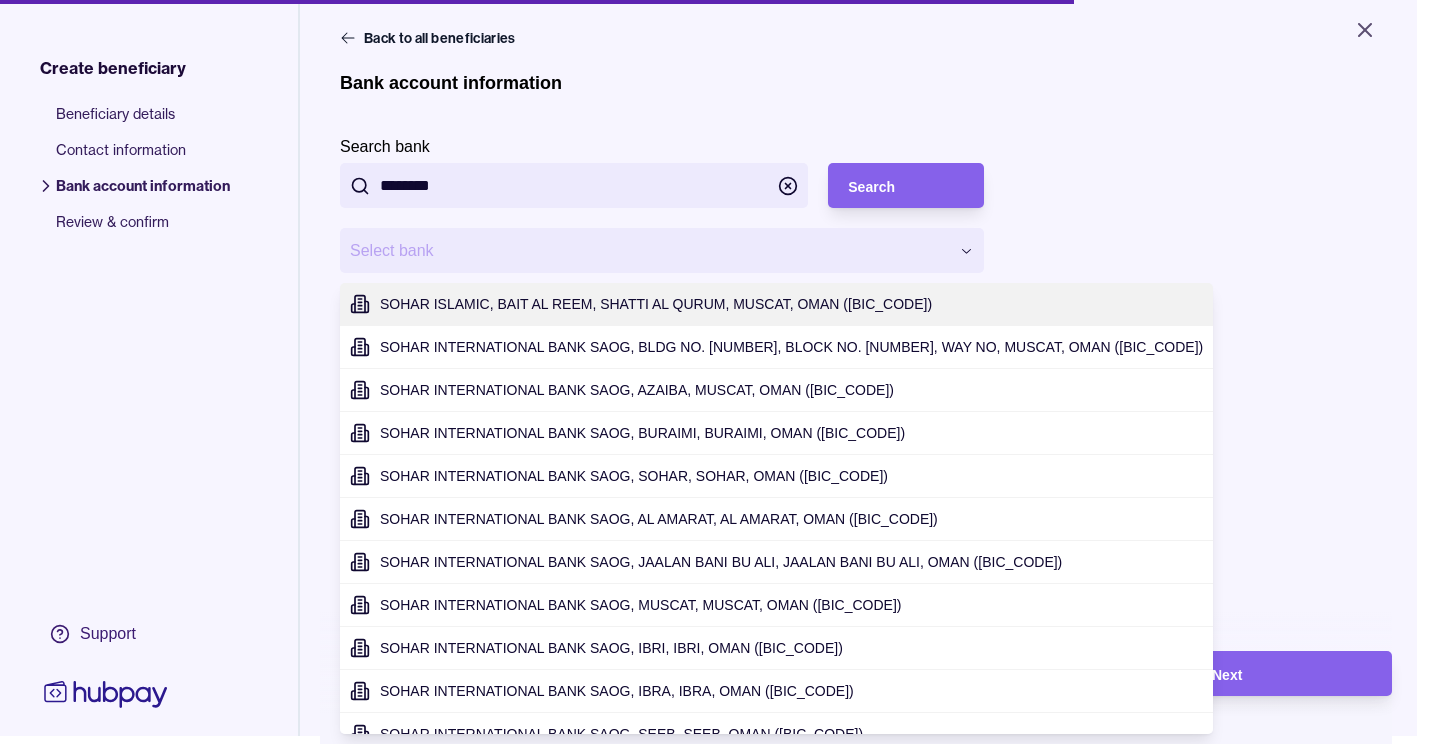 click on "**********" at bounding box center (716, 364) 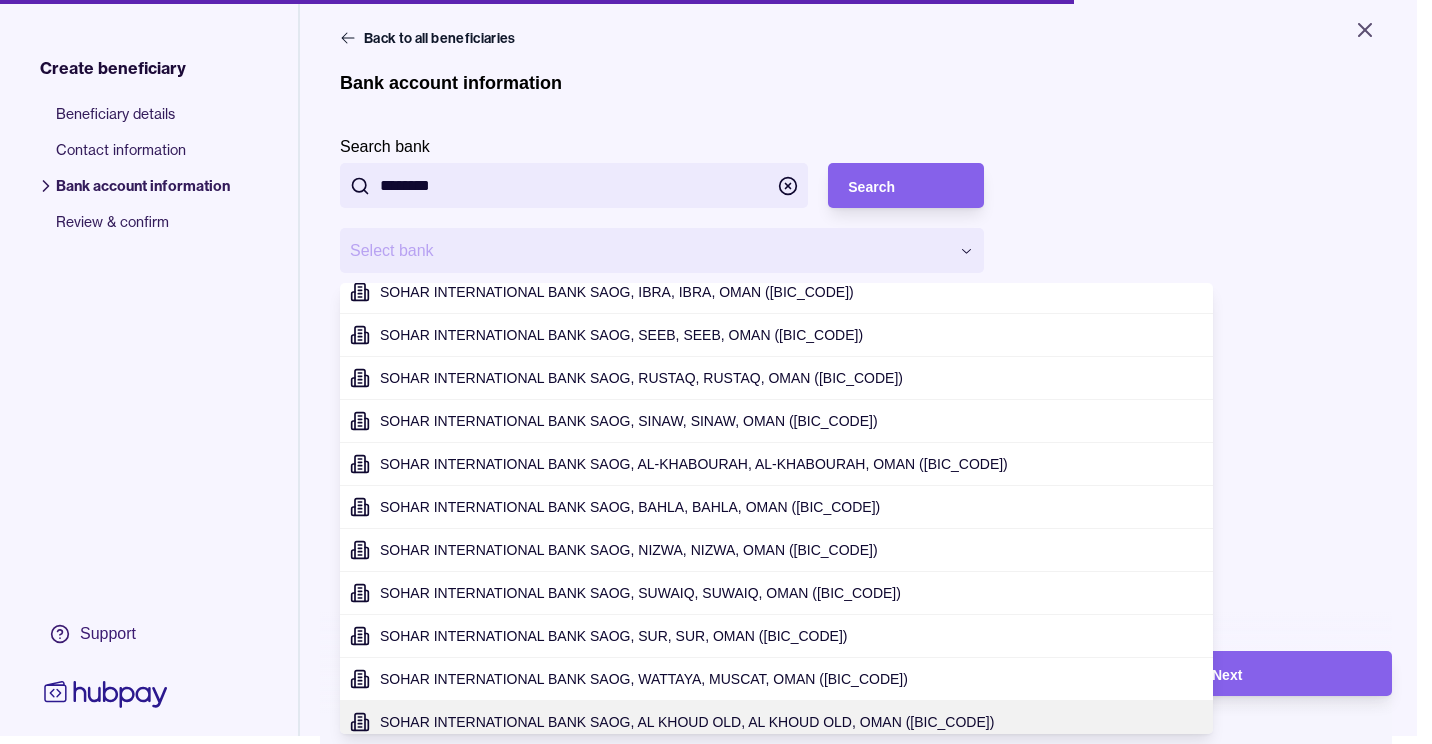 scroll, scrollTop: 409, scrollLeft: 0, axis: vertical 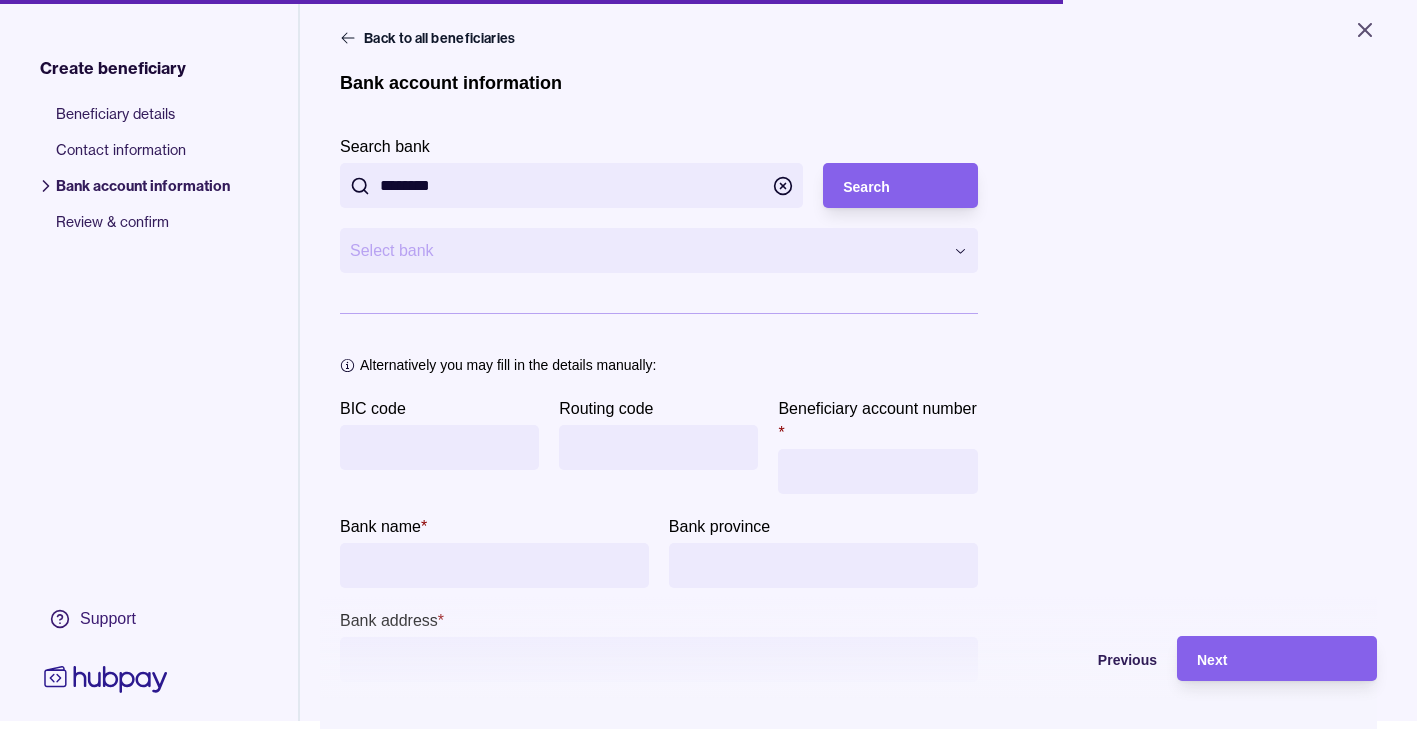 click on "**********" at bounding box center (708, 356) 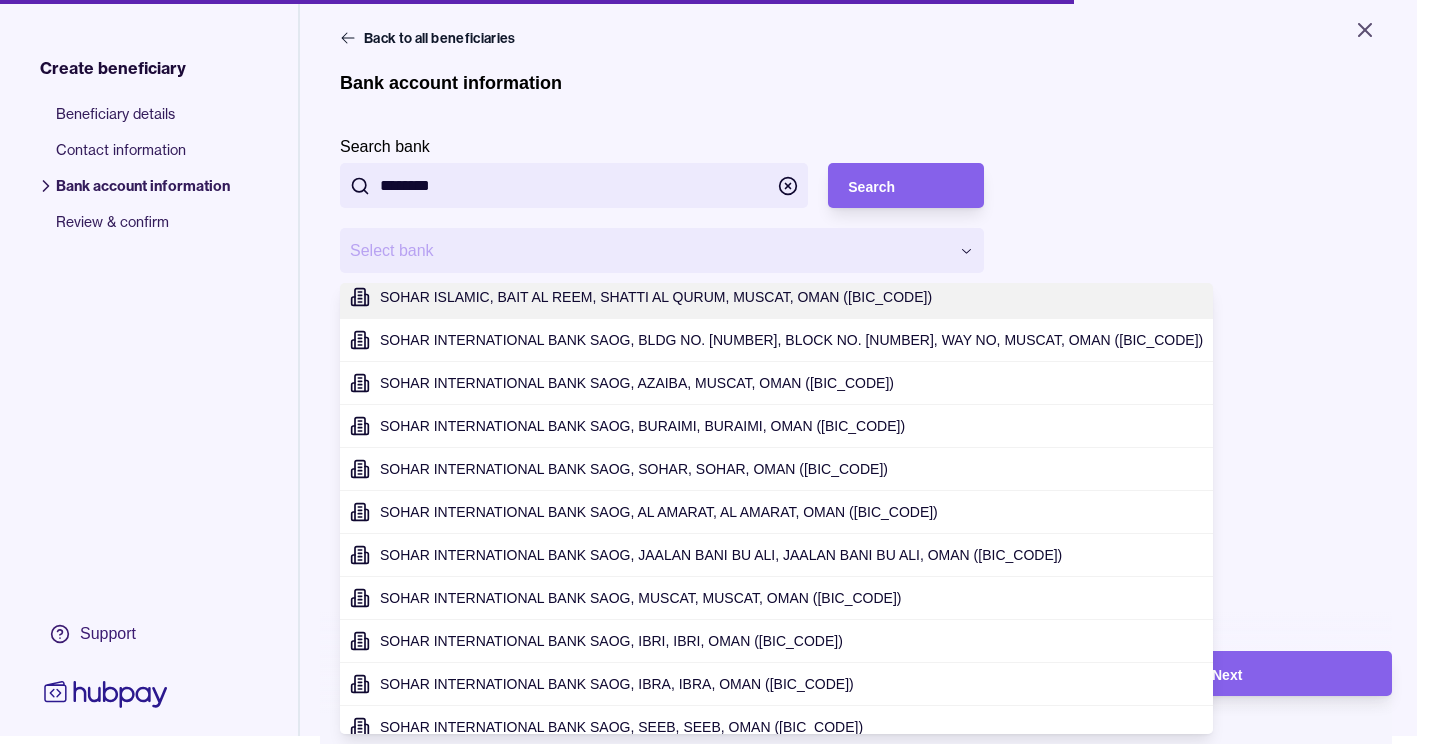 scroll, scrollTop: 8, scrollLeft: 0, axis: vertical 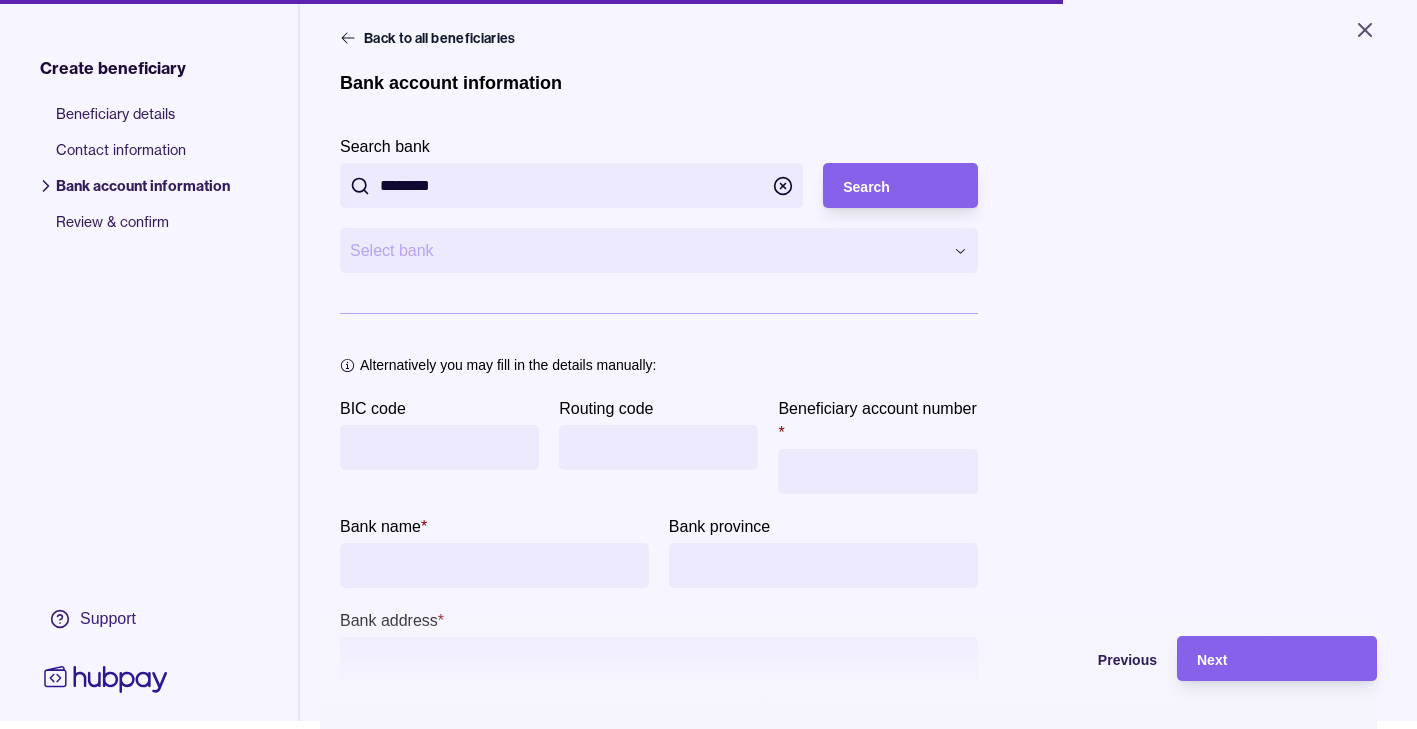 click on "**********" at bounding box center [708, 356] 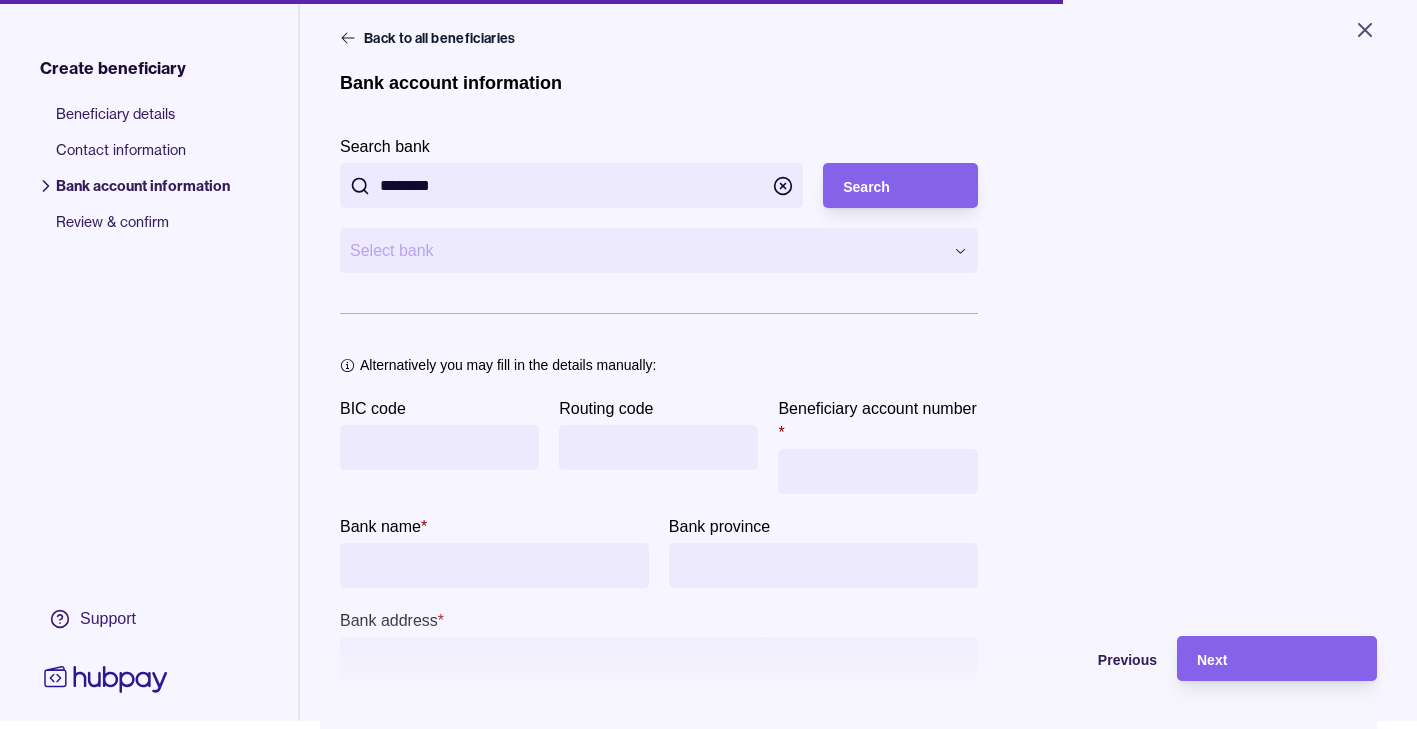 drag, startPoint x: 515, startPoint y: 179, endPoint x: 205, endPoint y: 182, distance: 310.01453 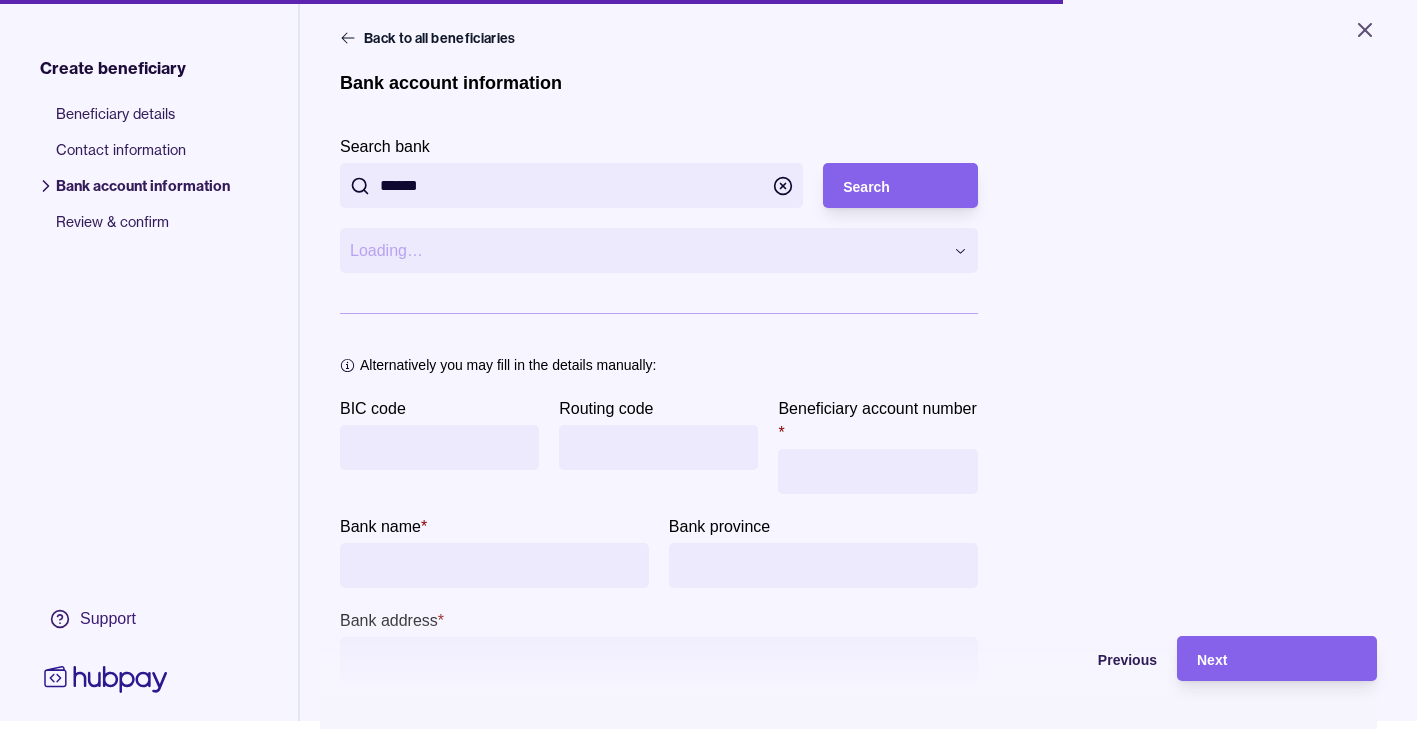 type on "******" 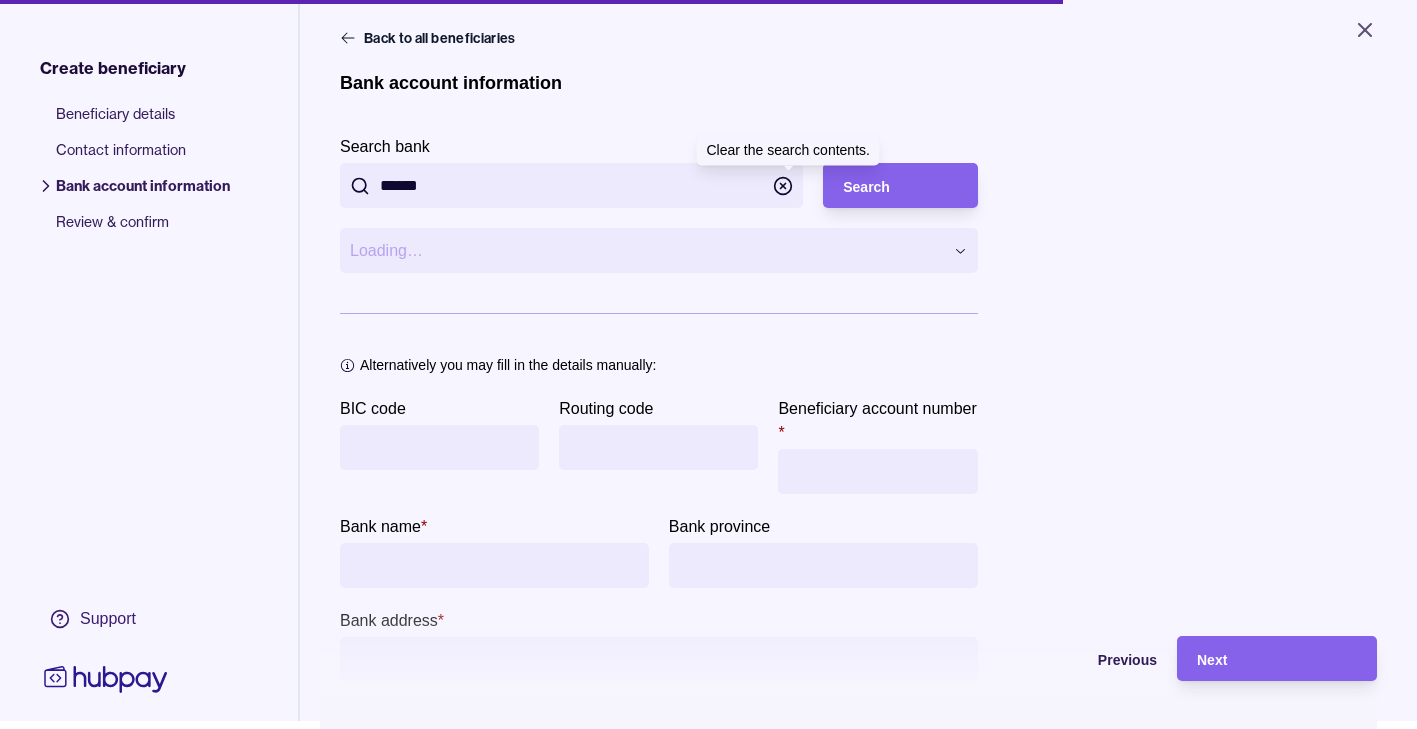type 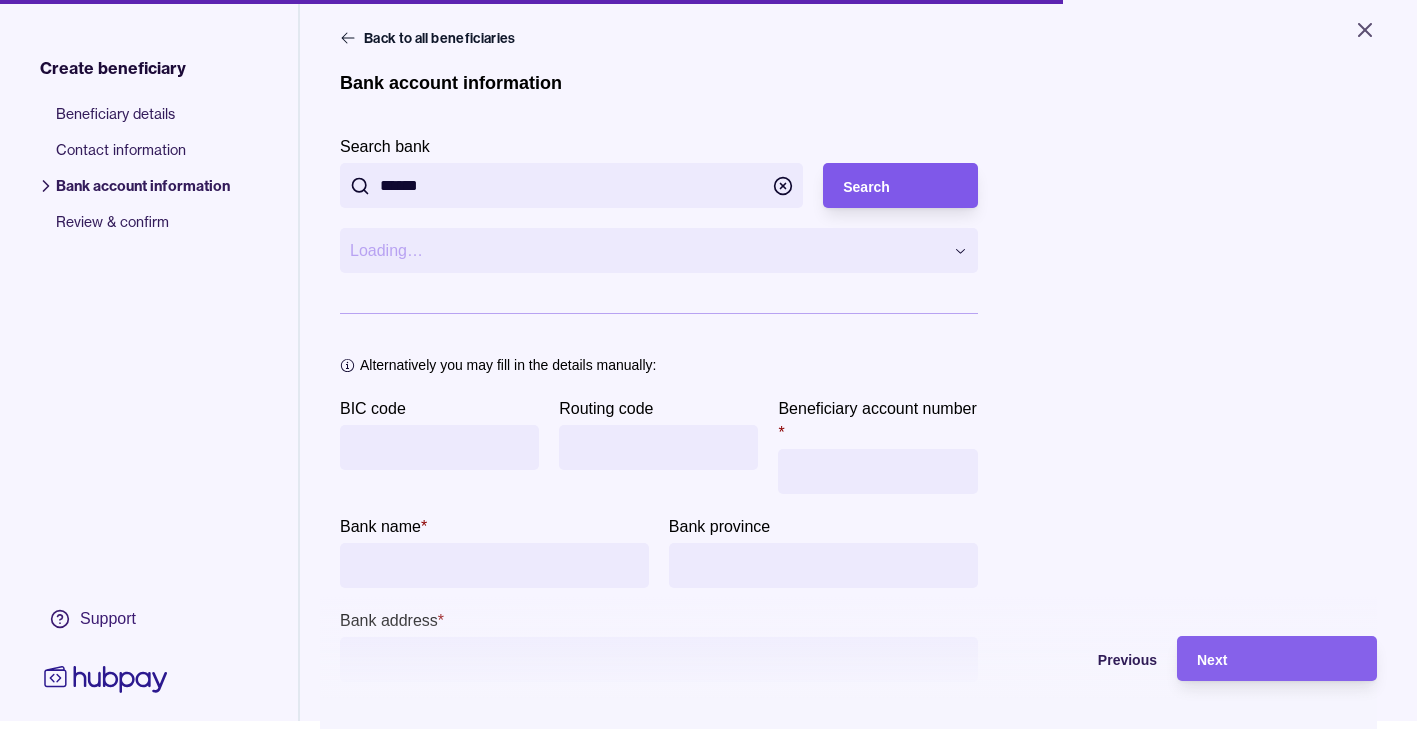 click on "Search" at bounding box center (885, 185) 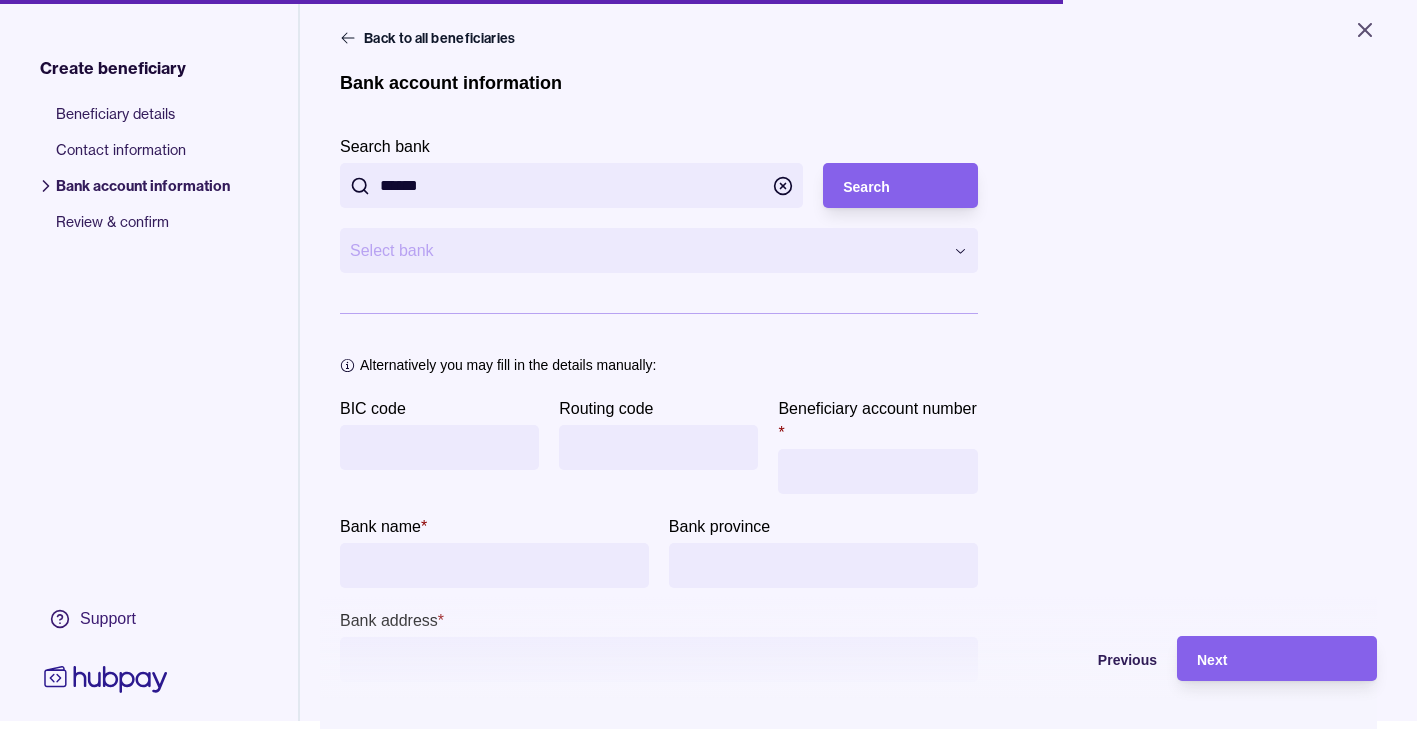 click on "**********" at bounding box center (708, 356) 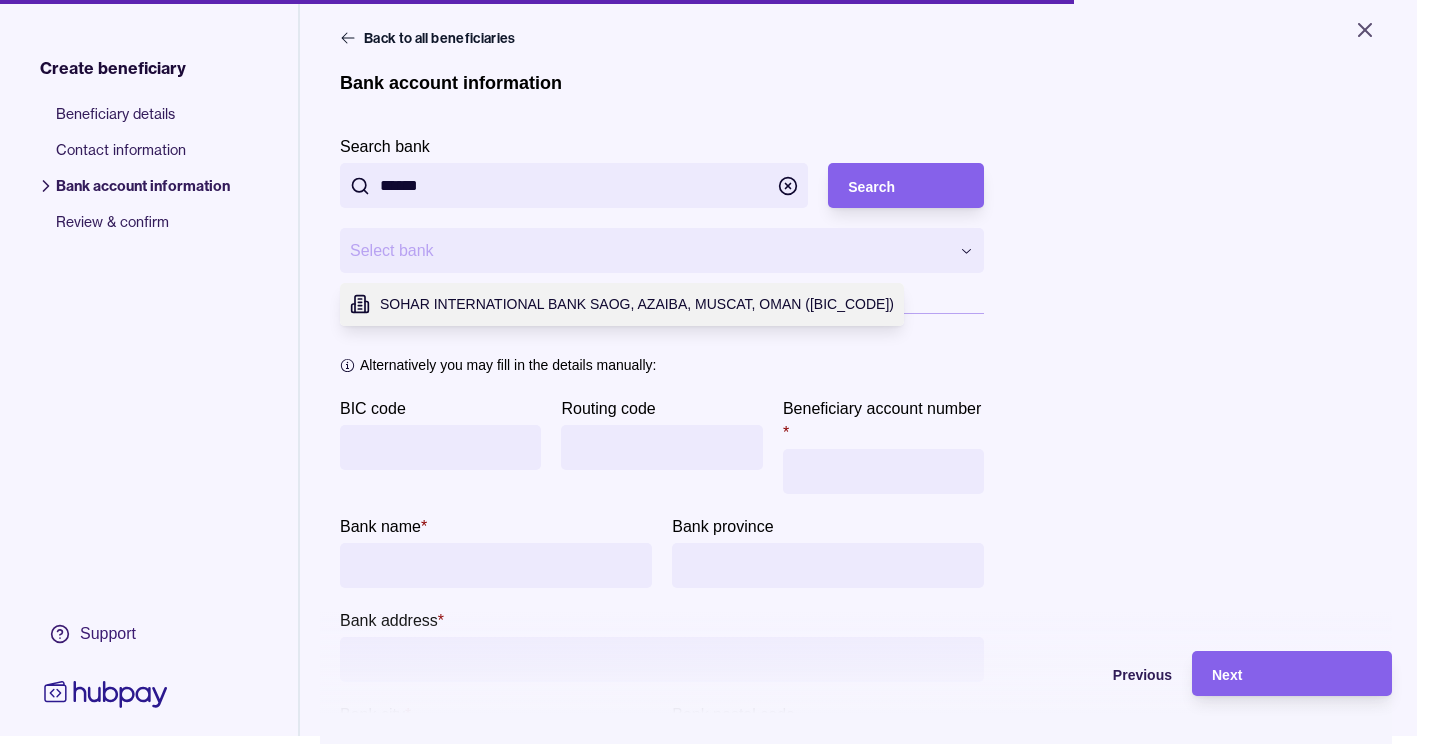 type on "**********" 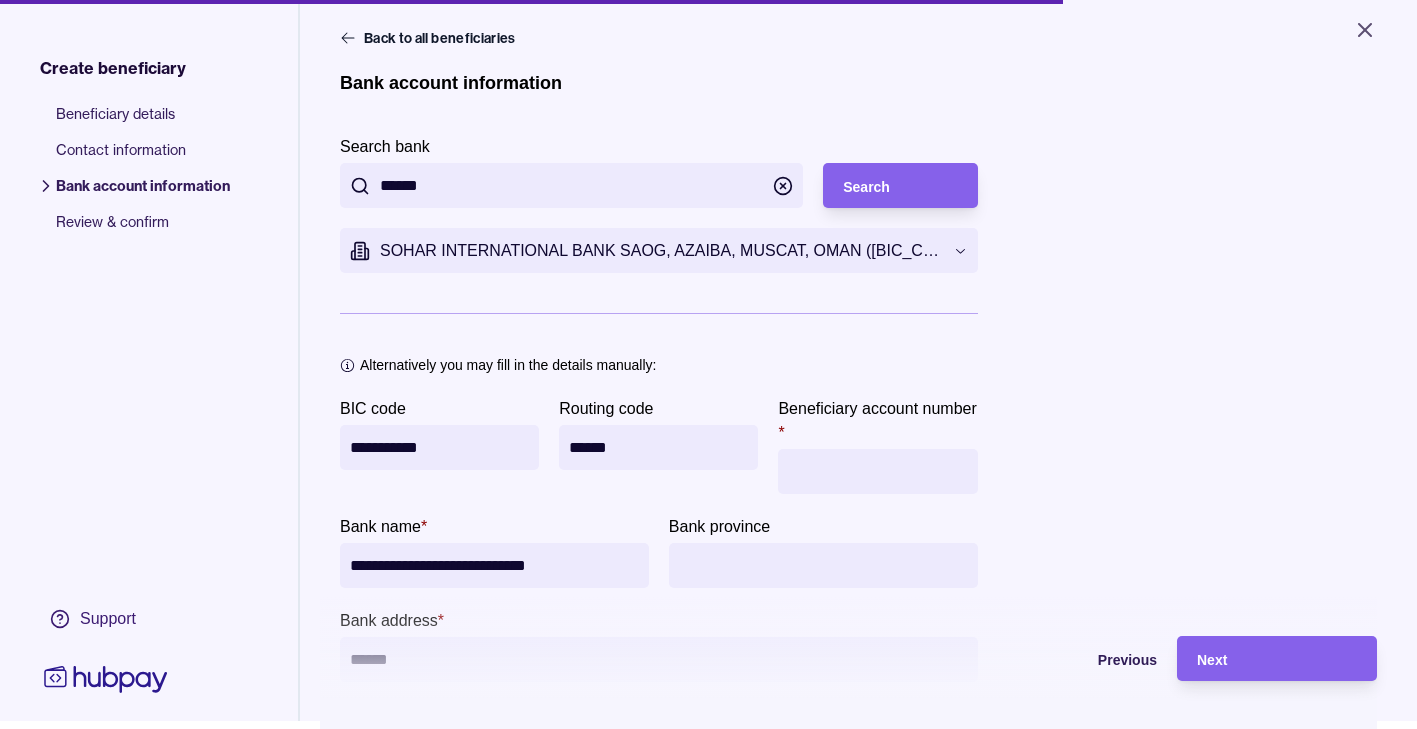 click on "Beneficiary account number  *" at bounding box center [877, 471] 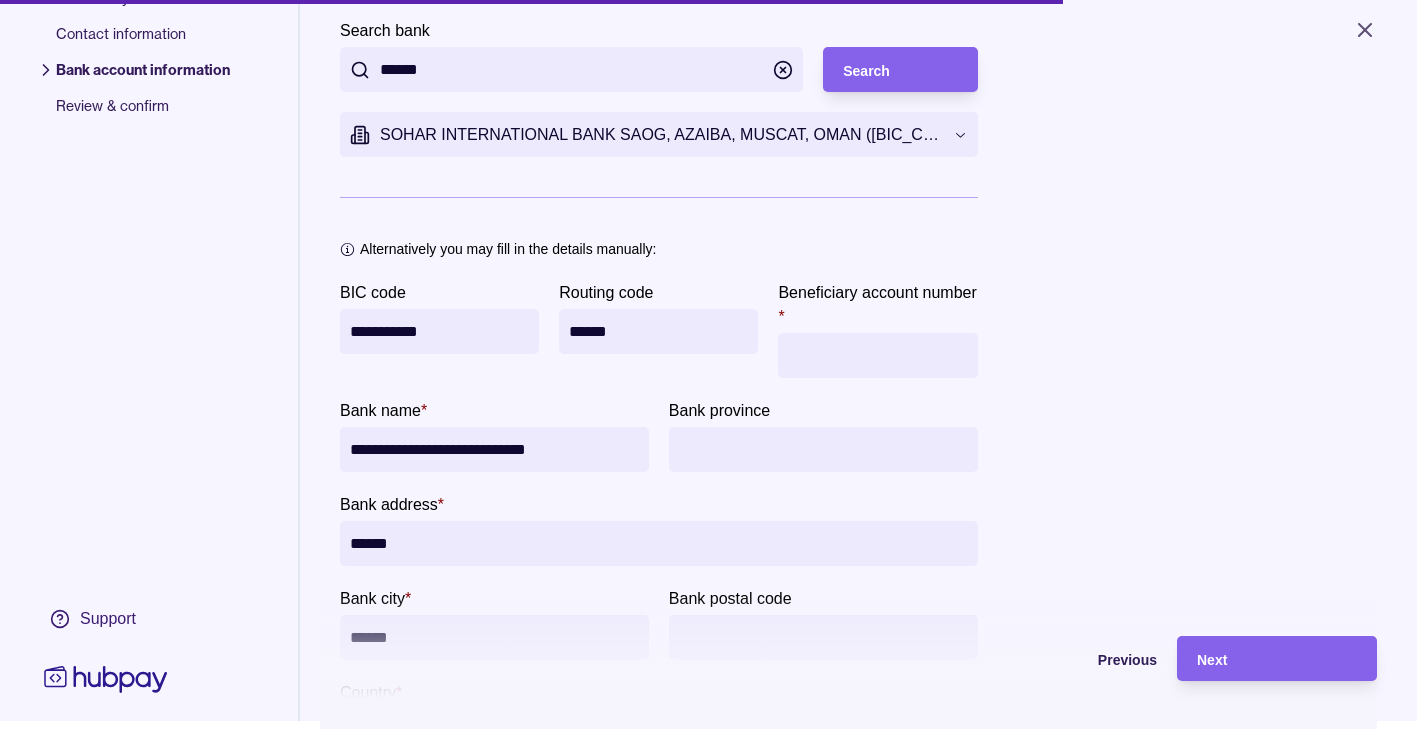 scroll, scrollTop: 122, scrollLeft: 0, axis: vertical 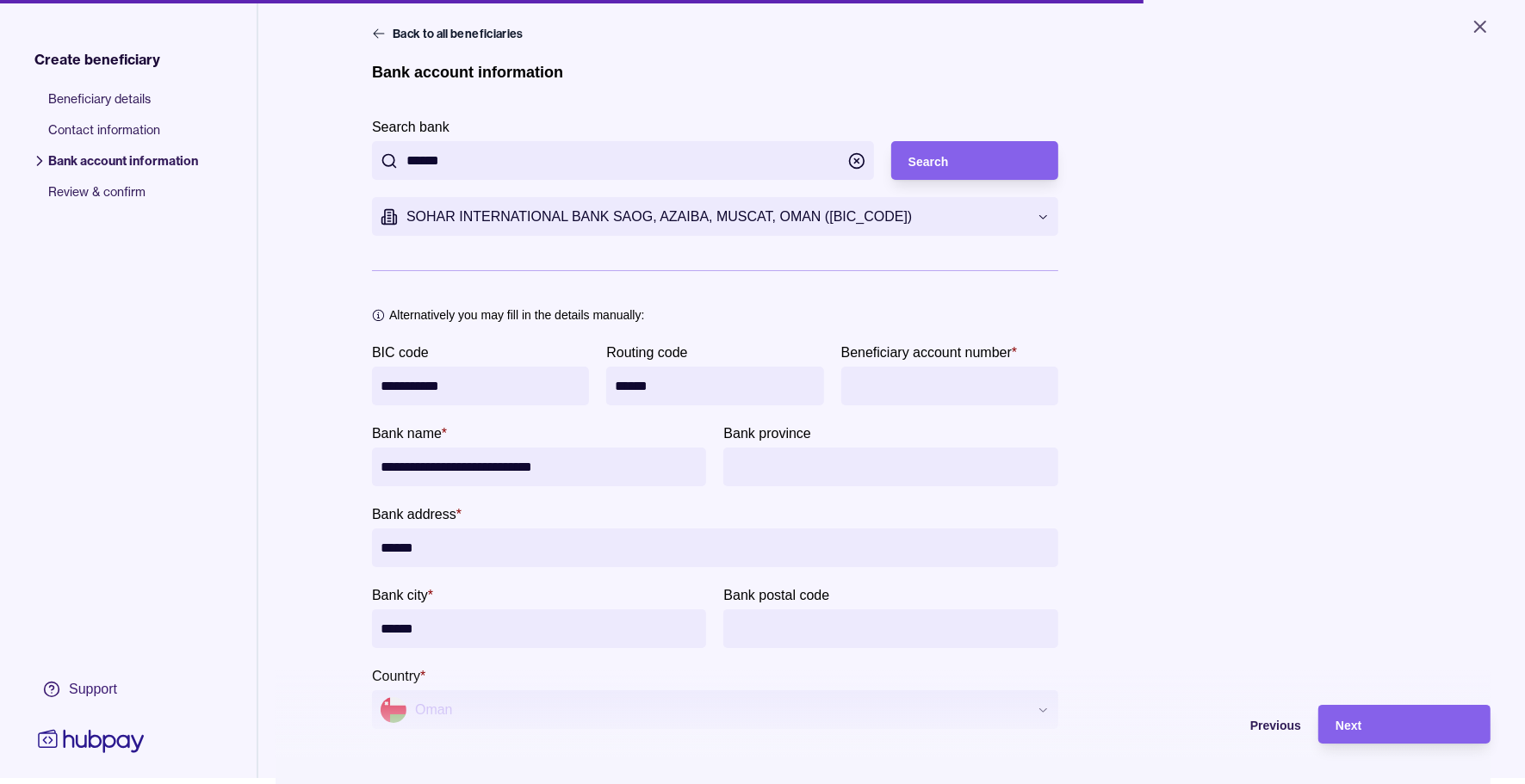 click on "******" at bounding box center (715, 547) 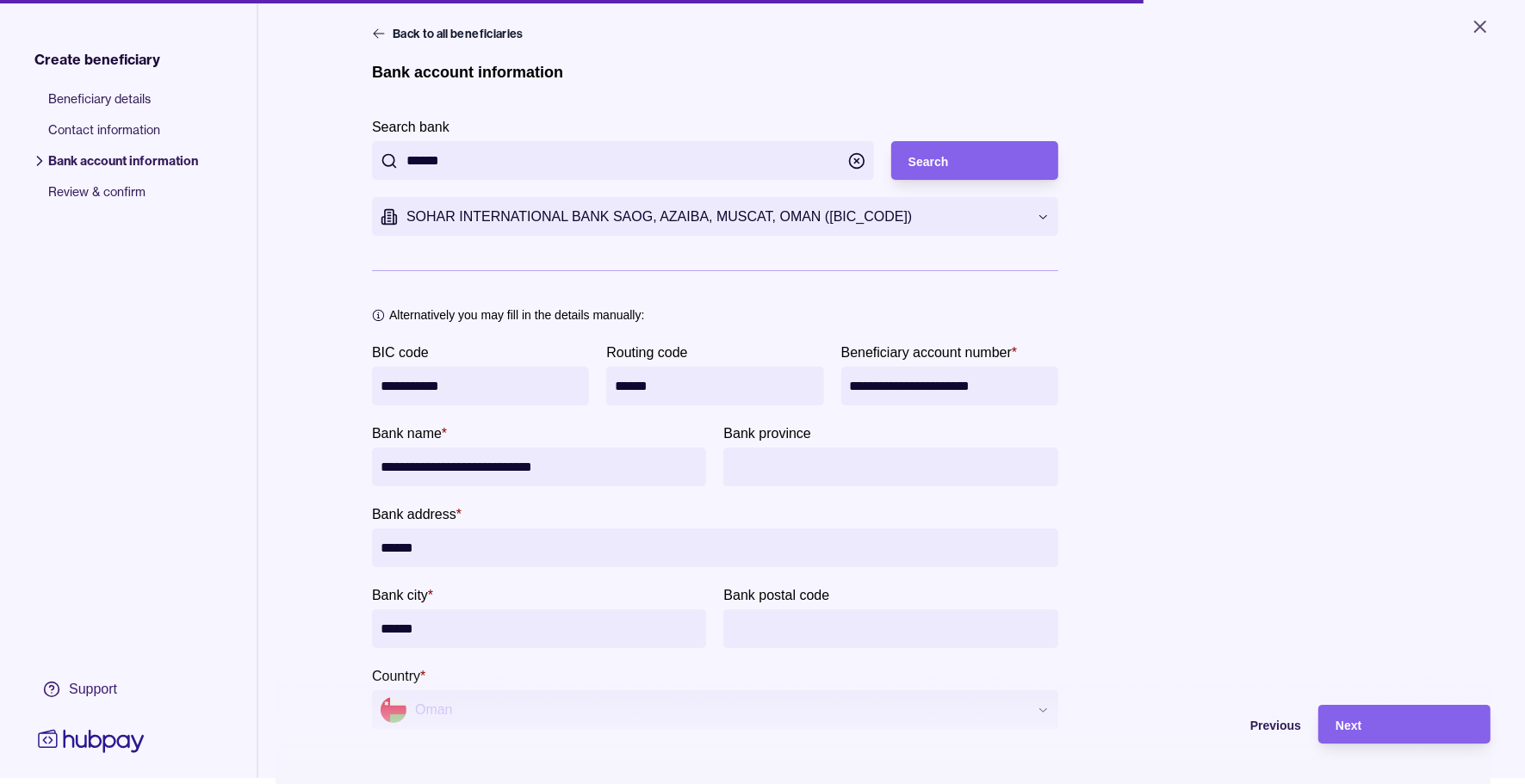 type on "**********" 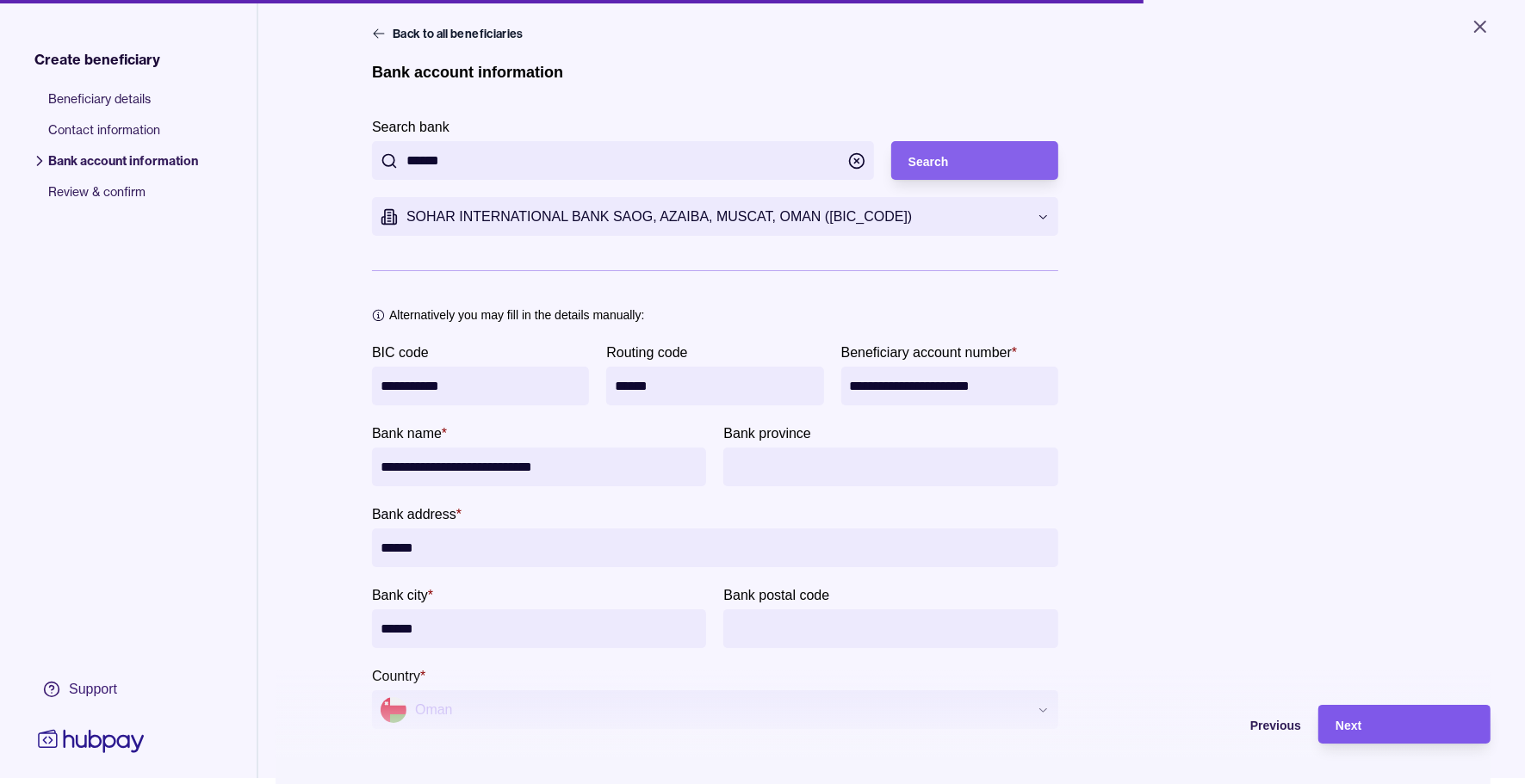 click on "Next" at bounding box center [1404, 725] 